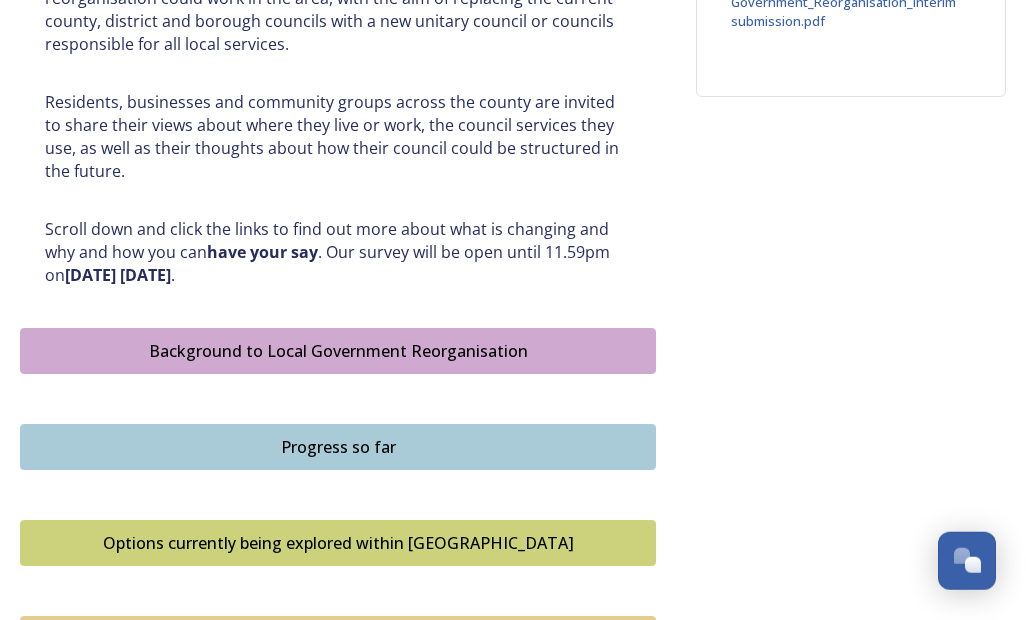 scroll, scrollTop: 895, scrollLeft: 0, axis: vertical 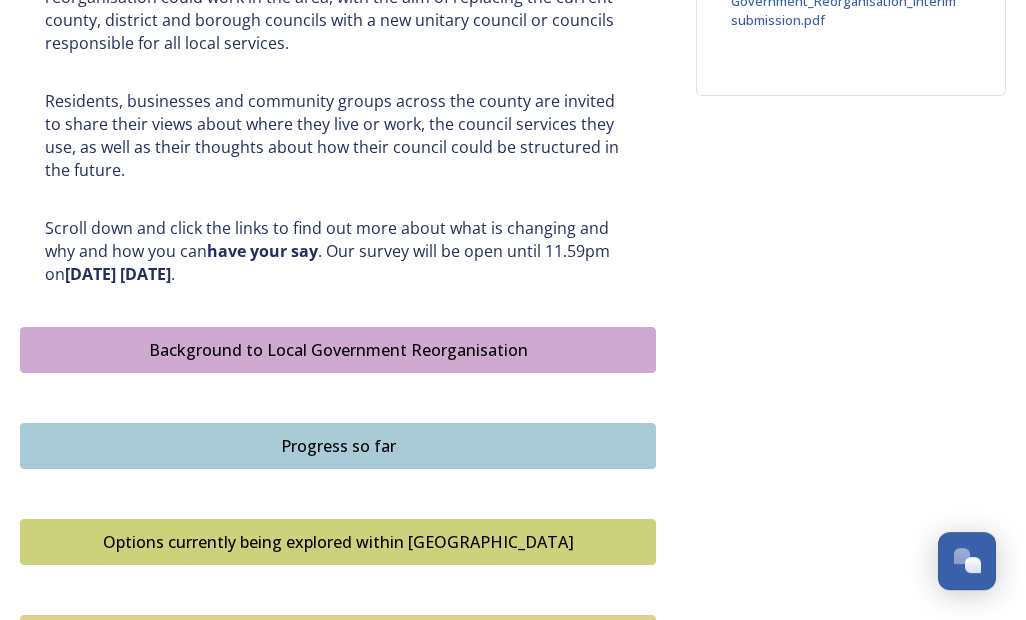 click on "Background to Local Government Reorganisation" at bounding box center (338, 350) 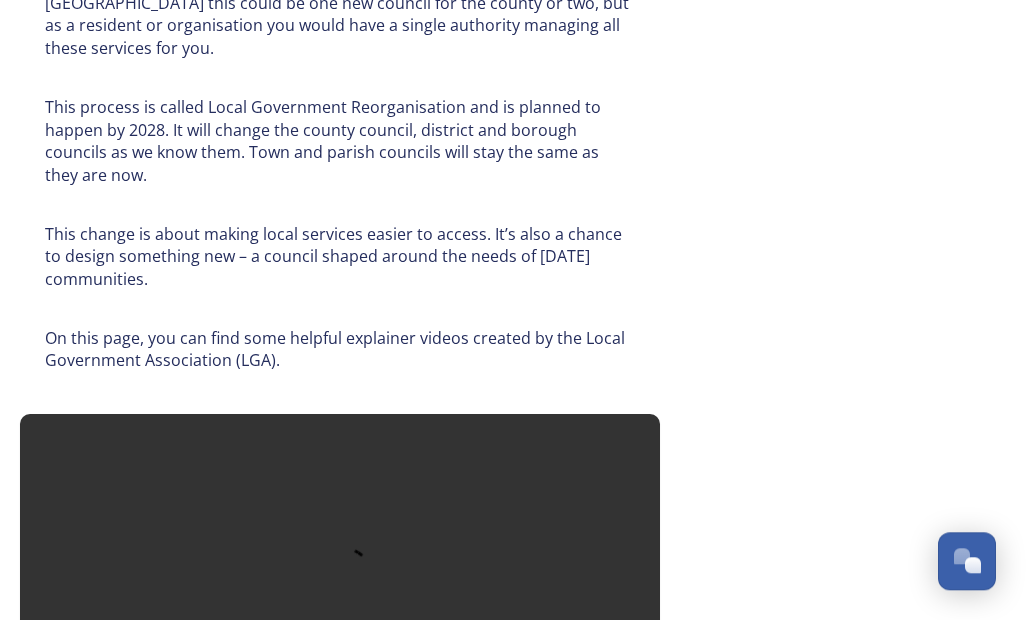scroll, scrollTop: 1047, scrollLeft: 0, axis: vertical 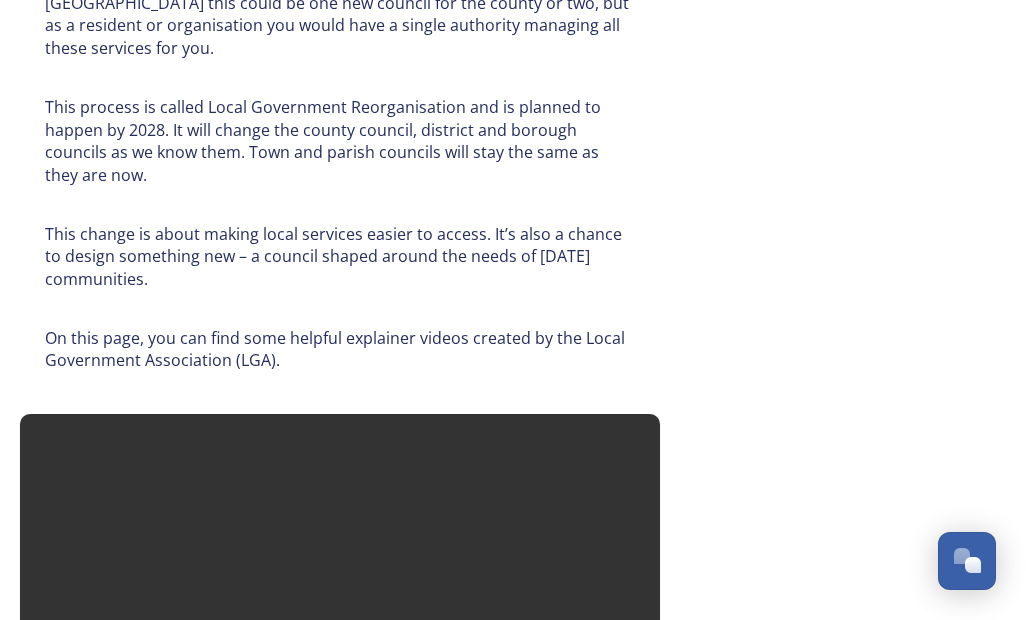 click at bounding box center [340, 594] 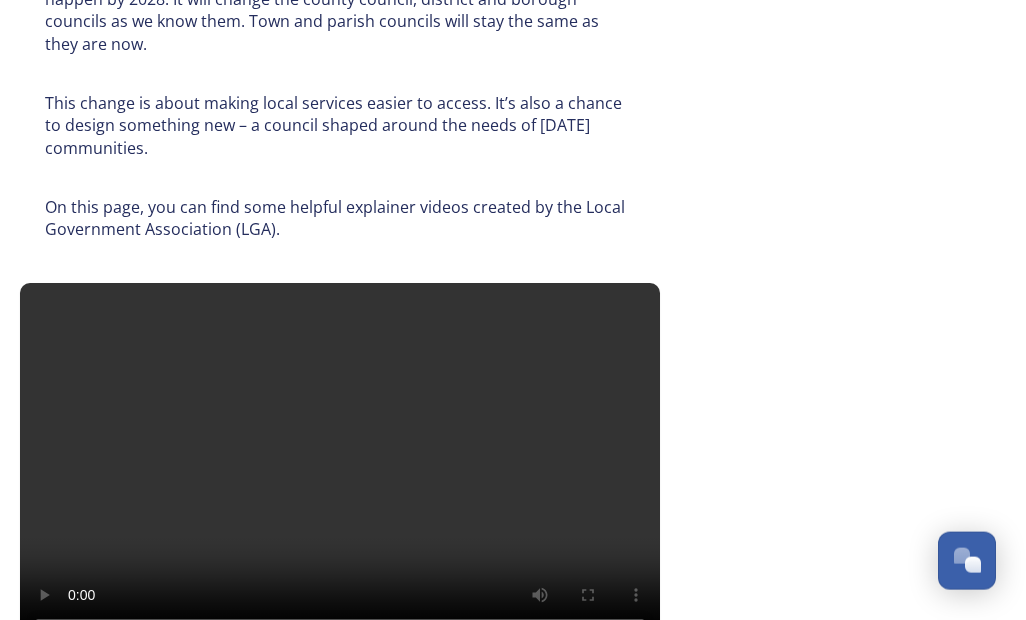 scroll, scrollTop: 1179, scrollLeft: 0, axis: vertical 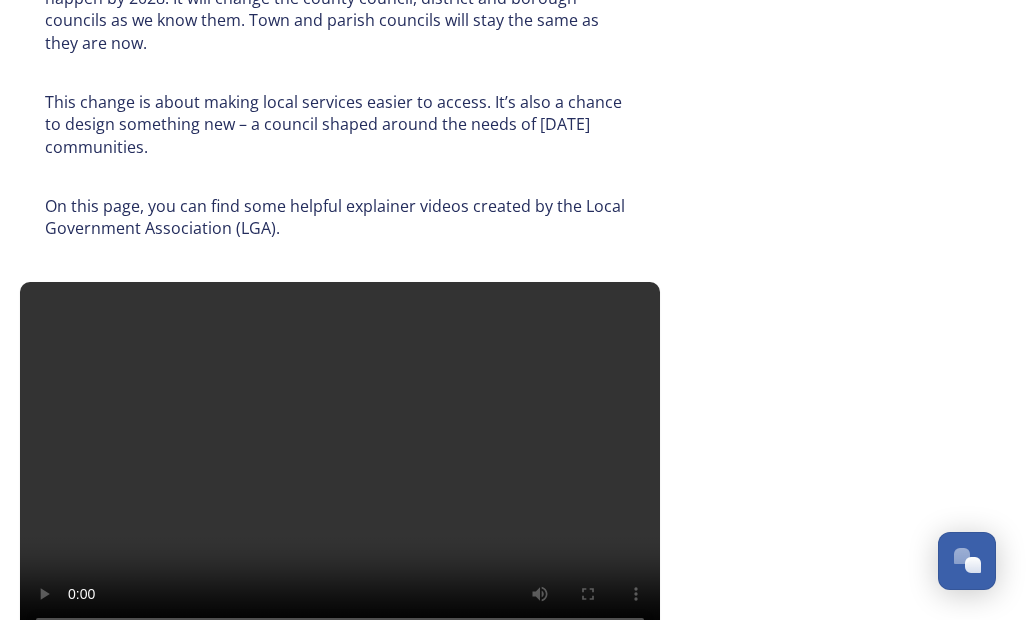click at bounding box center (340, 462) 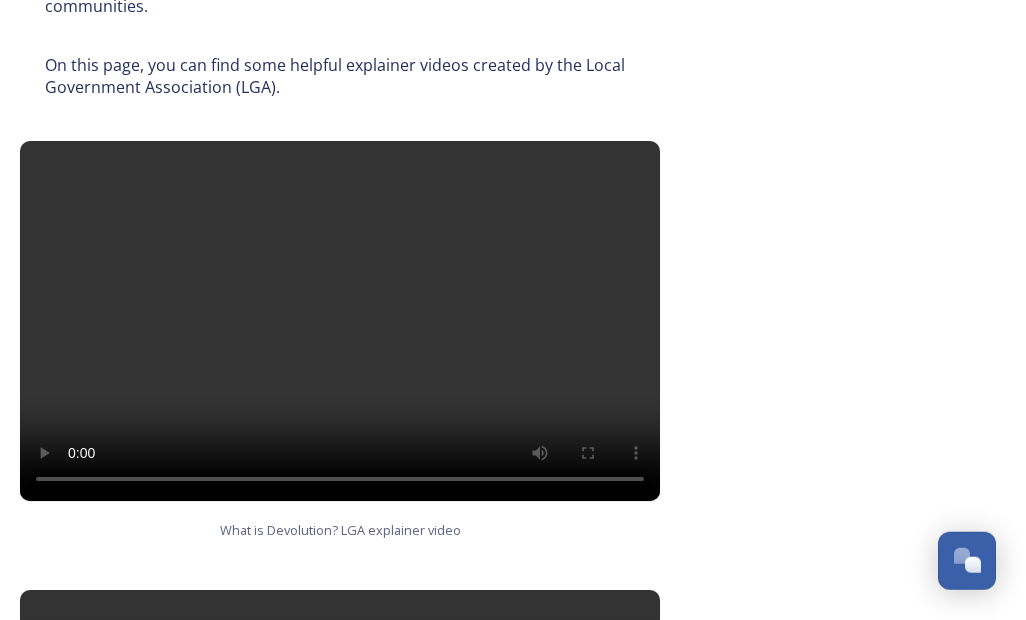 scroll, scrollTop: 1321, scrollLeft: 0, axis: vertical 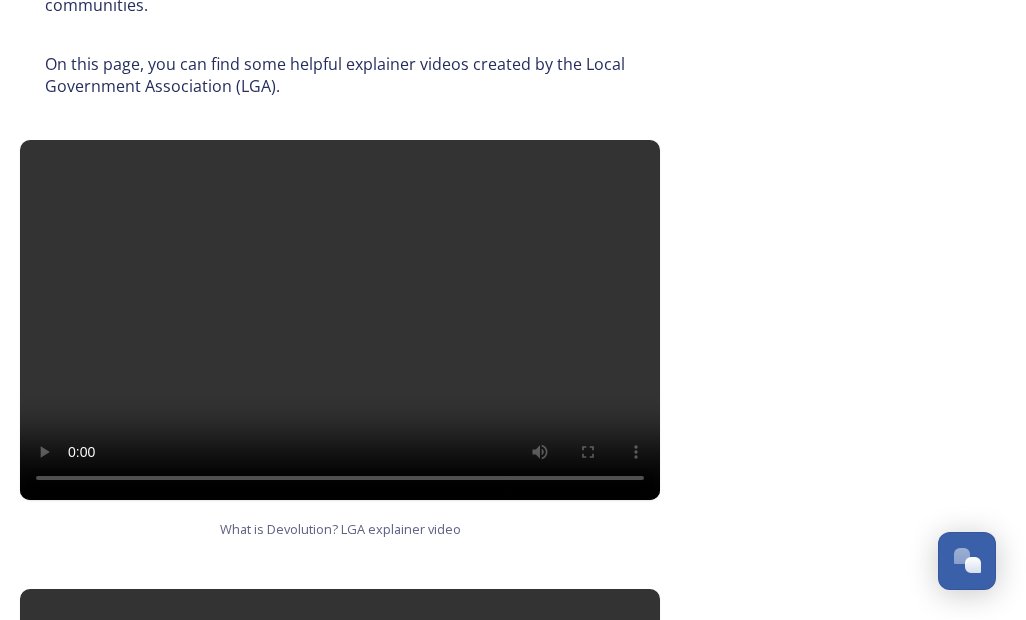 click at bounding box center [340, 320] 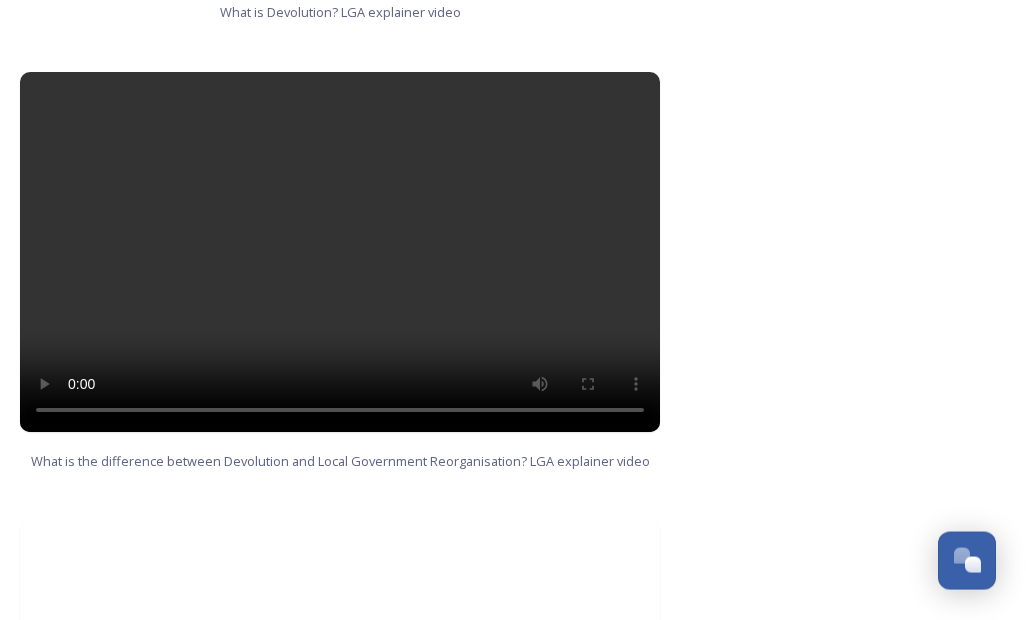 scroll, scrollTop: 1839, scrollLeft: 0, axis: vertical 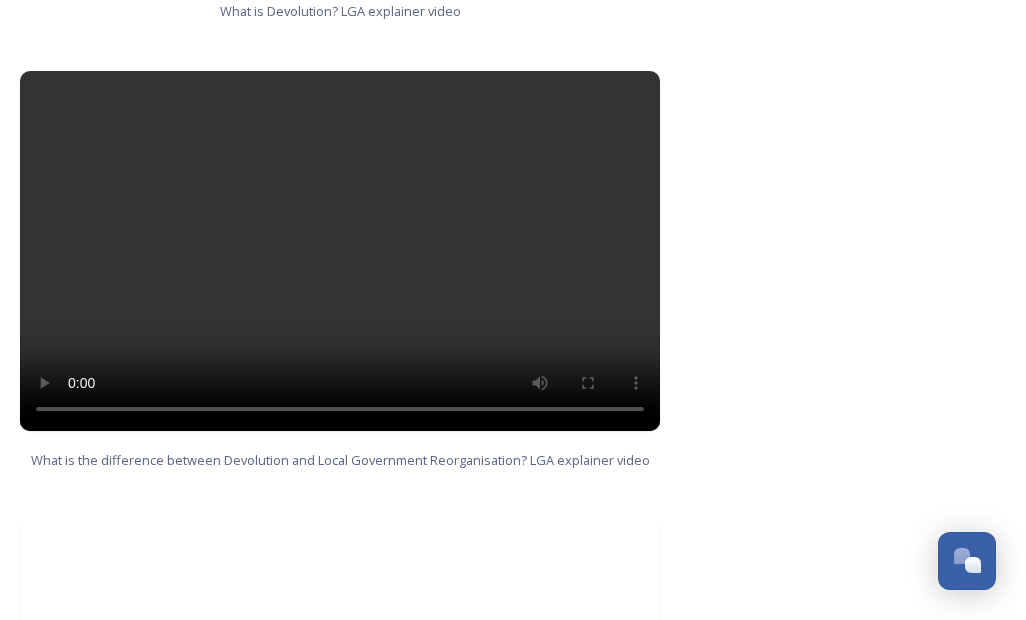 click at bounding box center [340, 251] 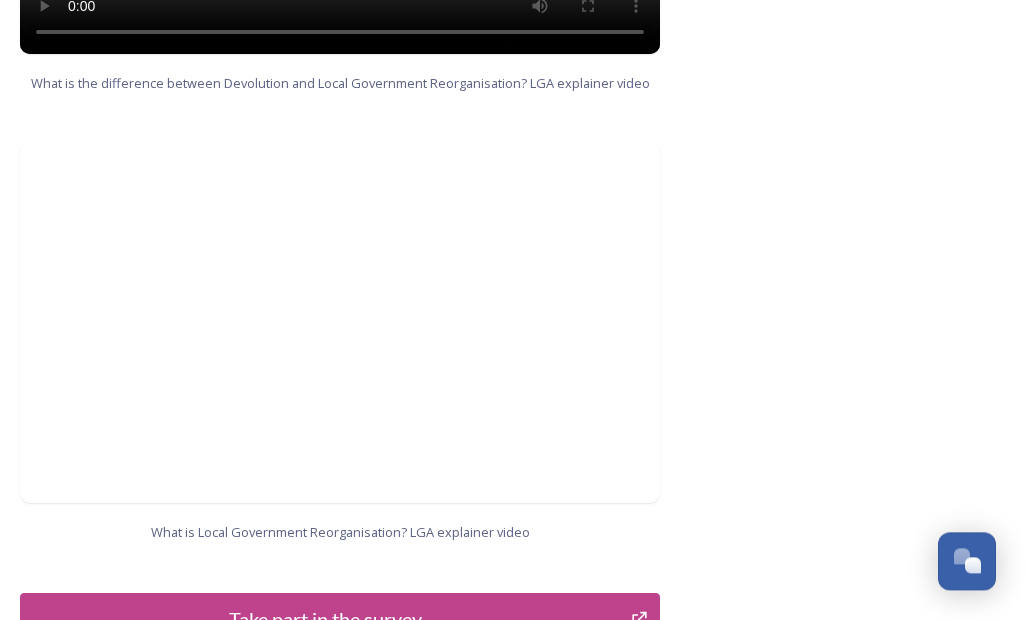 scroll, scrollTop: 2216, scrollLeft: 0, axis: vertical 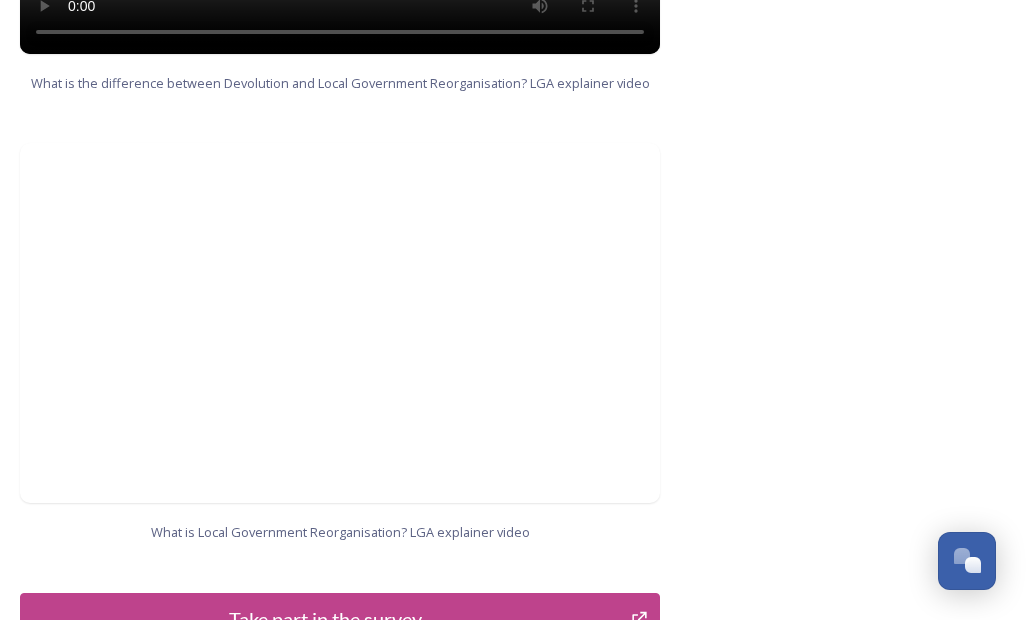 click on "Take part in the survey" at bounding box center (325, 619) 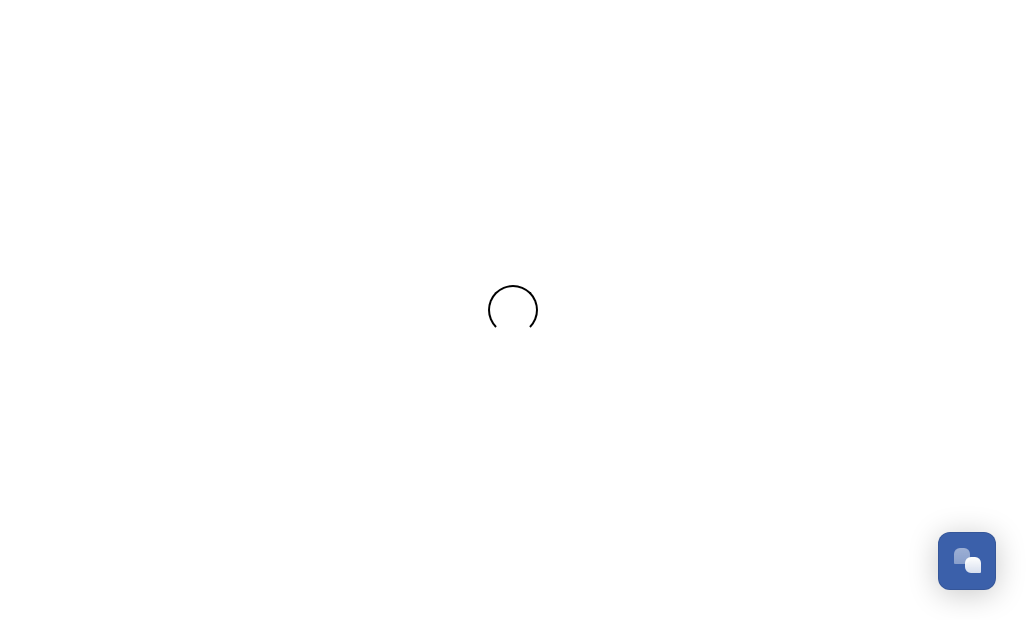 scroll, scrollTop: 0, scrollLeft: 0, axis: both 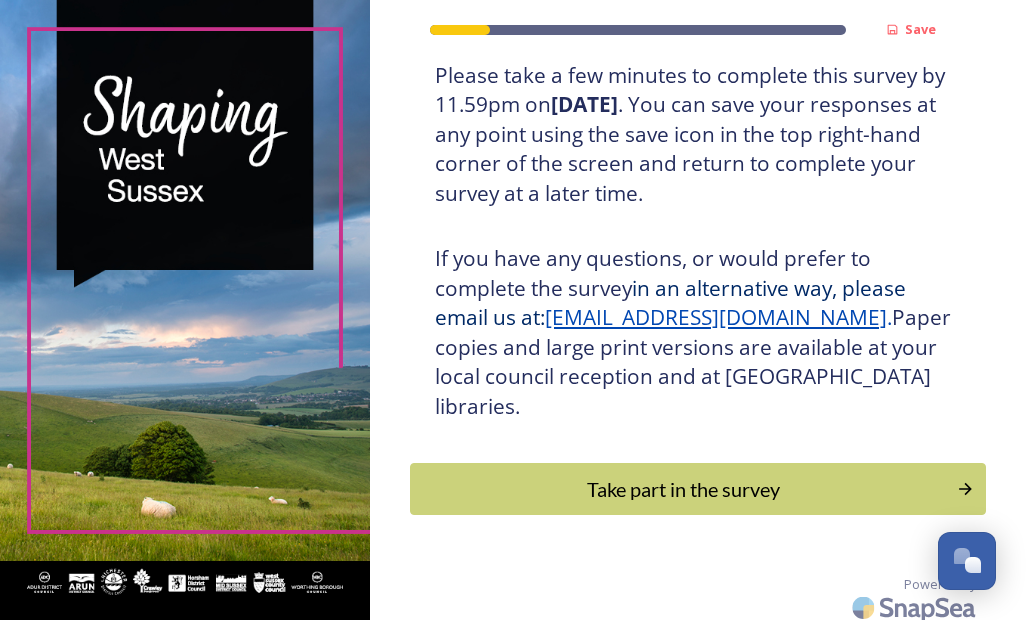click on "Take part in the survey" at bounding box center [683, 489] 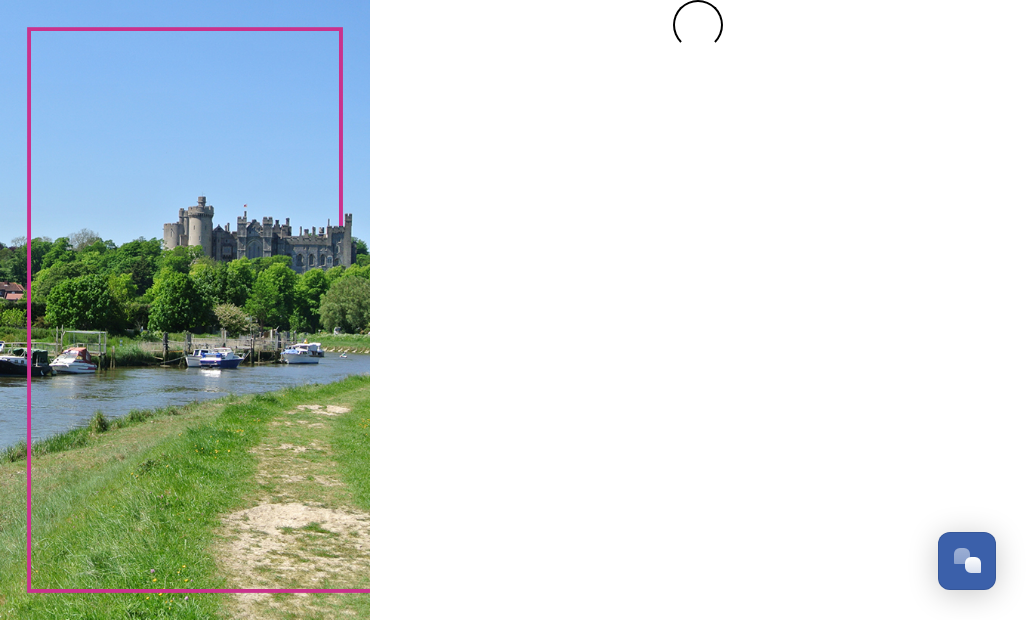 scroll, scrollTop: 0, scrollLeft: 0, axis: both 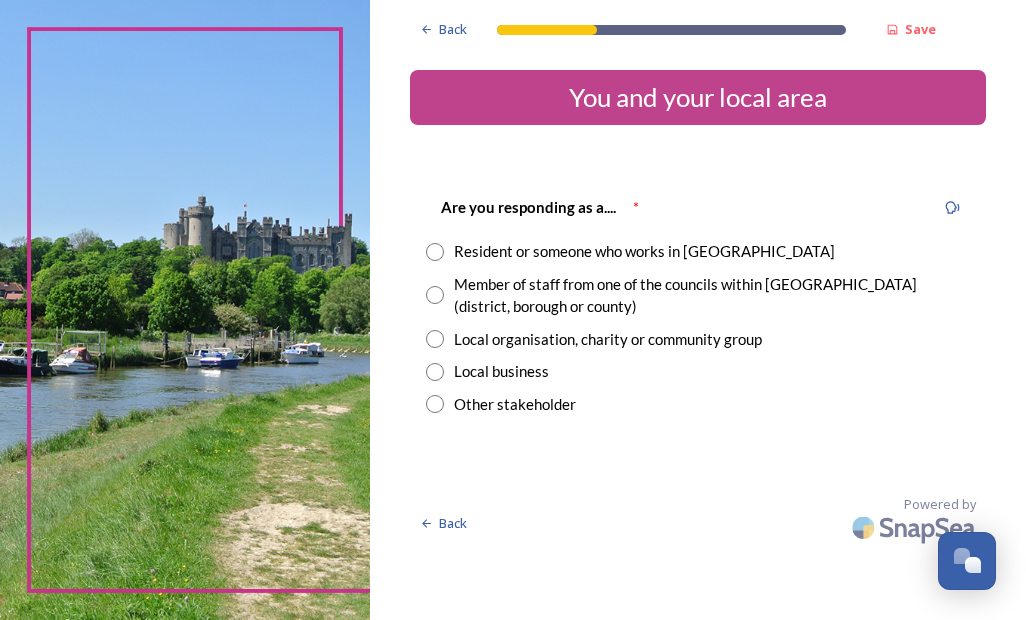 click on "Resident or someone who works in West Sussex" at bounding box center (698, 251) 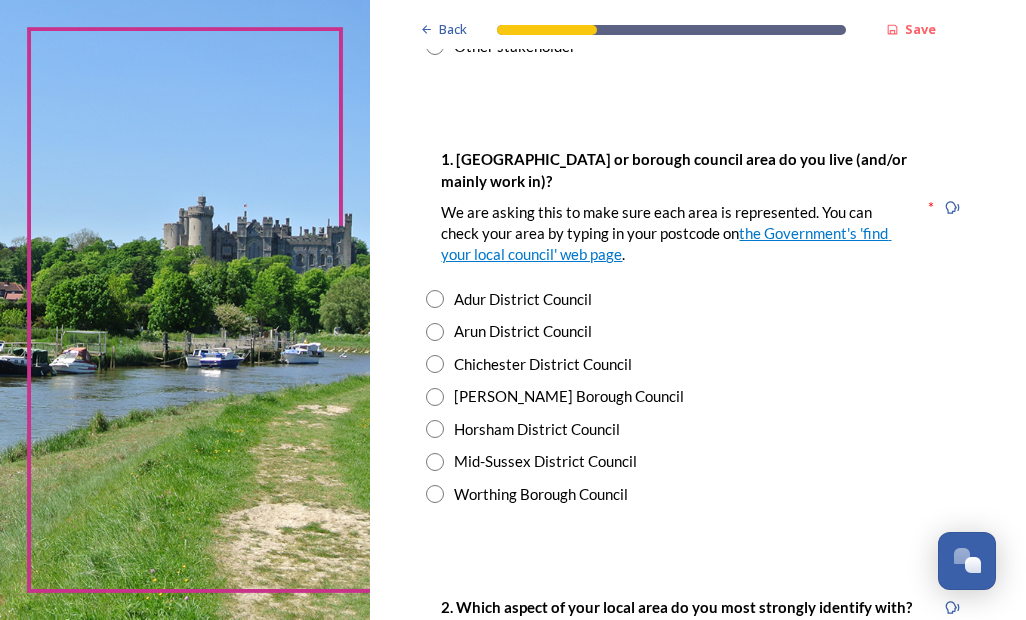 scroll, scrollTop: 356, scrollLeft: 0, axis: vertical 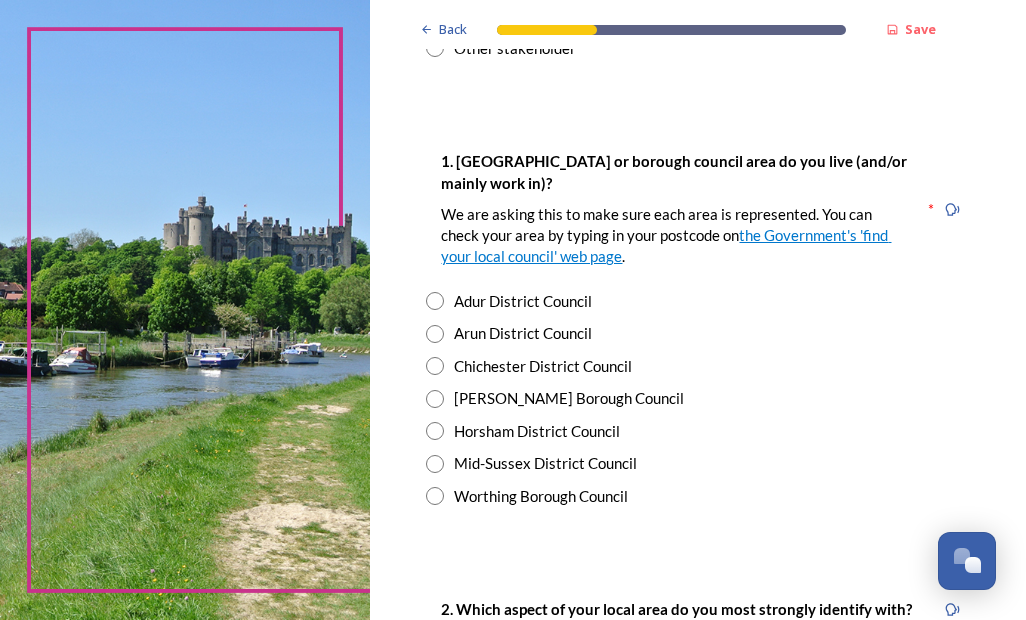 click at bounding box center (435, 366) 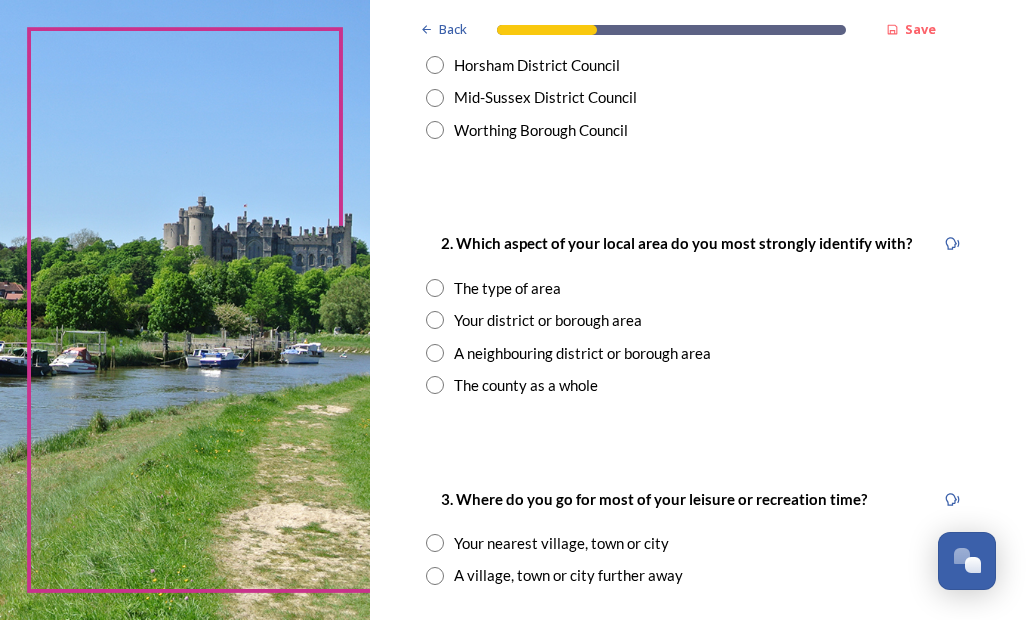 scroll, scrollTop: 722, scrollLeft: 0, axis: vertical 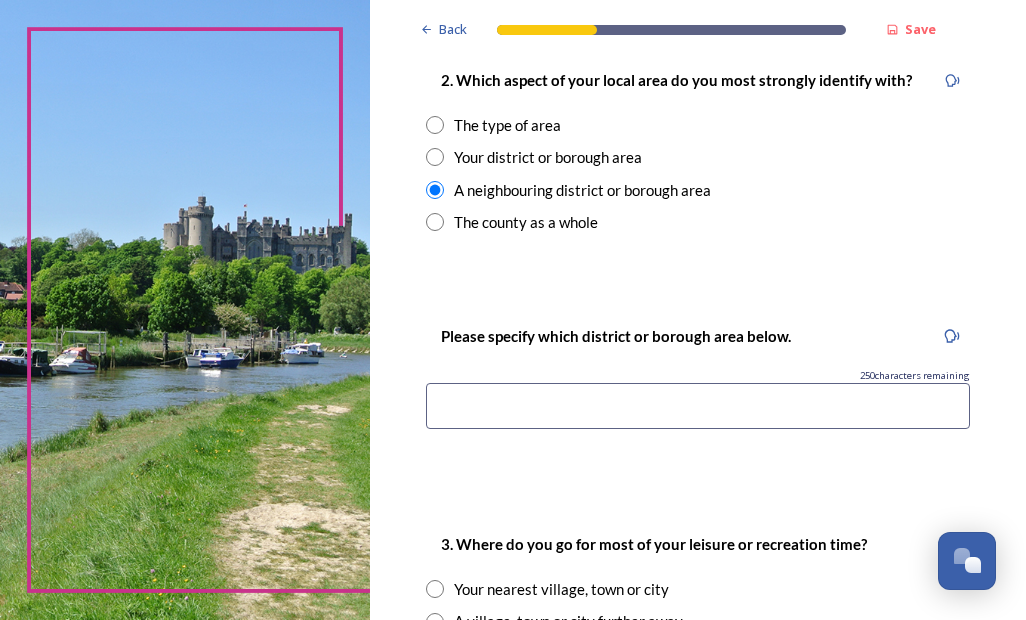 click at bounding box center [698, 406] 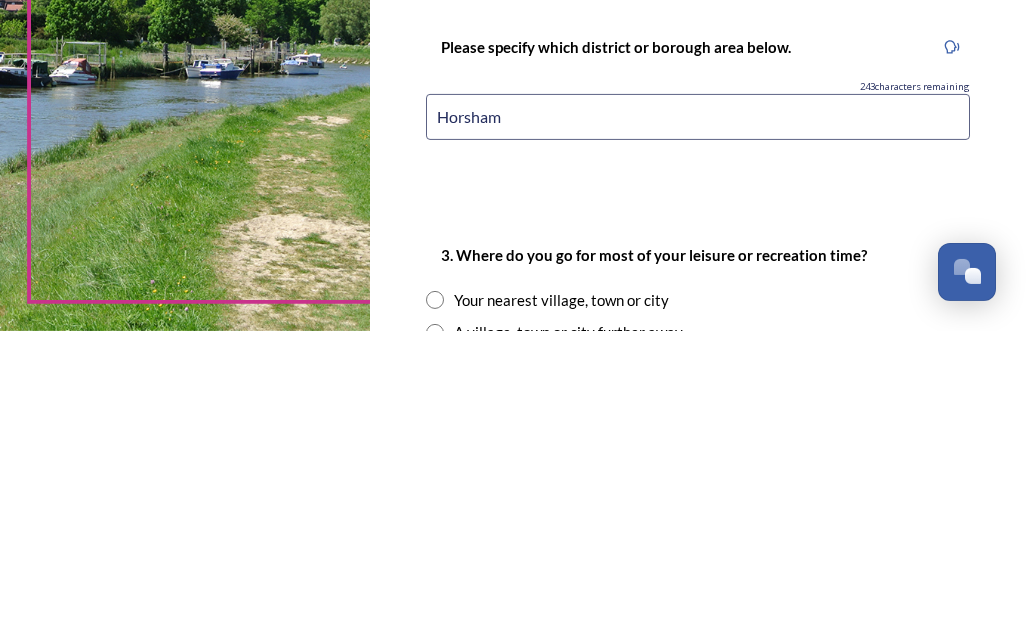 click on "Back Save You and your local area Are you responding as a.... * Resident or someone who works in West Sussex Member of staff from one of the councils within West Sussex (district, borough or county) Local organisation, charity or community group Local business Other stakeholder 1. Which district or borough council area do you live (and/or mainly work in)? We are asking this to make sure each area is represented. You can check your area by typing in your postcode on  the Government's 'find your local council' web page . * Adur District Council Arun District Council Chichester District Council Crawley Borough Council Horsham District Council Mid-Sussex District Council Worthing Borough Council 2. Which aspect of your local area do you most strongly identify with? The type of area Your district or borough area A neighbouring district or borough area The county as a whole Please specify which district or borough area below. 243  characters remaining Horsham Your nearest village, town or city 1000   Continue" at bounding box center (698, 452) 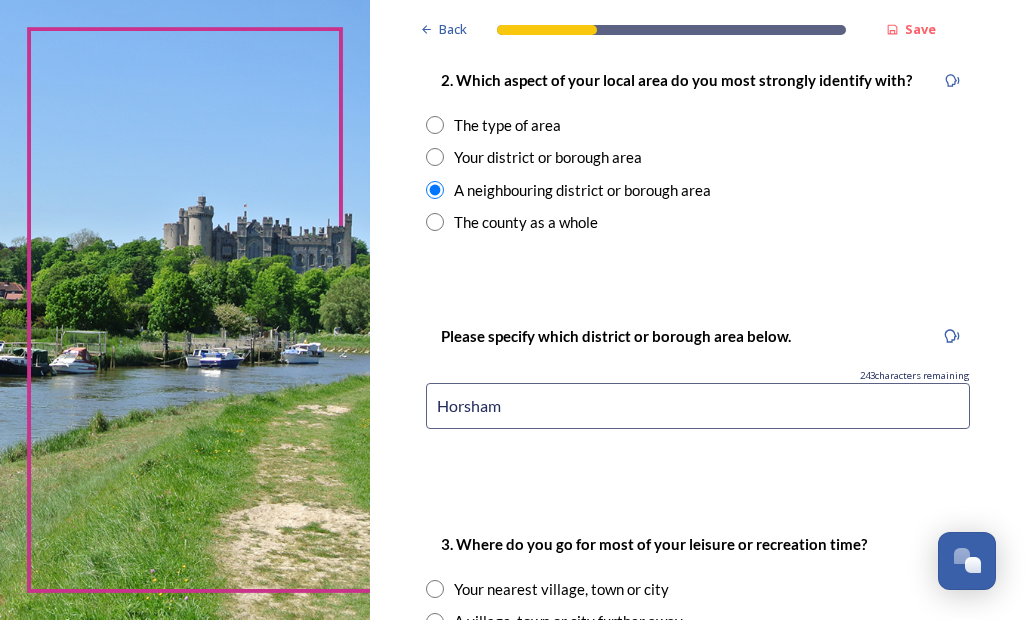 click on "Horsham" at bounding box center (698, 406) 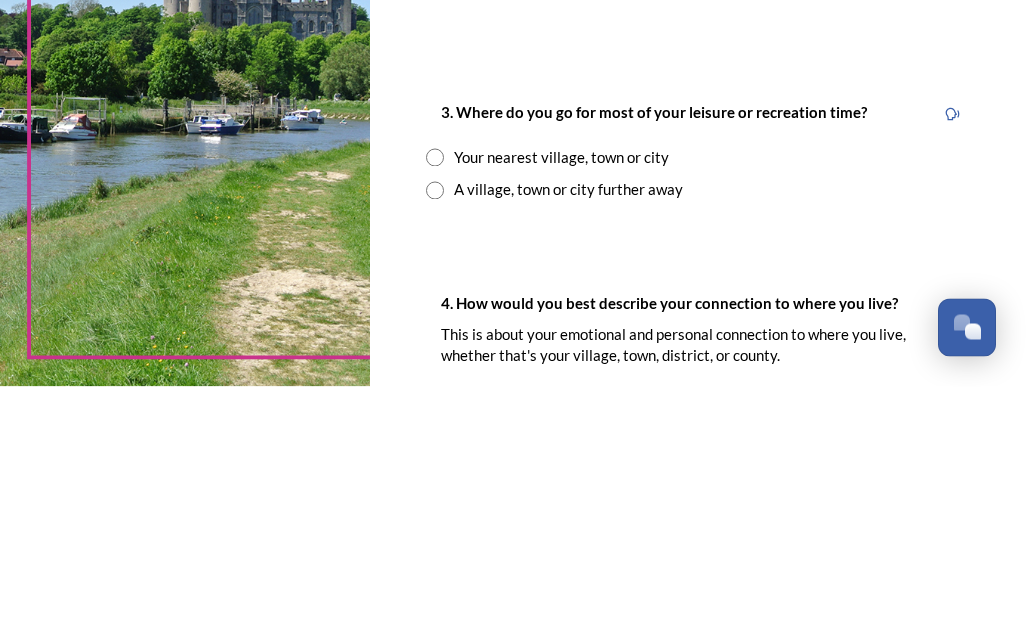 scroll, scrollTop: 1083, scrollLeft: 0, axis: vertical 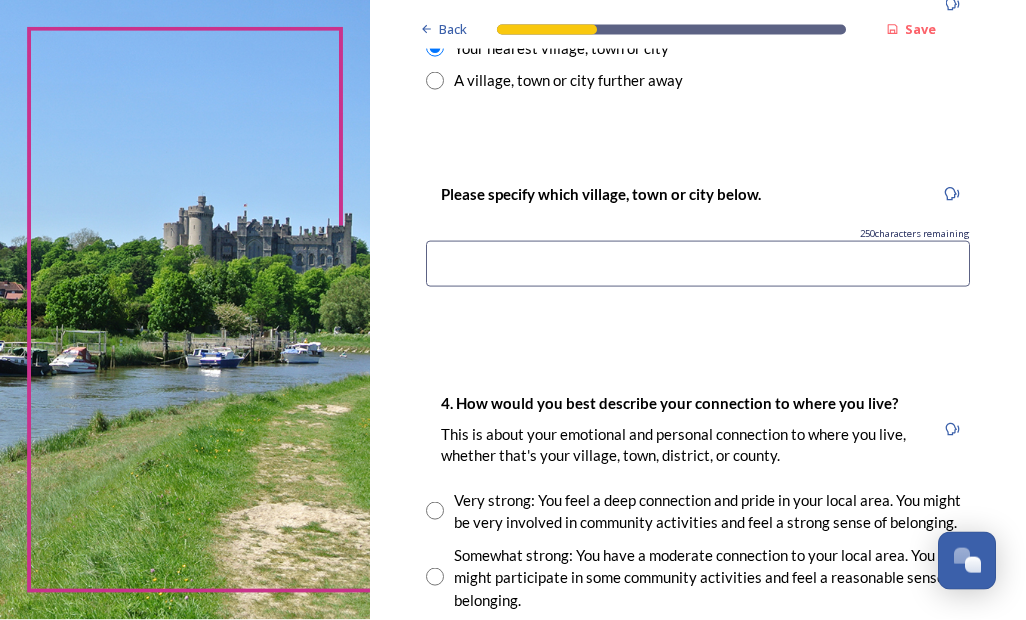 click at bounding box center (698, 264) 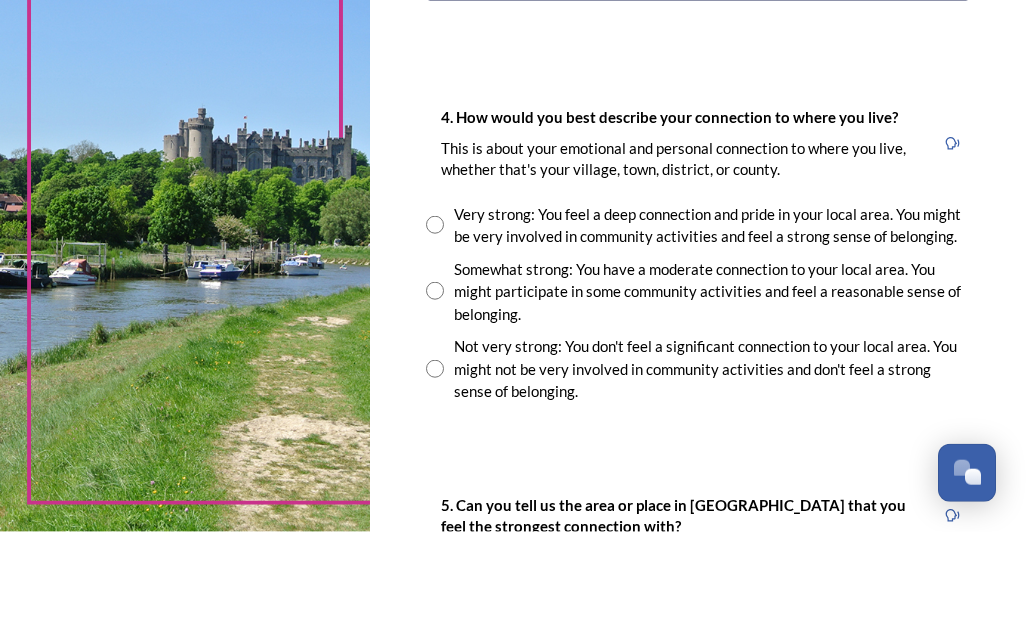 scroll, scrollTop: 1624, scrollLeft: 0, axis: vertical 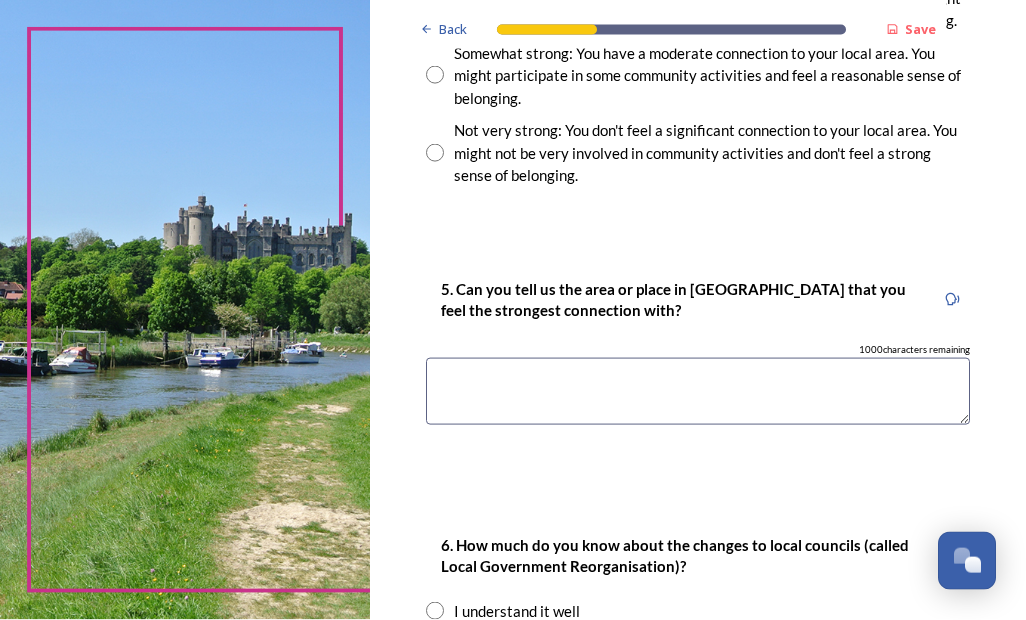 click at bounding box center (698, 391) 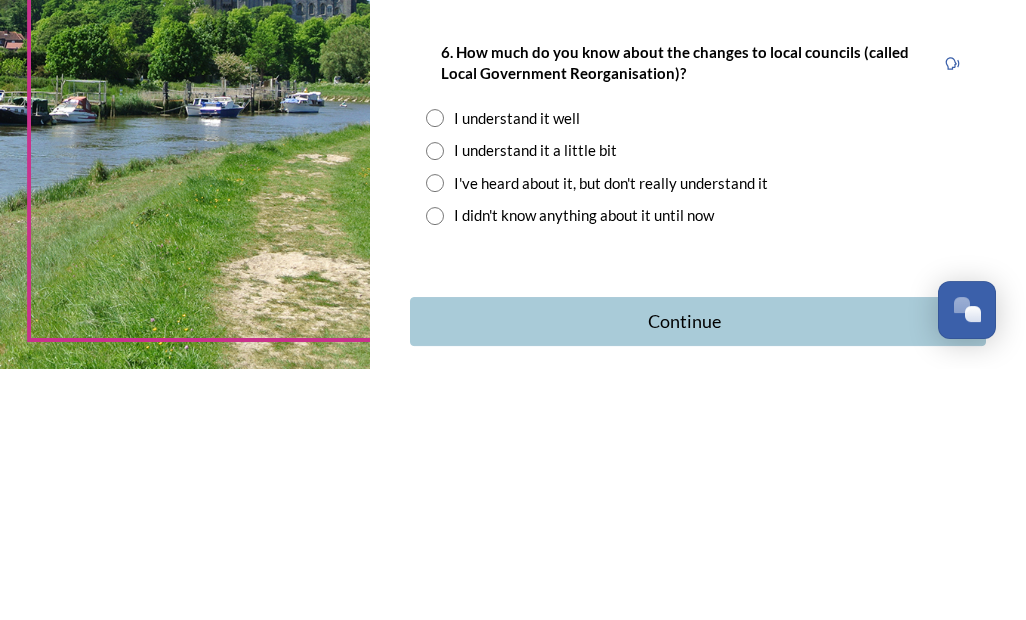 scroll, scrollTop: 2170, scrollLeft: 0, axis: vertical 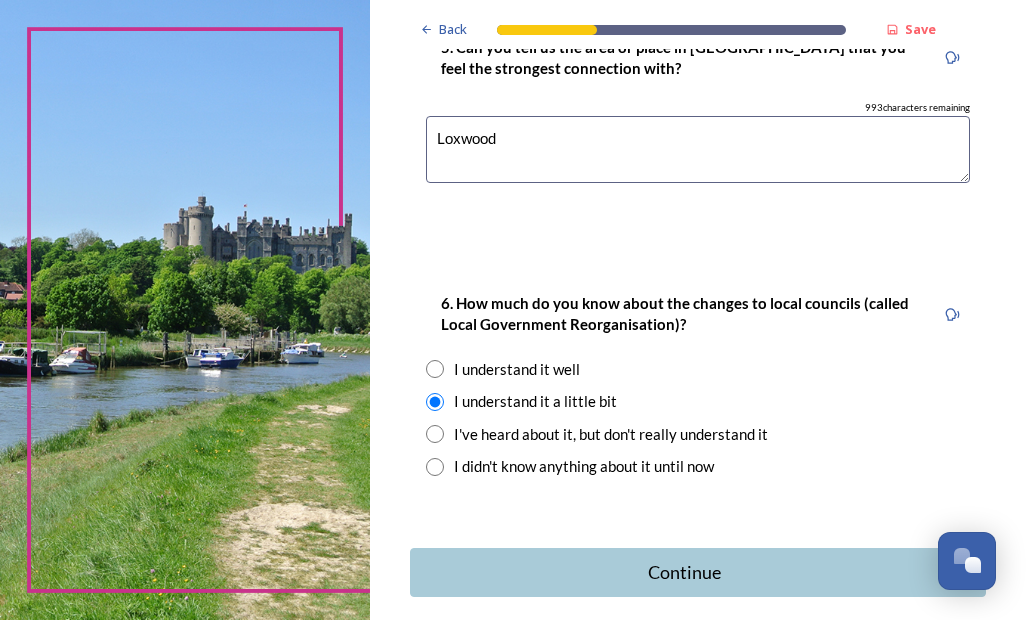click on "Continue" at bounding box center (684, 572) 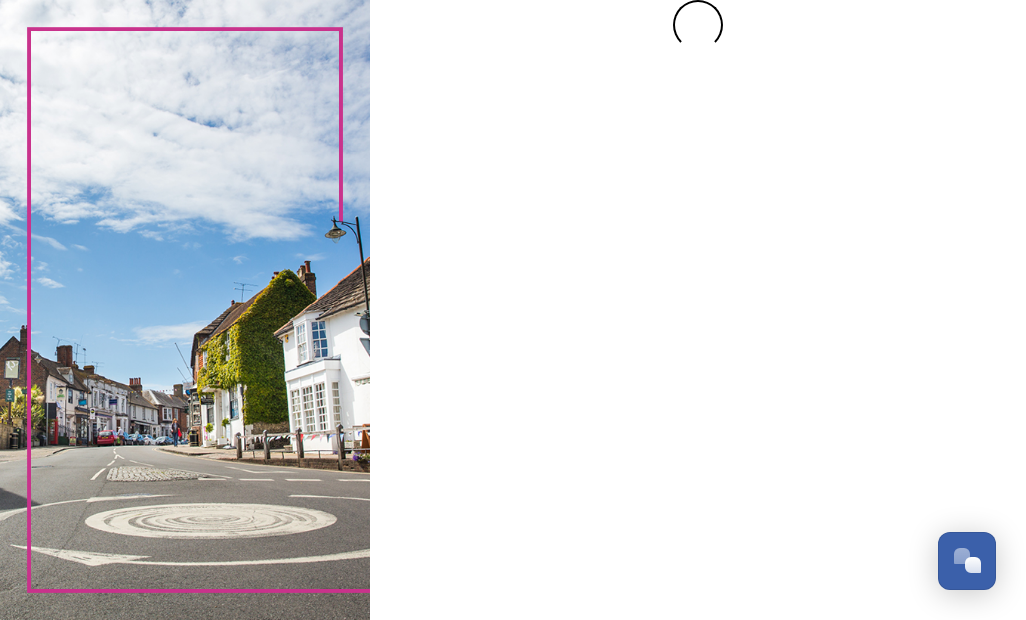 scroll, scrollTop: 0, scrollLeft: 0, axis: both 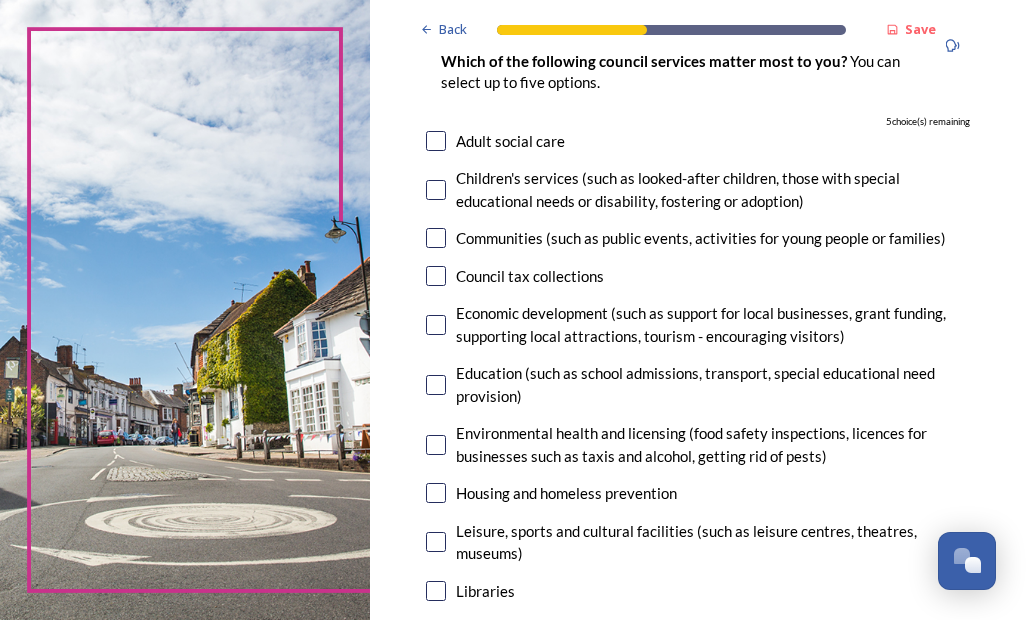 click at bounding box center [436, 493] 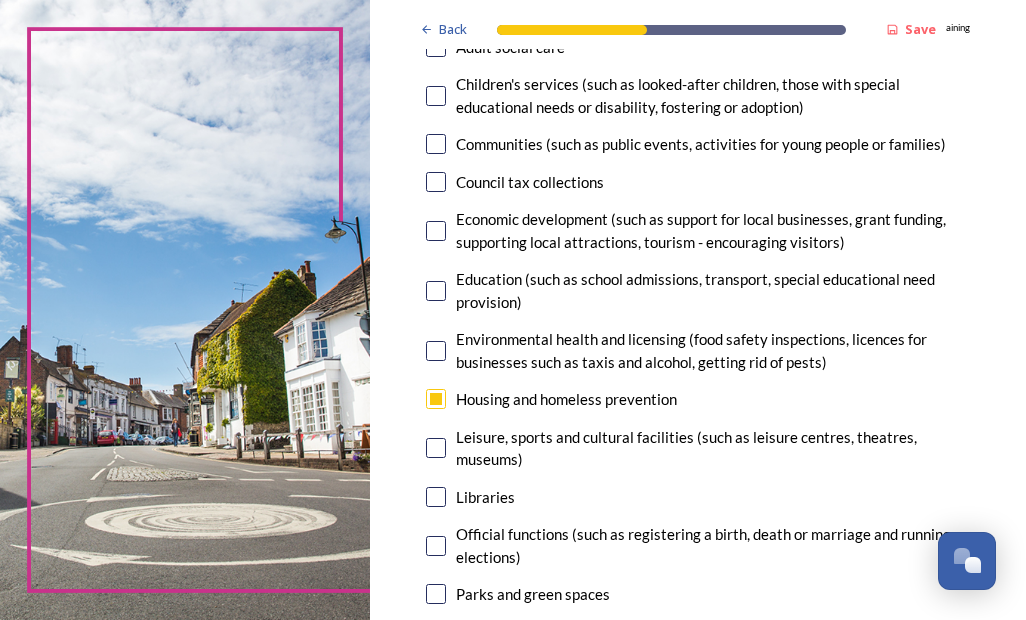 scroll, scrollTop: 294, scrollLeft: 0, axis: vertical 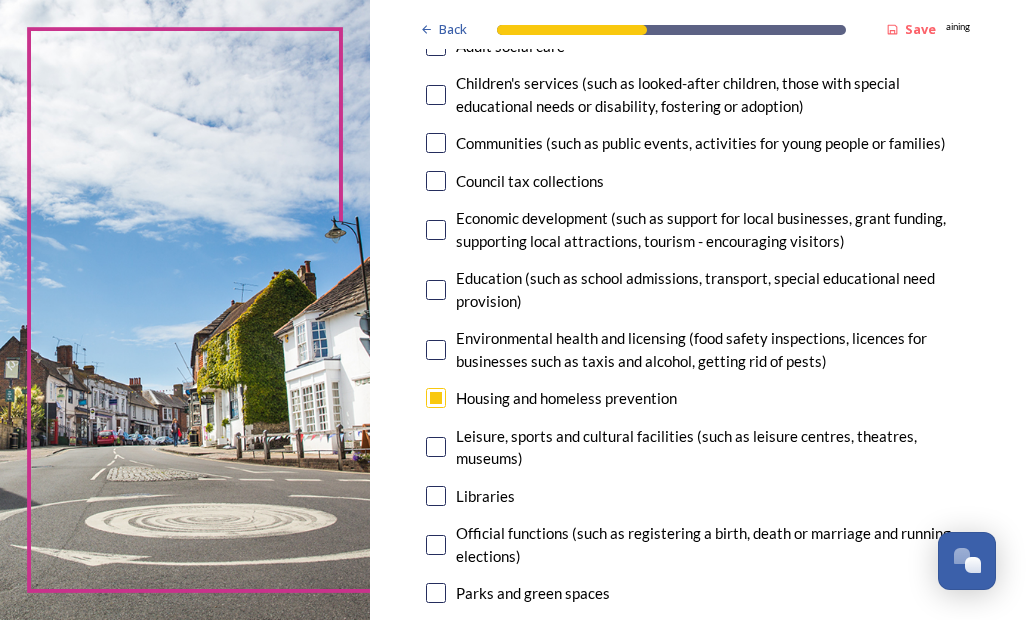 click at bounding box center (436, 447) 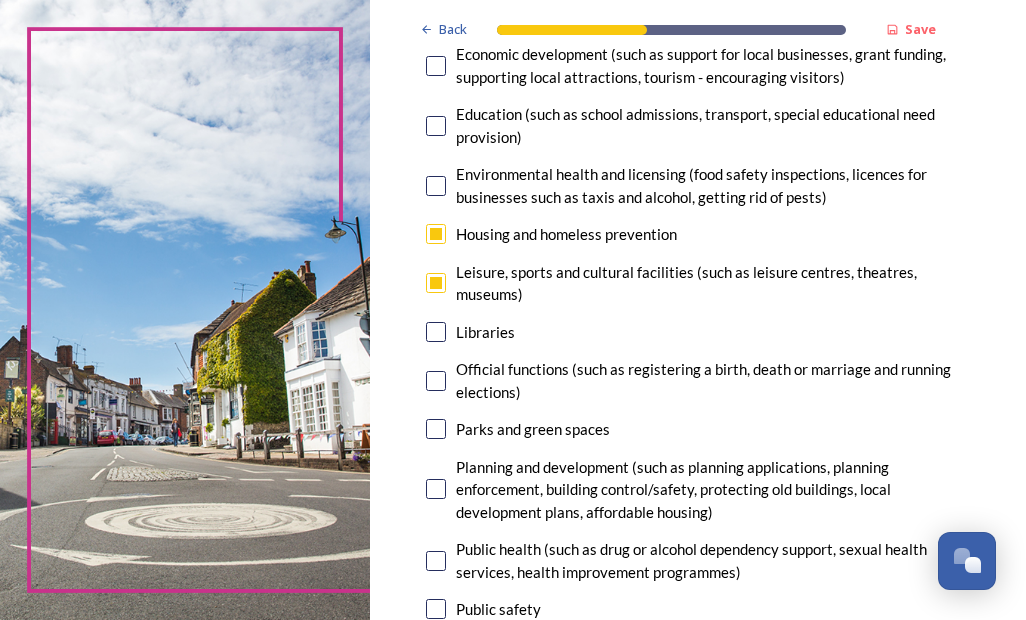 scroll, scrollTop: 460, scrollLeft: 0, axis: vertical 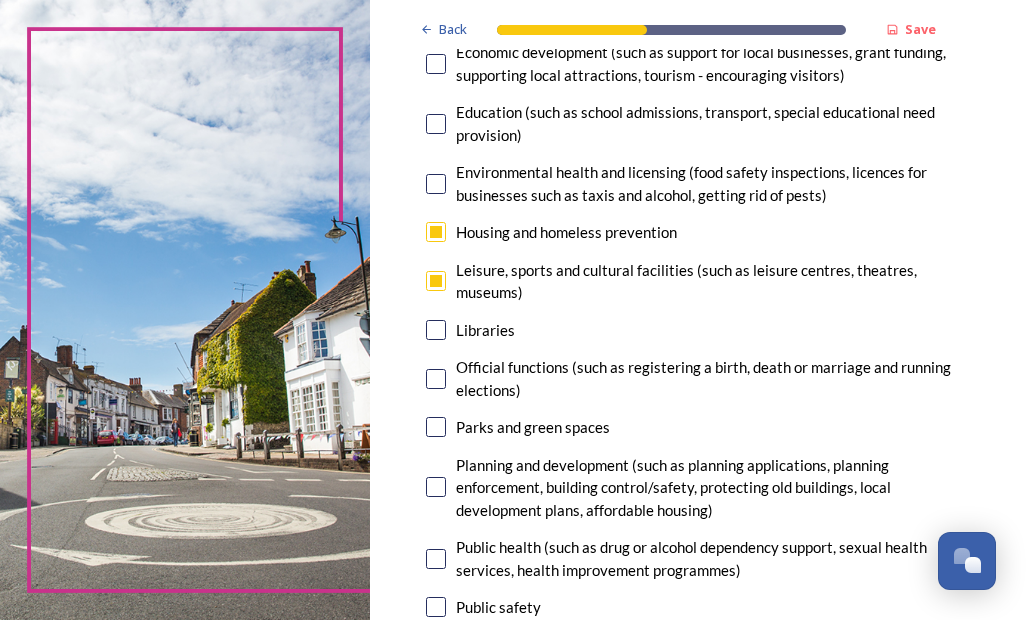 click at bounding box center (436, 427) 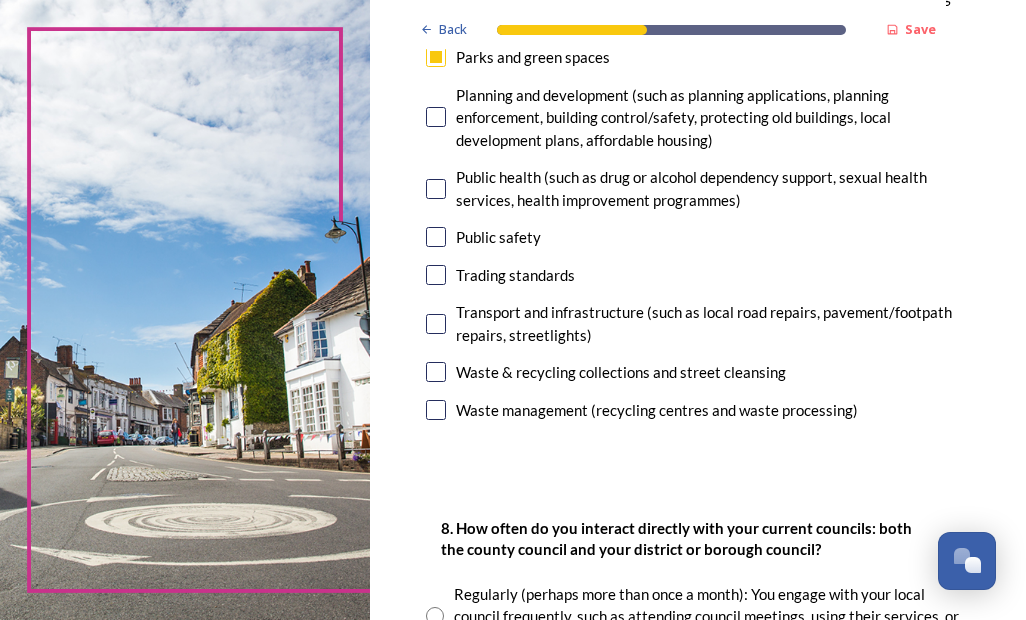 scroll, scrollTop: 835, scrollLeft: 0, axis: vertical 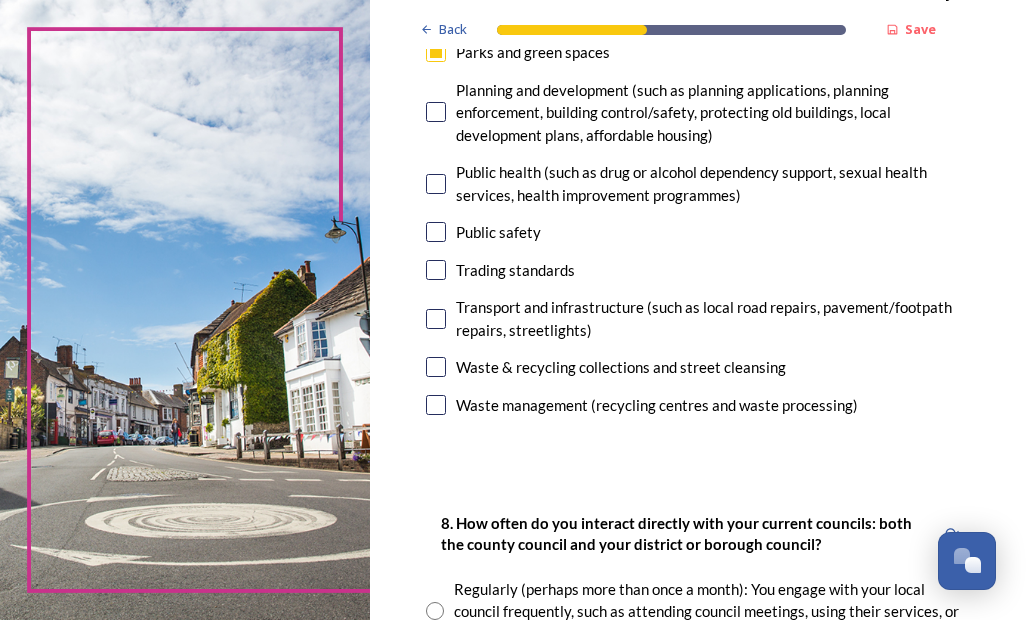 click at bounding box center (436, 367) 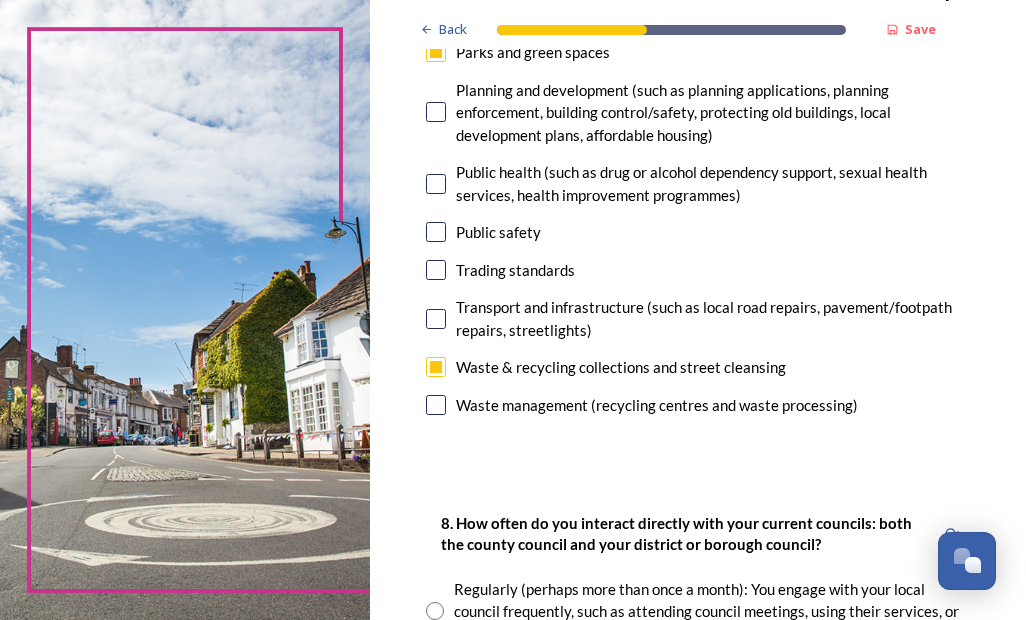click at bounding box center (436, 112) 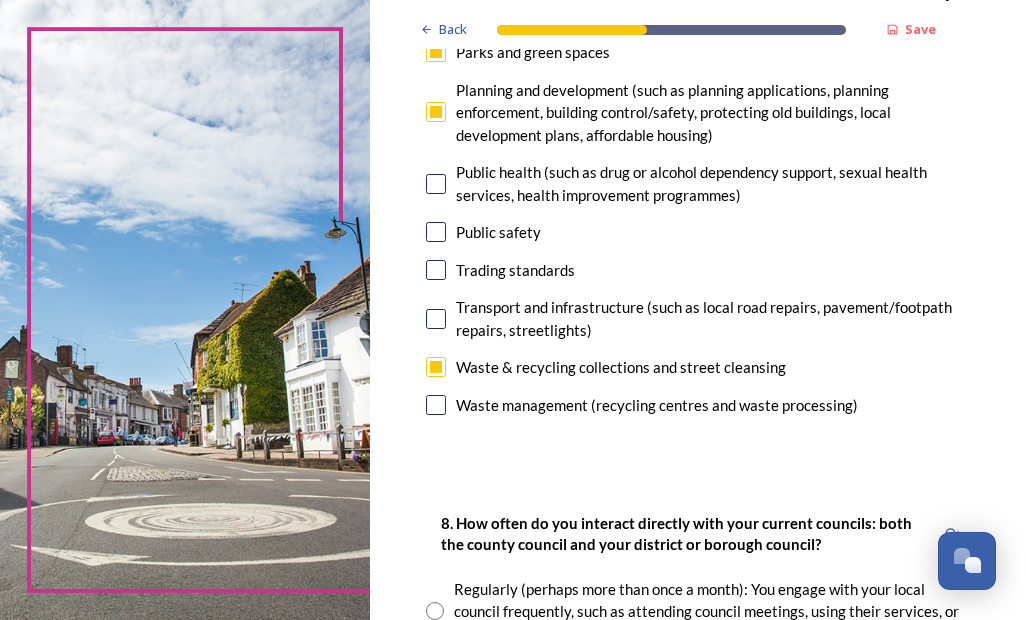 click at bounding box center (436, 232) 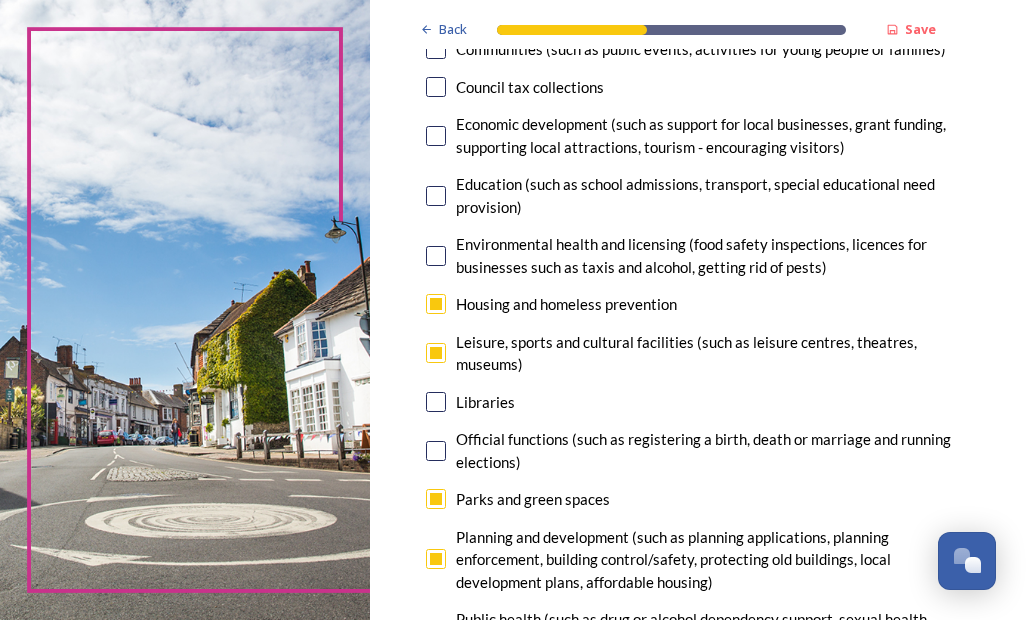scroll, scrollTop: 387, scrollLeft: 0, axis: vertical 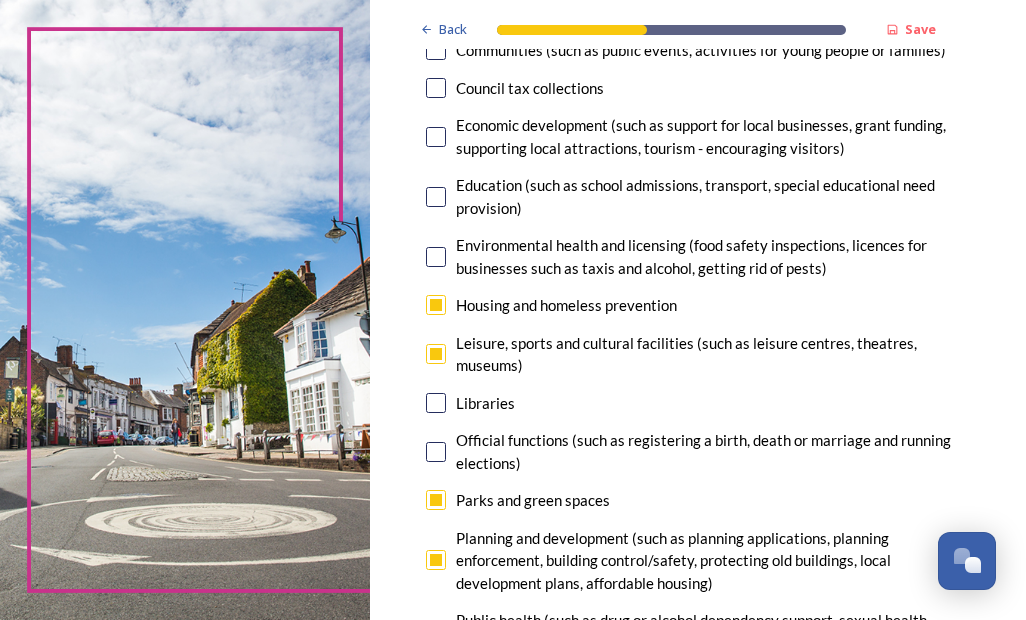 click on "7. Council services will continue, no matter what the local government structure looks like.  ﻿﻿Which of the following council services matter most to you?  You can select up to five options. 0  choice(s) remaining Adult social care   Children's services (such as looked-after children, those with special educational needs or disability, fostering or adoption) Communities (such as public events, activities for young people or families) Council tax collections Economic development (such as support for local businesses, grant funding, supporting local attractions, tourism - encouraging visitors)  Education (such as school admissions, transport, special educational need provision)  Environmental health and licensing (food safety inspections, licences for businesses such as taxis and alcohol, getting rid of pests) Housing and homeless prevention Leisure, sports and cultural facilities (such as leisure centres, theatres, museums) Libraries Parks and green spaces Public safety Trading standards" at bounding box center (698, 338) 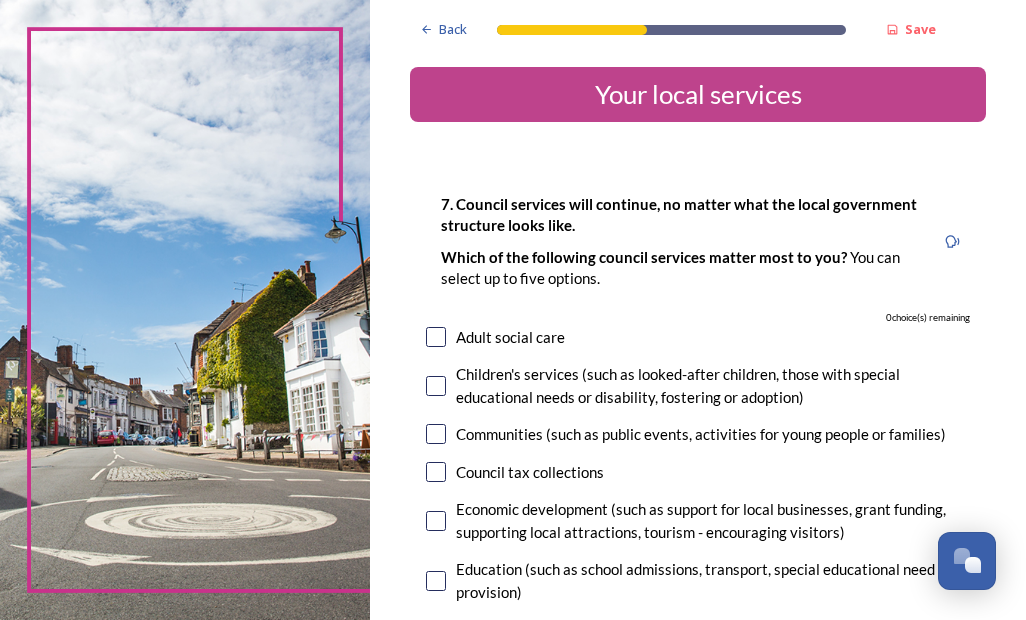 scroll, scrollTop: 3, scrollLeft: 0, axis: vertical 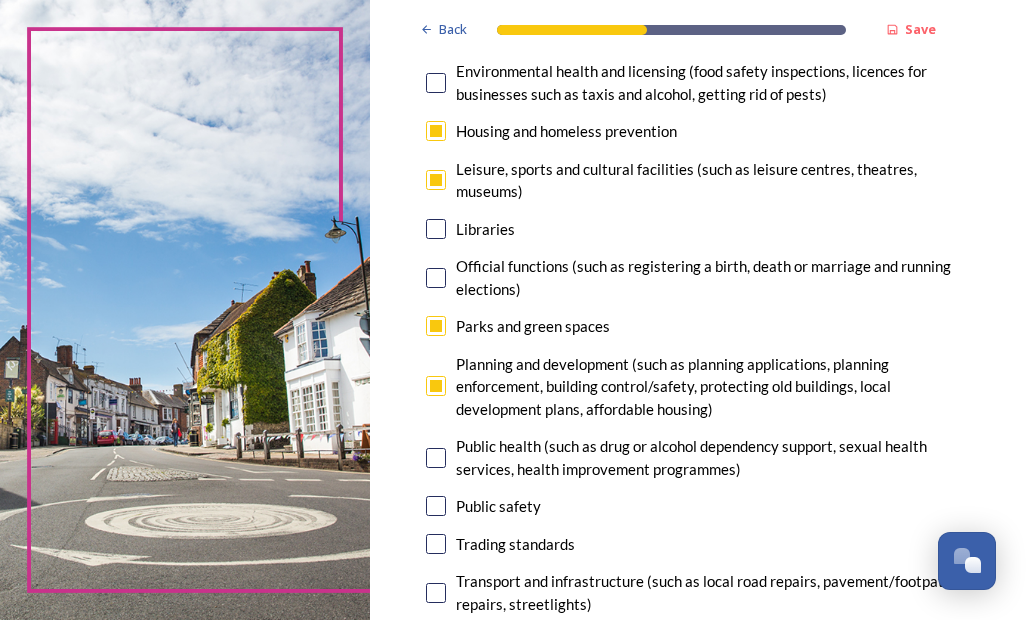 click at bounding box center [436, 386] 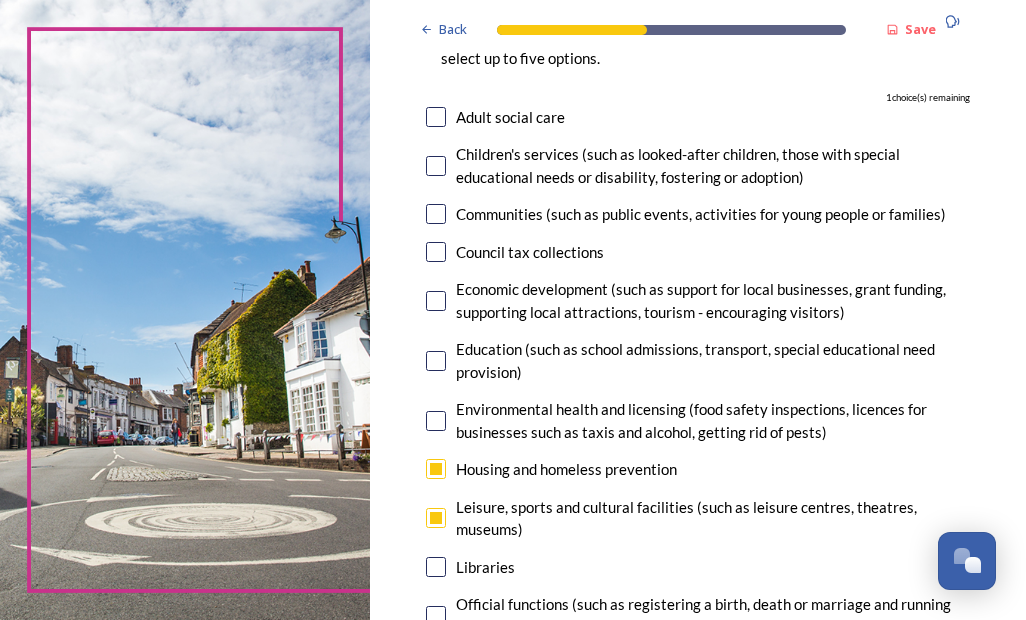 scroll, scrollTop: 223, scrollLeft: 0, axis: vertical 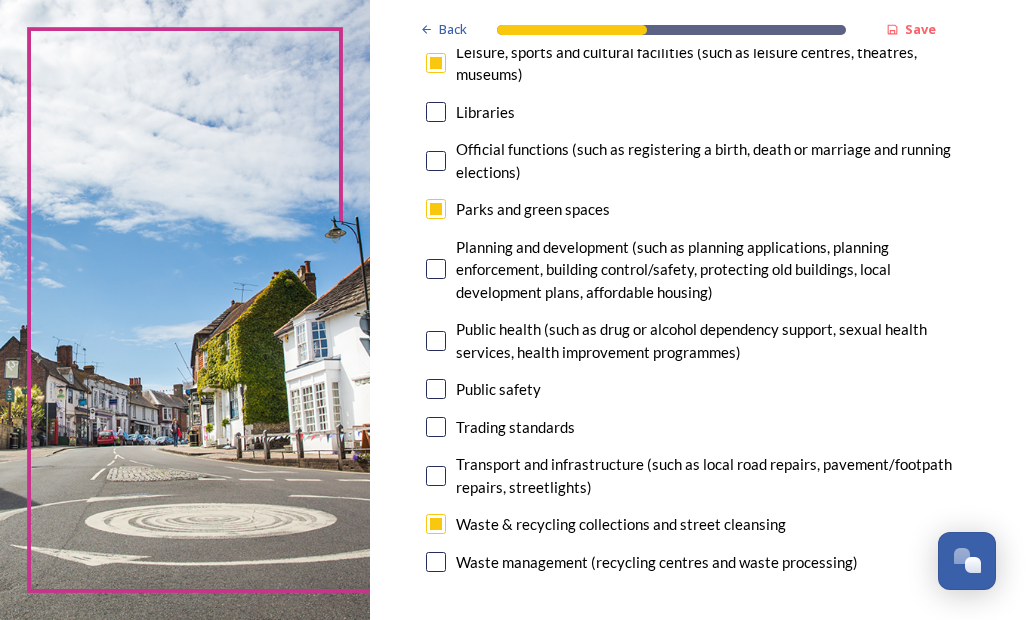 click at bounding box center (436, 389) 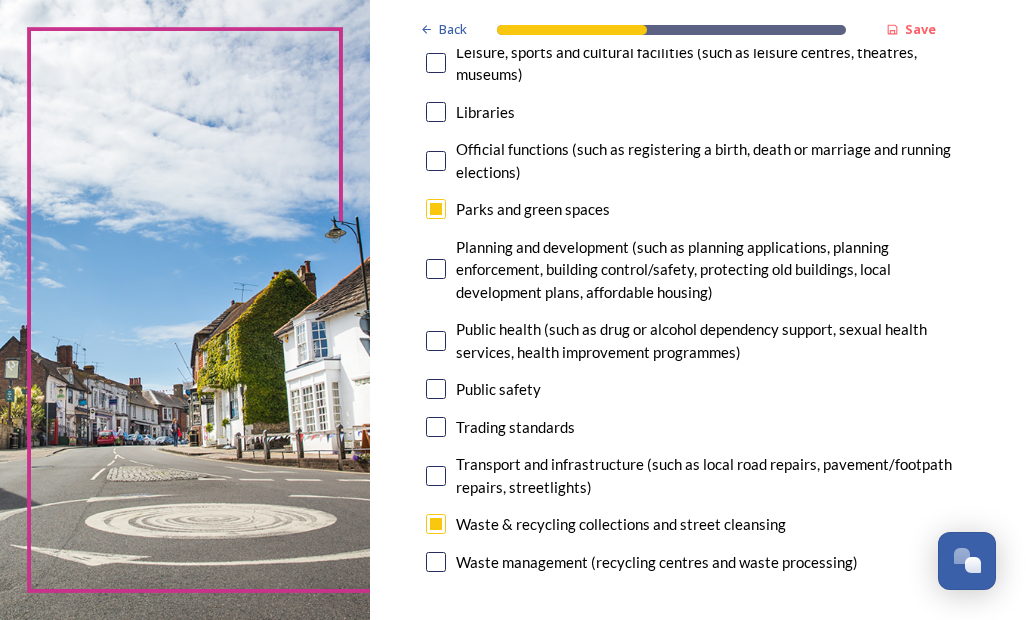 click on "Transport and infrastructure (such as local road repairs, pavement/footpath repairs, streetlights)" at bounding box center (713, 475) 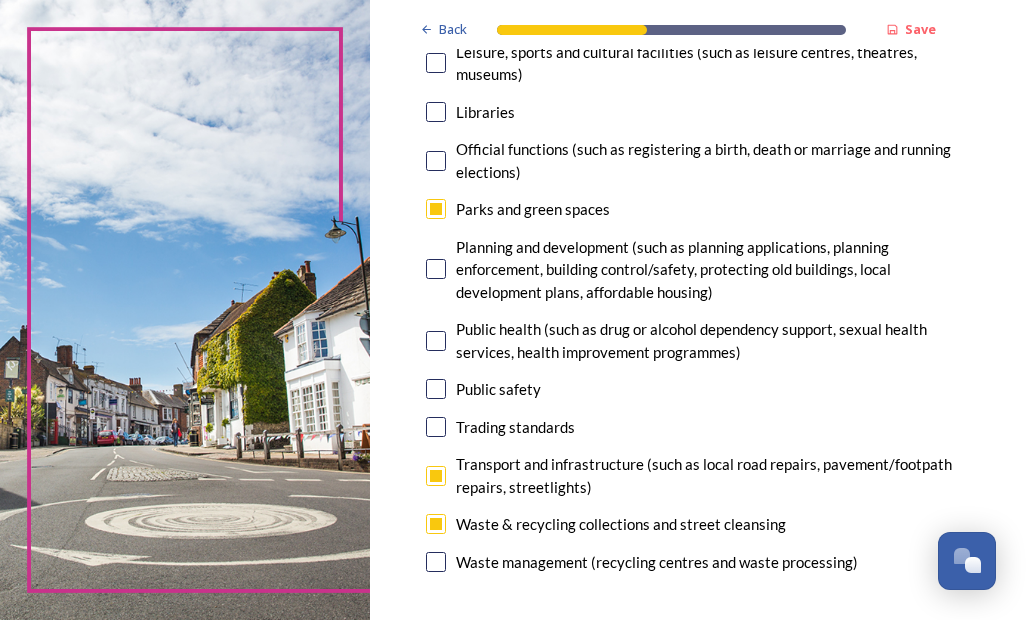 checkbox on "true" 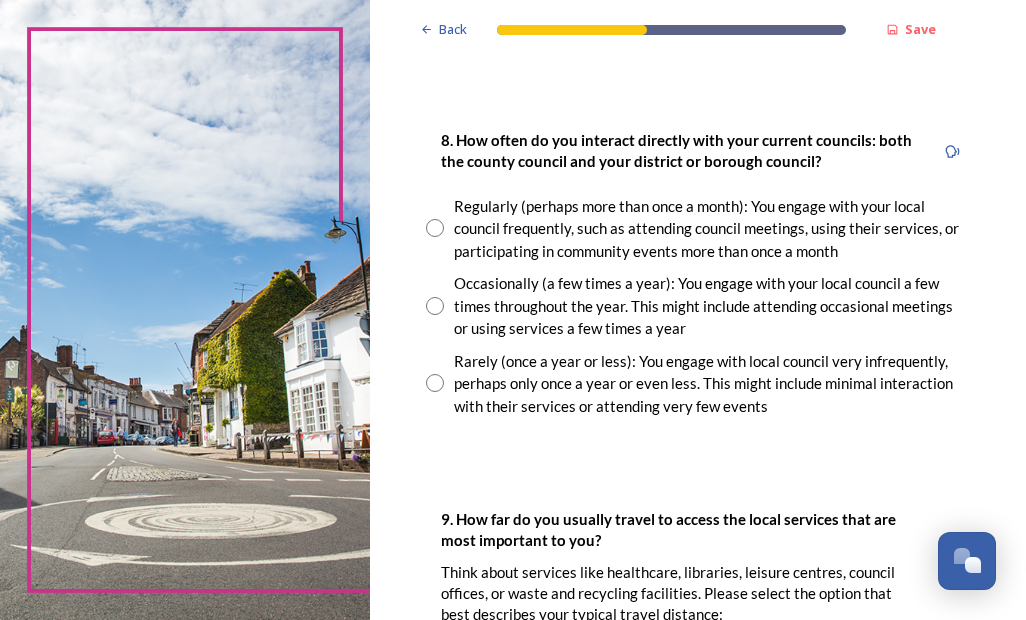scroll, scrollTop: 1233, scrollLeft: 0, axis: vertical 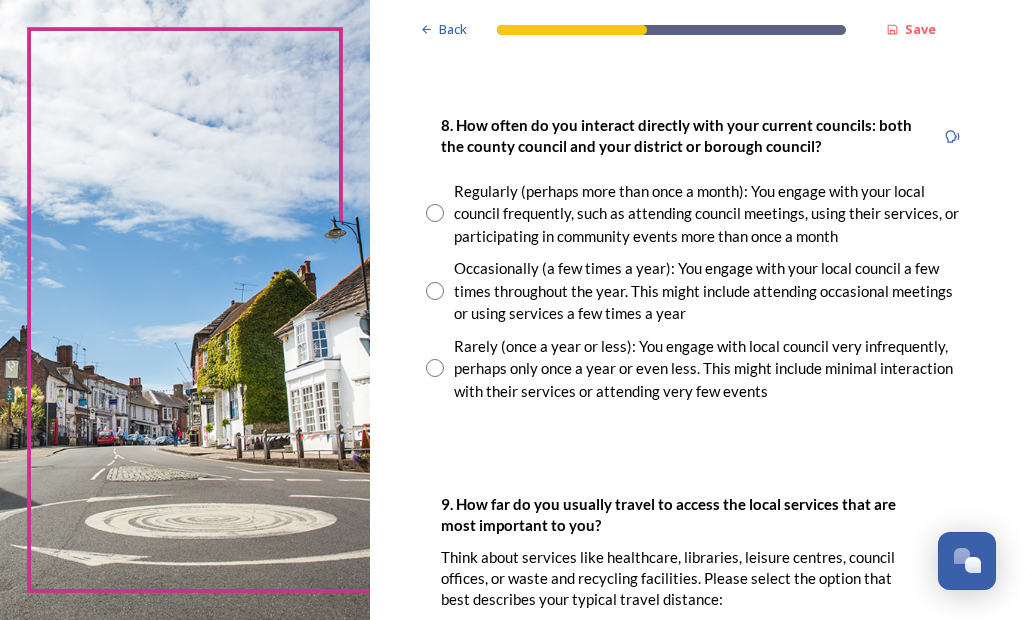 click at bounding box center (435, 291) 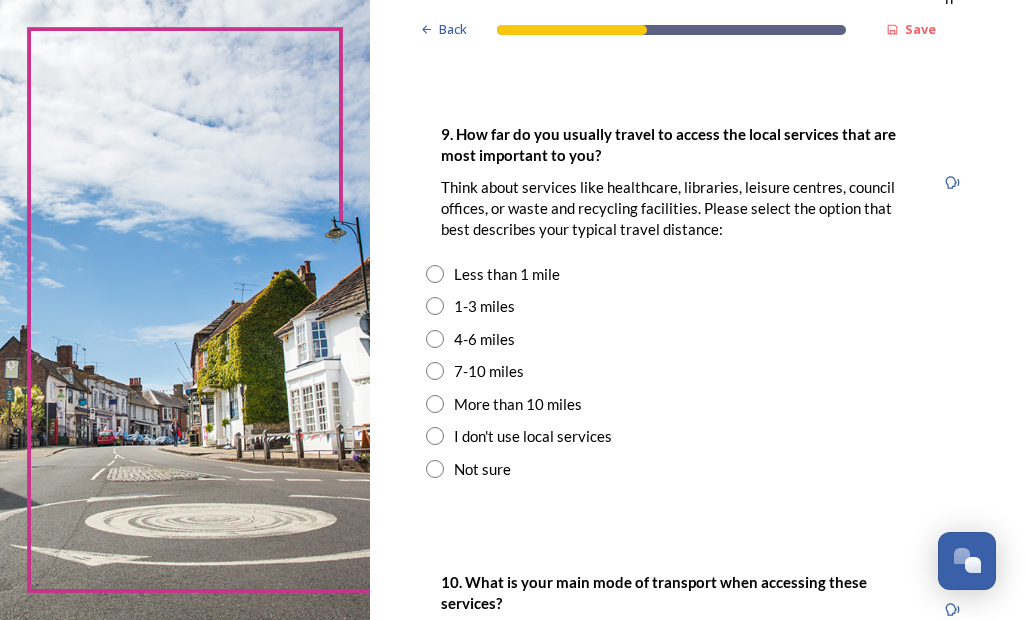 scroll, scrollTop: 1604, scrollLeft: 0, axis: vertical 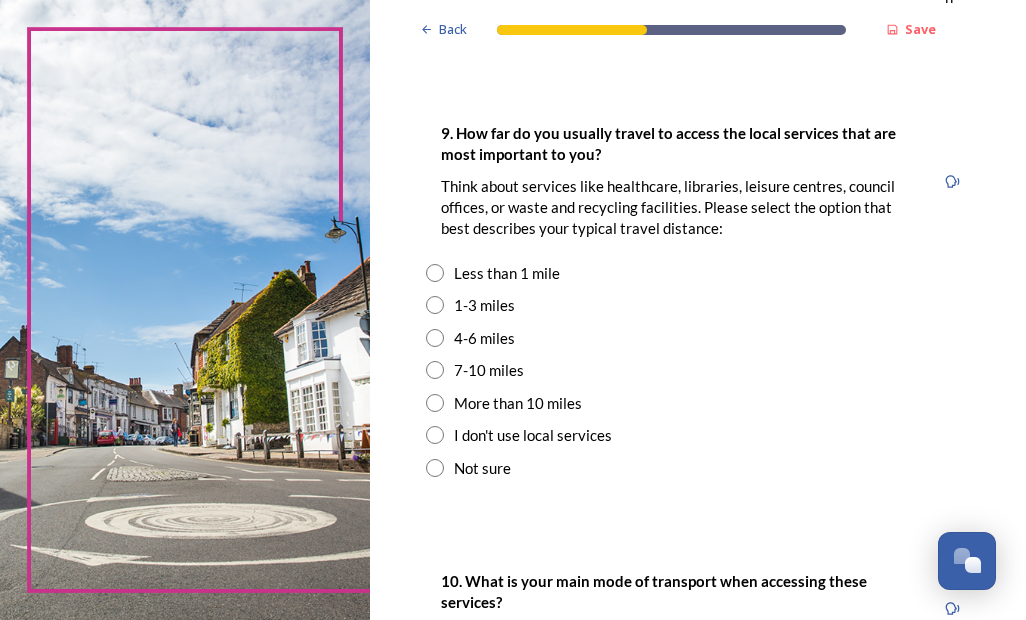 click at bounding box center (435, 370) 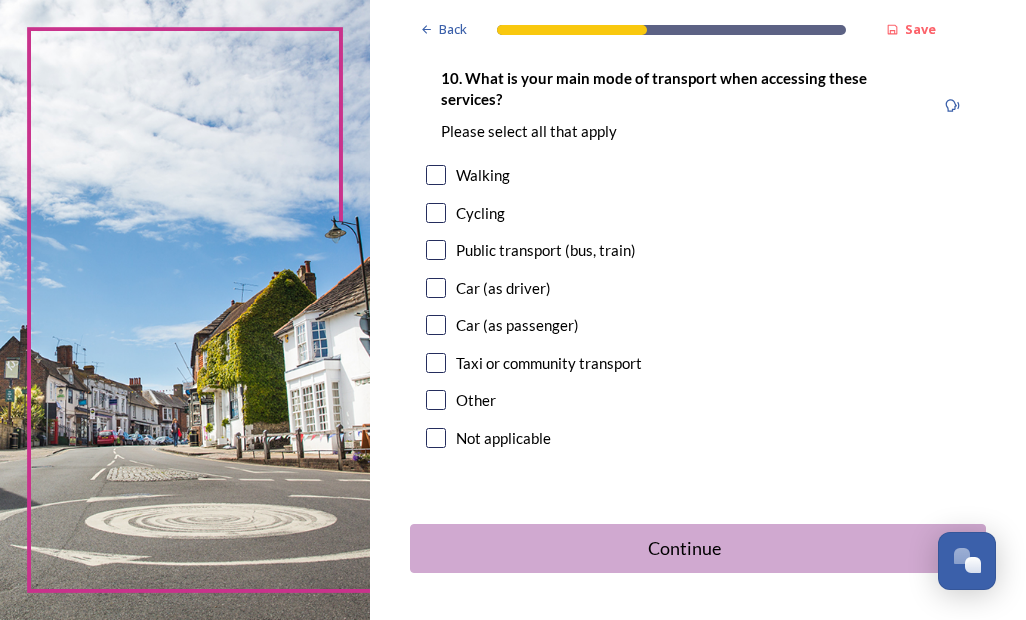 scroll, scrollTop: 2108, scrollLeft: 0, axis: vertical 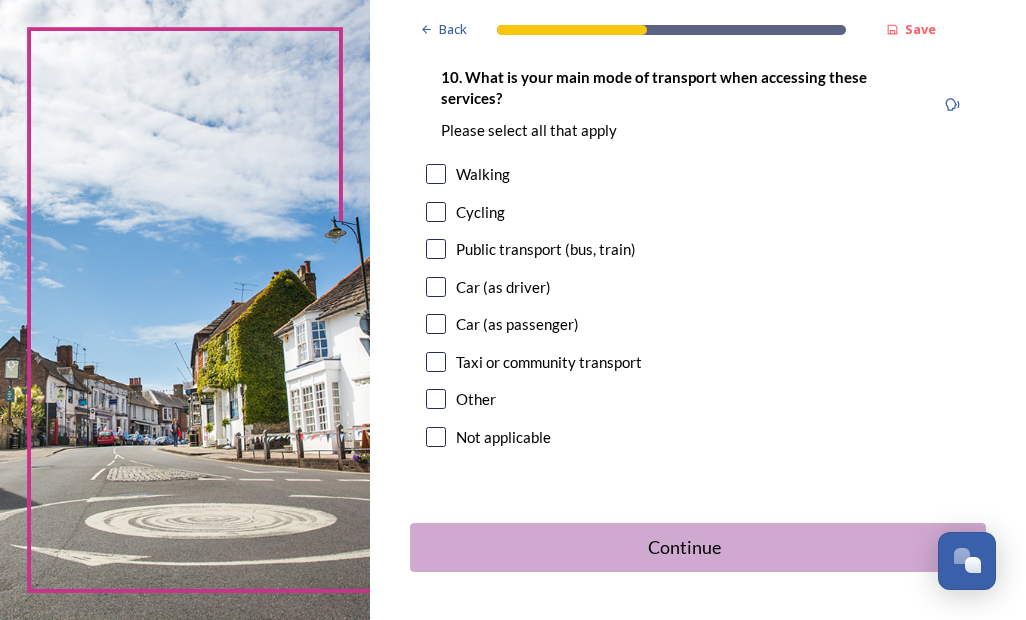 click at bounding box center (436, 287) 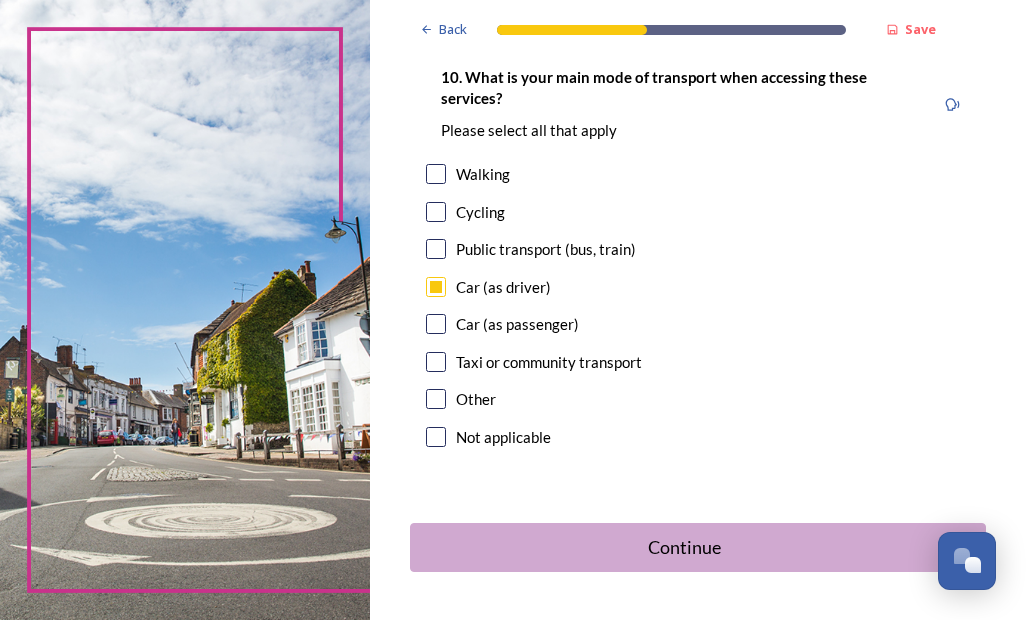 click on "Continue" at bounding box center (684, 547) 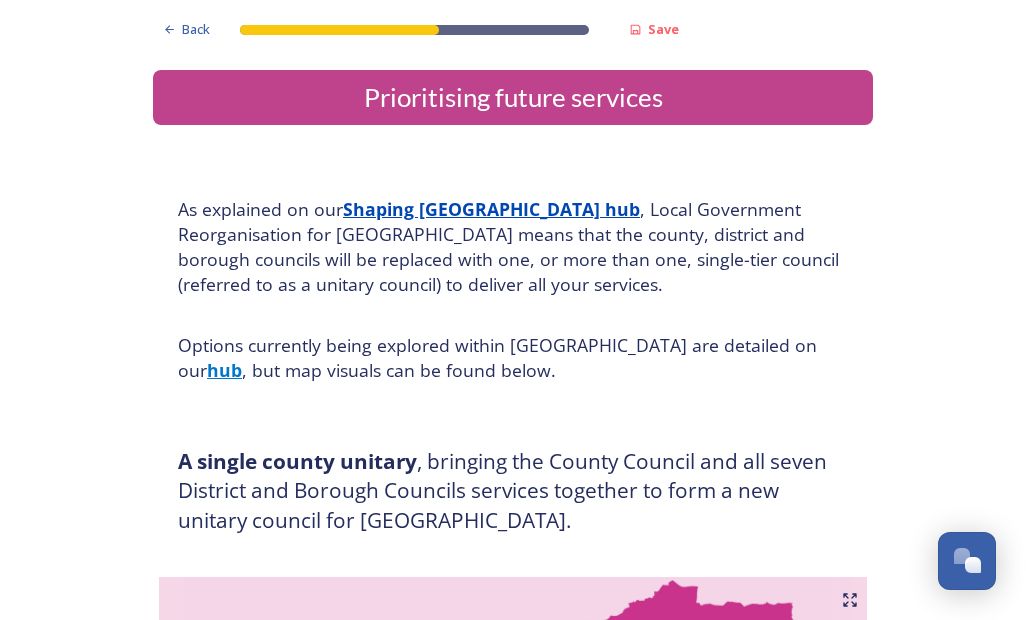 scroll, scrollTop: 0, scrollLeft: 0, axis: both 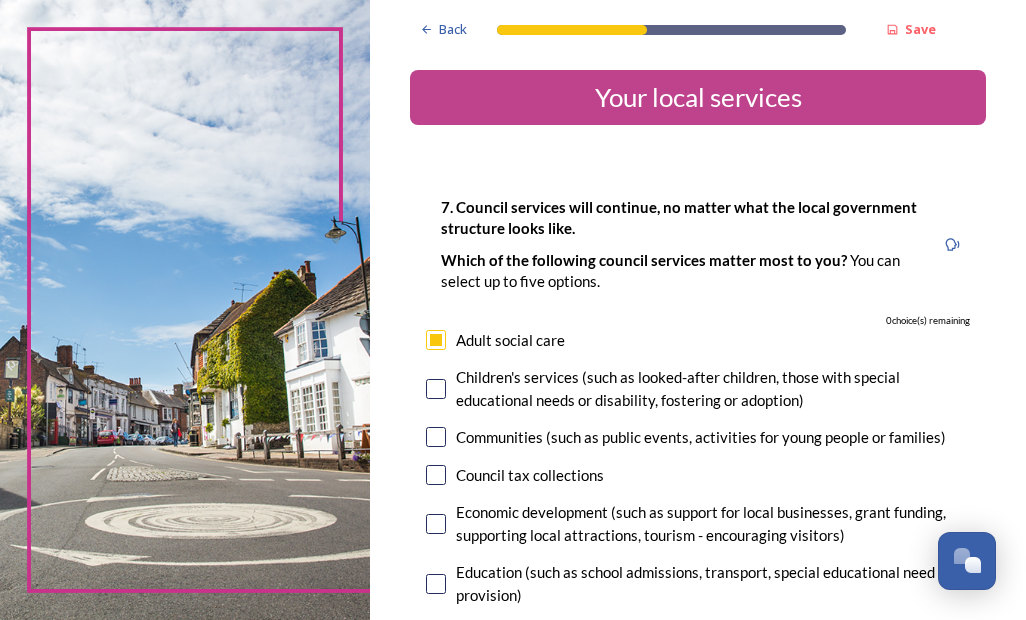 click on "Back" at bounding box center (453, 29) 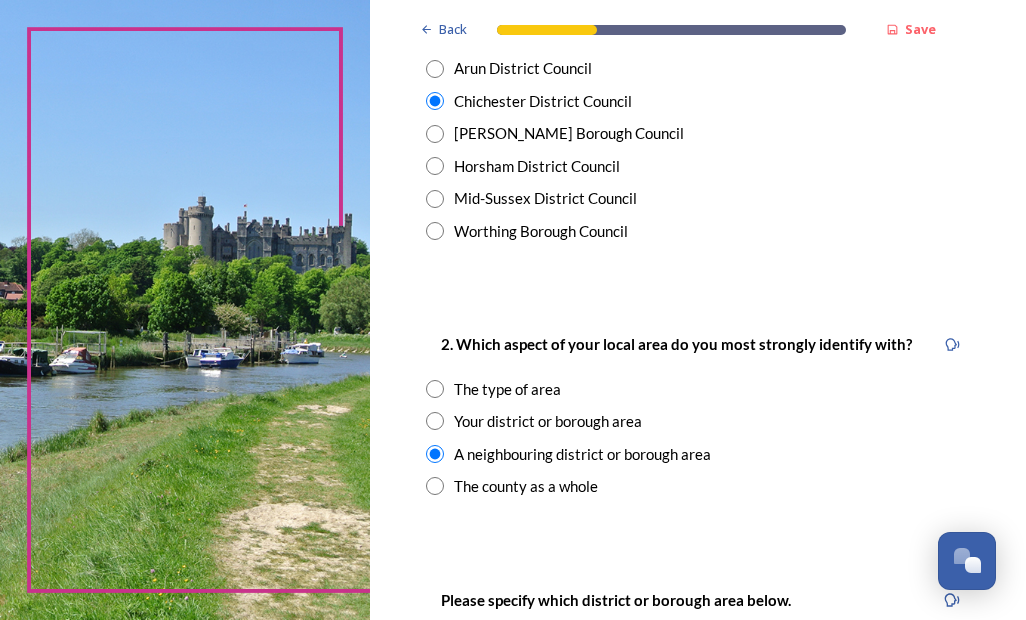 scroll, scrollTop: 622, scrollLeft: 0, axis: vertical 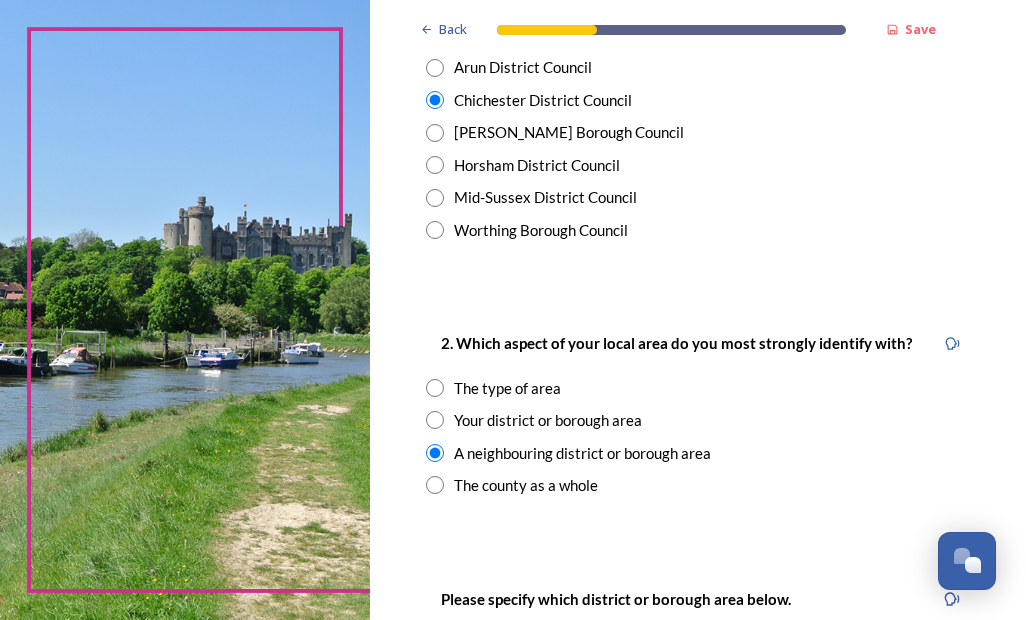 click at bounding box center (435, 420) 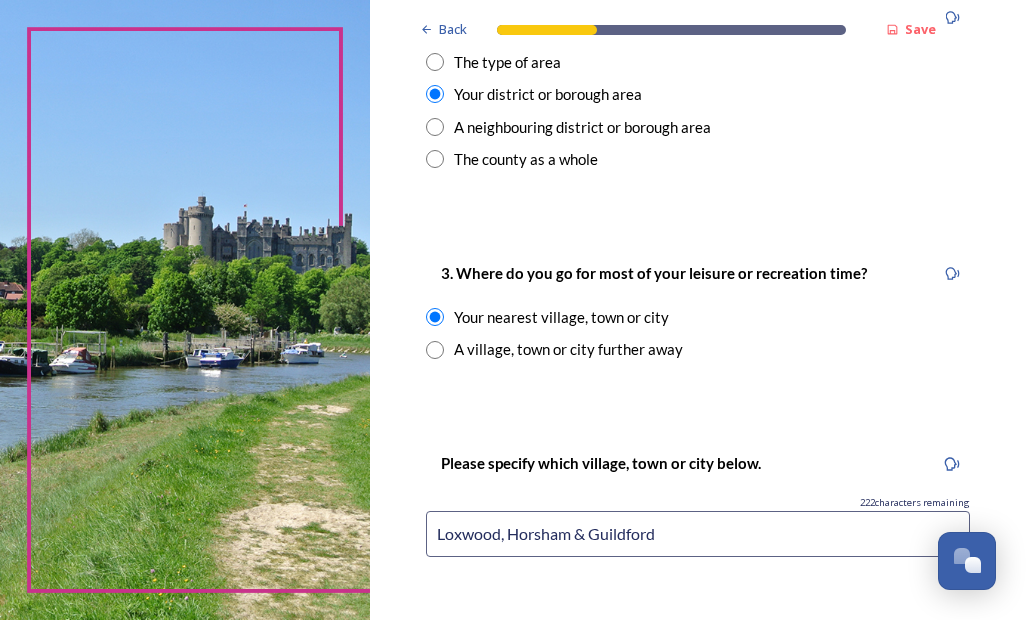 scroll, scrollTop: 950, scrollLeft: 0, axis: vertical 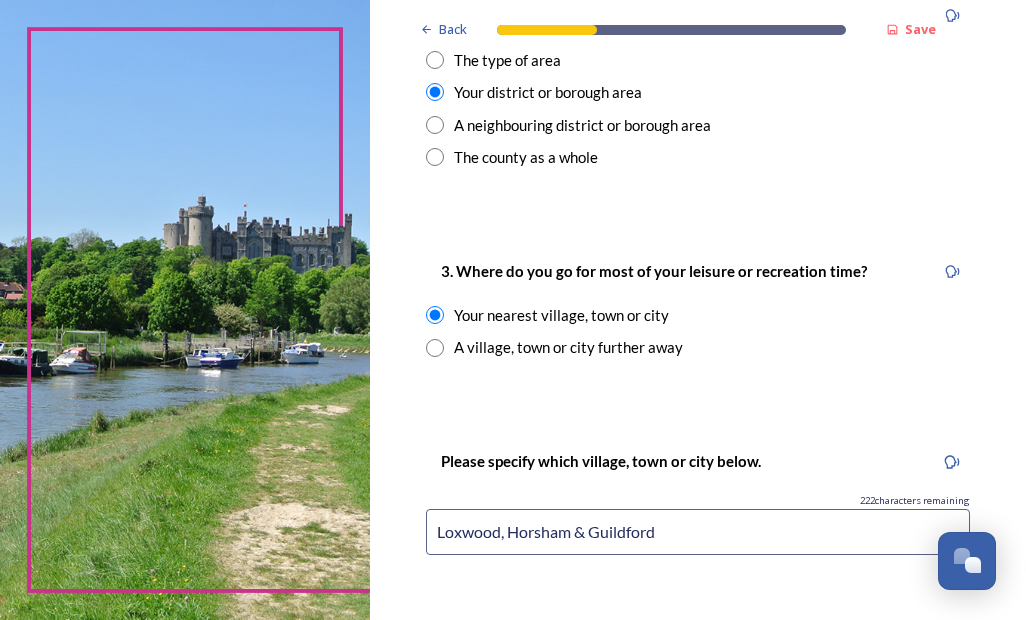 click on "Loxwood, Horsham & Guildford" at bounding box center (698, 532) 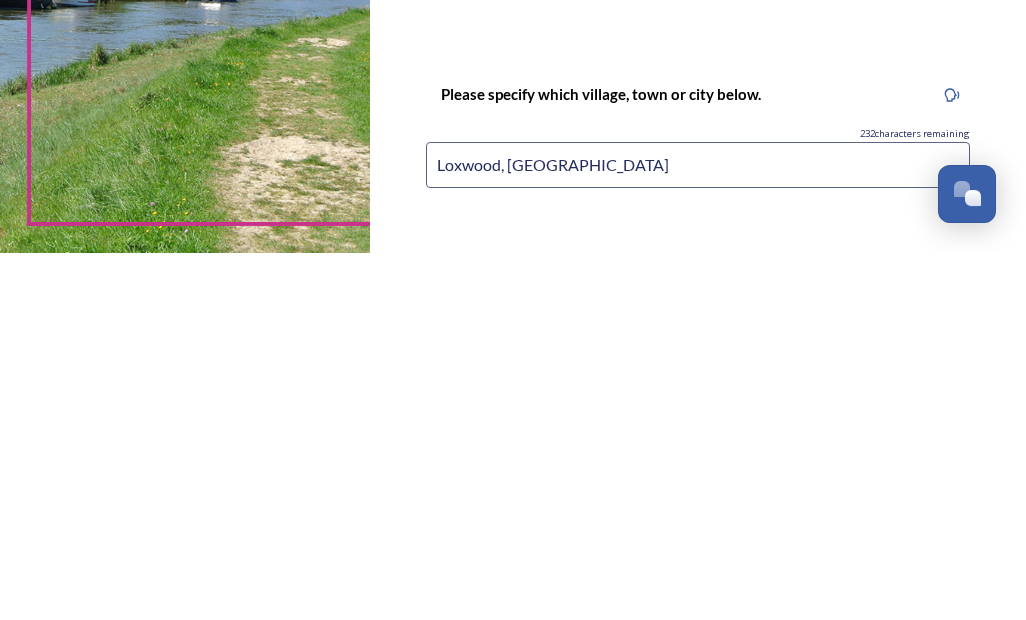 click on "Loxwood, Guildford" at bounding box center (698, 532) 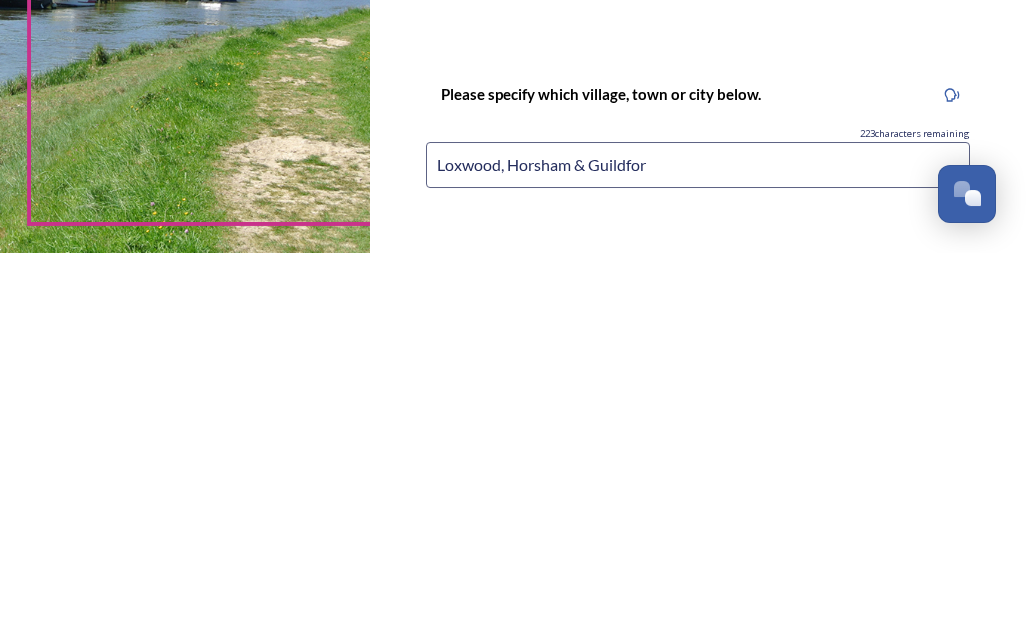 type on "Loxwood, Horsham & Guildford" 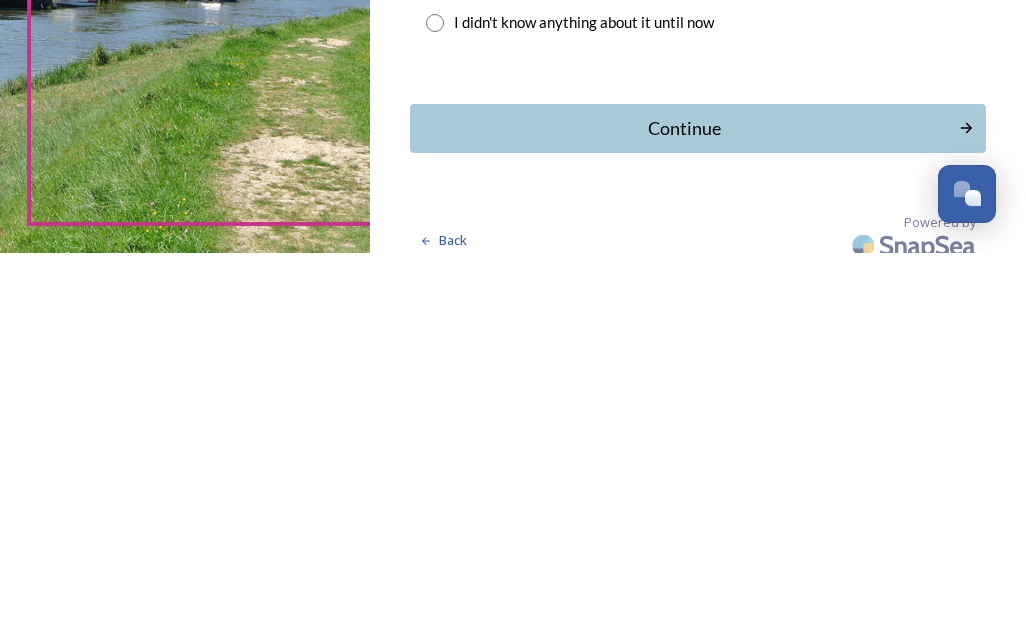 scroll, scrollTop: 2038, scrollLeft: 0, axis: vertical 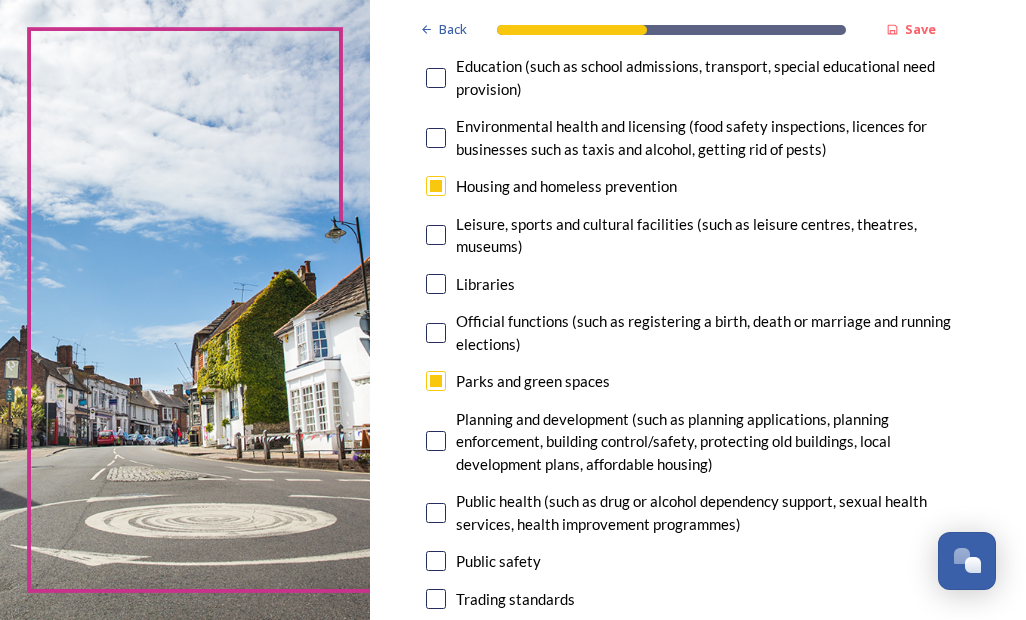 click at bounding box center [436, 186] 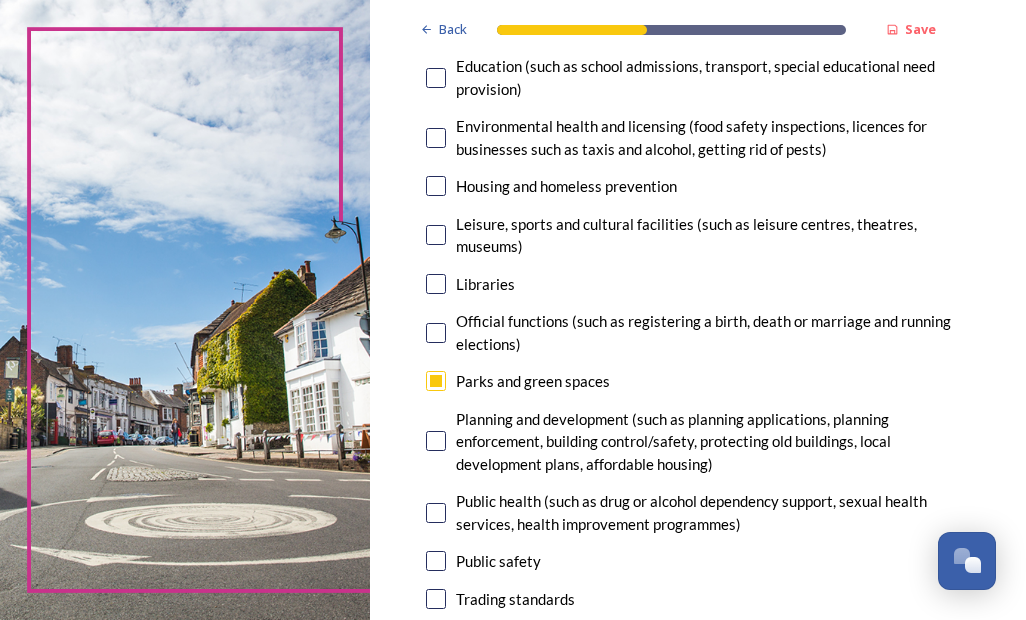 click on "Planning and development (such as planning applications, planning enforcement, building control/safety, protecting old buildings, local development plans, affordable housing)" at bounding box center [698, 442] 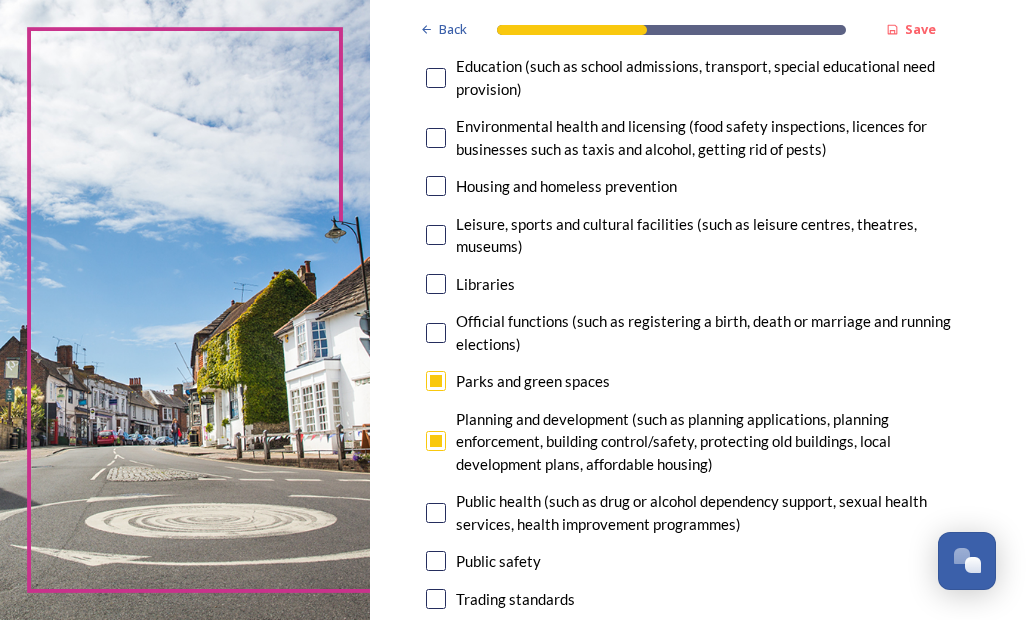 checkbox on "true" 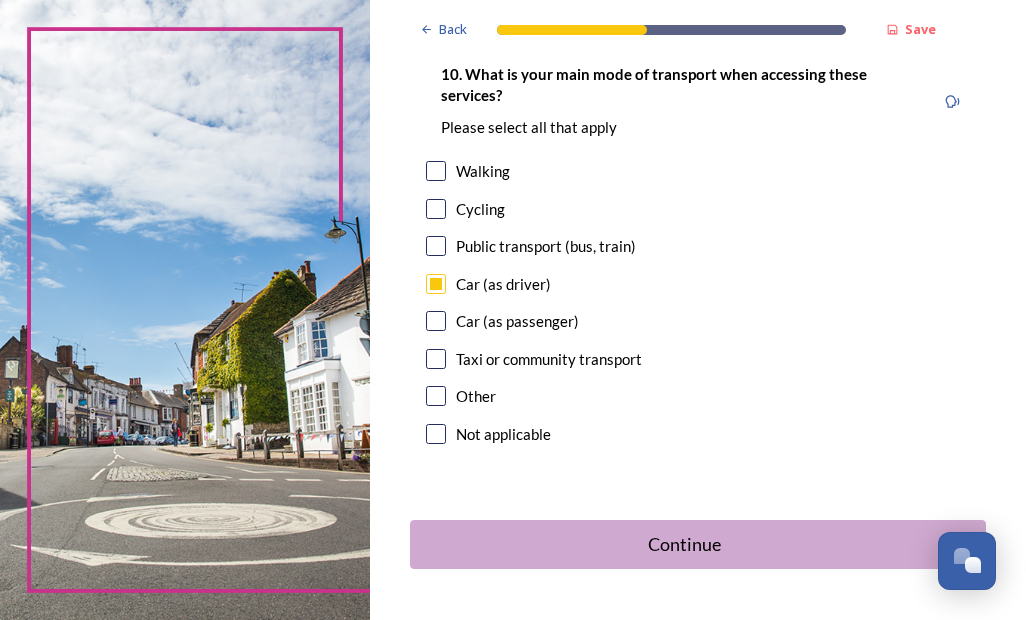 scroll, scrollTop: 2110, scrollLeft: 0, axis: vertical 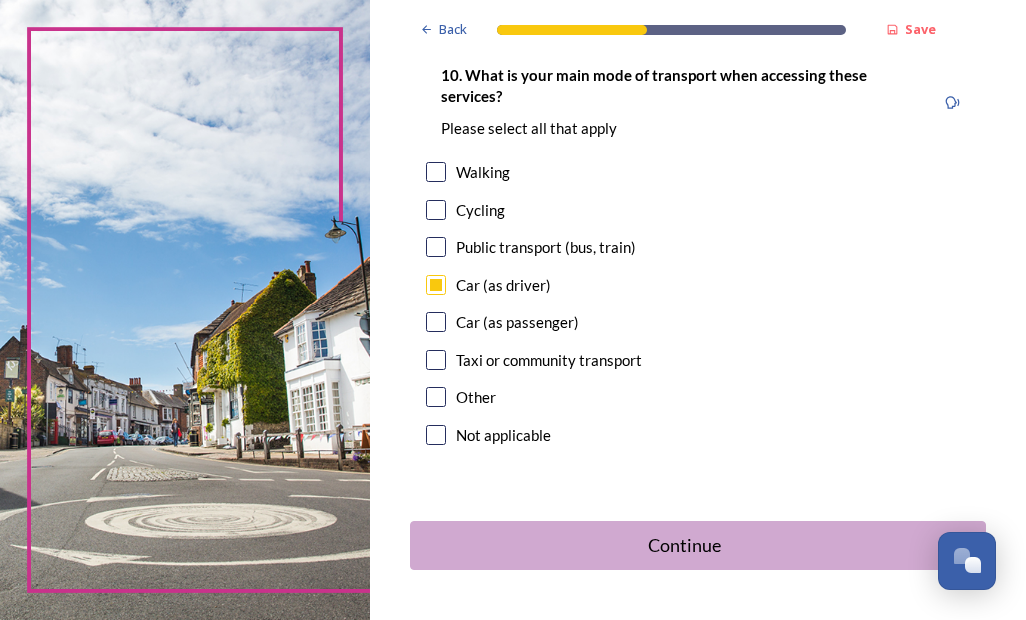 click on "Continue" at bounding box center [684, 545] 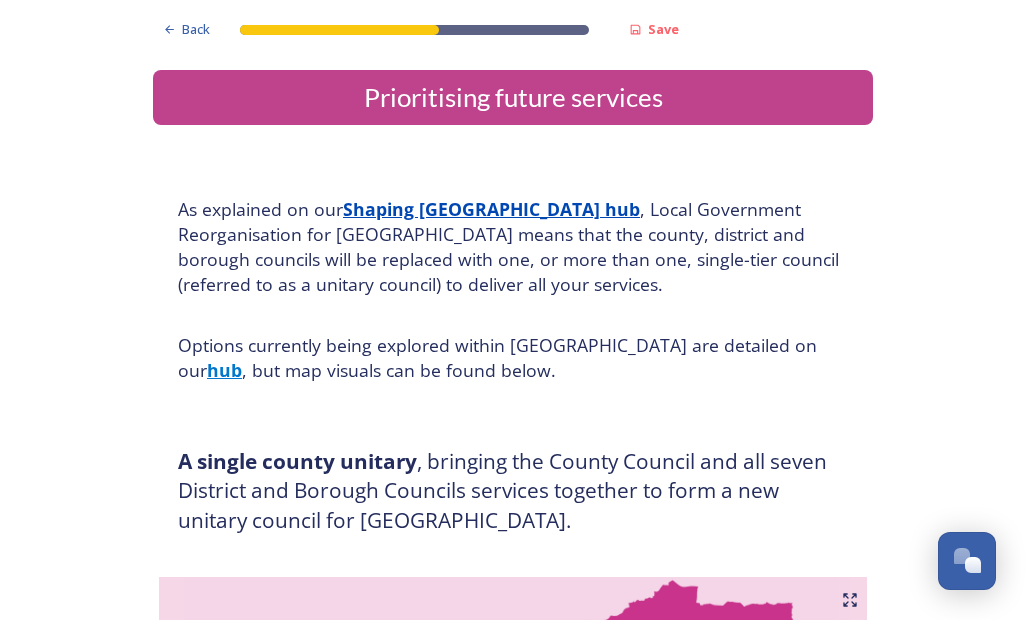 scroll, scrollTop: 0, scrollLeft: 0, axis: both 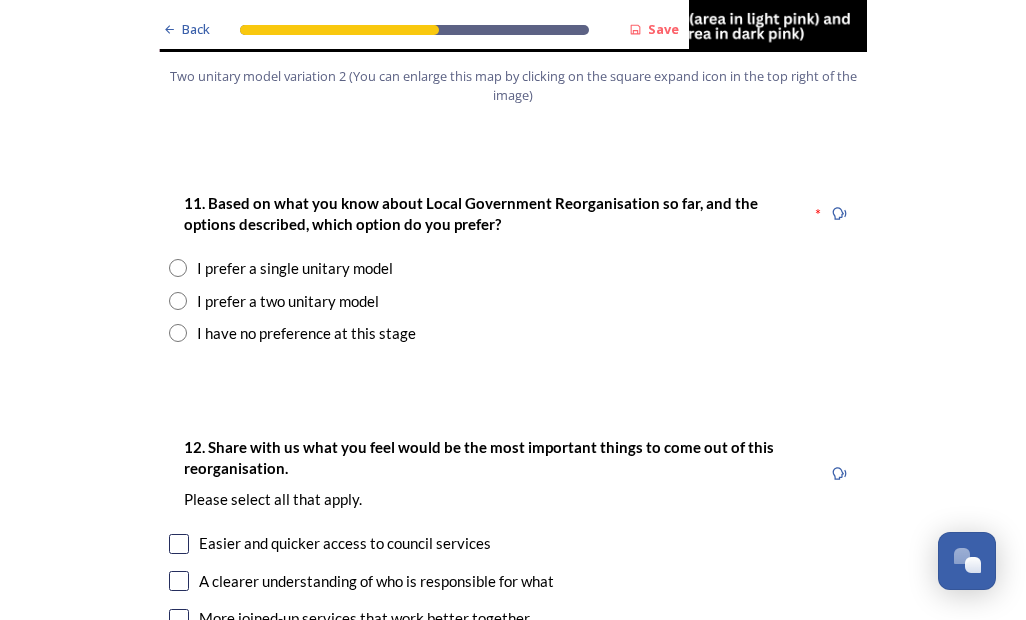 click at bounding box center (178, 268) 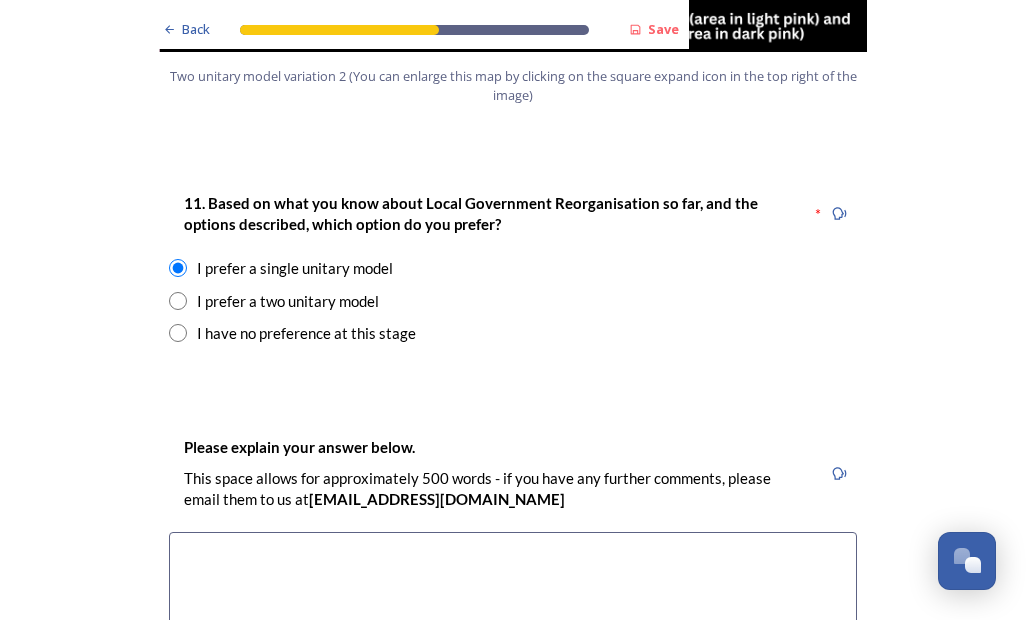 click on "Back Save Prioritising future services As explained on our  Shaping West Sussex hub , Local Government Reorganisation for West Sussex means that the county, district and borough councils will be replaced with one, or more than one, single-tier council (referred to as a unitary council) to deliver all your services.  Options currently being explored within West Sussex are detailed on our  hub , but map visuals can be found below. A single county unitary , bringing the County Council and all seven District and Borough Councils services together to form a new unitary council for West Sussex. Single unitary model (You can enlarge this map by clicking on the square expand icon in the top right of the image) Two unitary option, variation 1  -   one unitary combining Arun, Chichester and Worthing footprints and one unitary combining Adur, Crawley, Horsham, and Mid-Sussex footprints. Two unitary model variation 1 (You can enlarge this map by clicking on the square expand icon in the top right of the image) * Other 5" at bounding box center (513, 730) 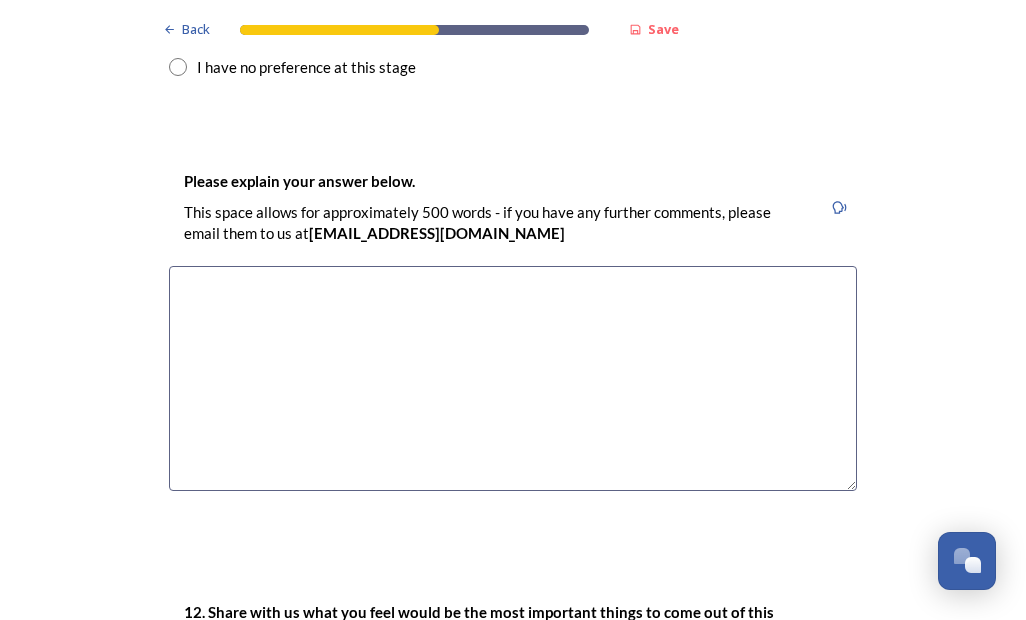 scroll, scrollTop: 2873, scrollLeft: 0, axis: vertical 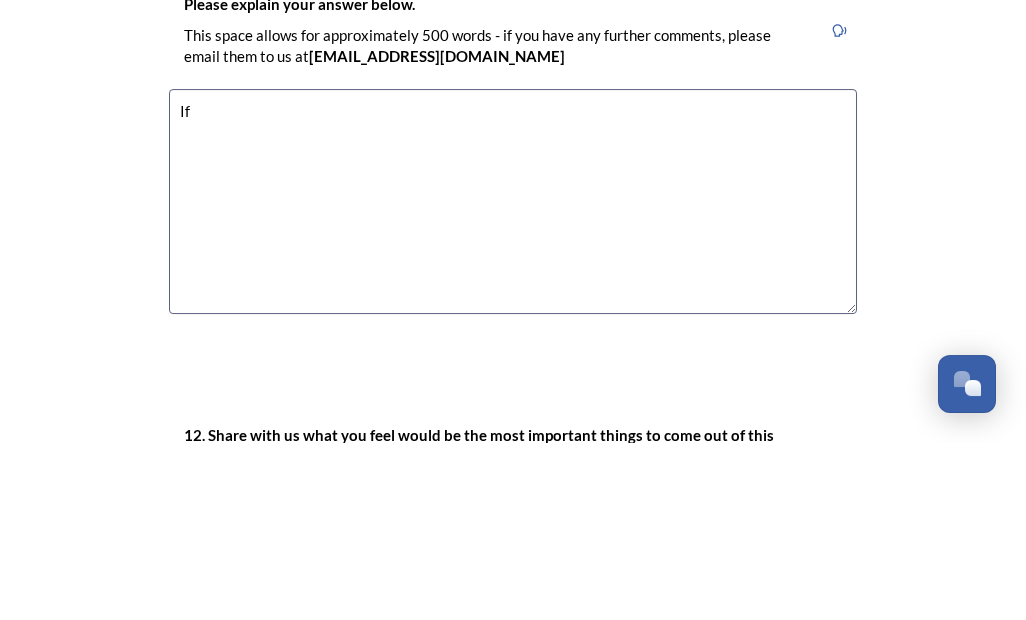 type on "I" 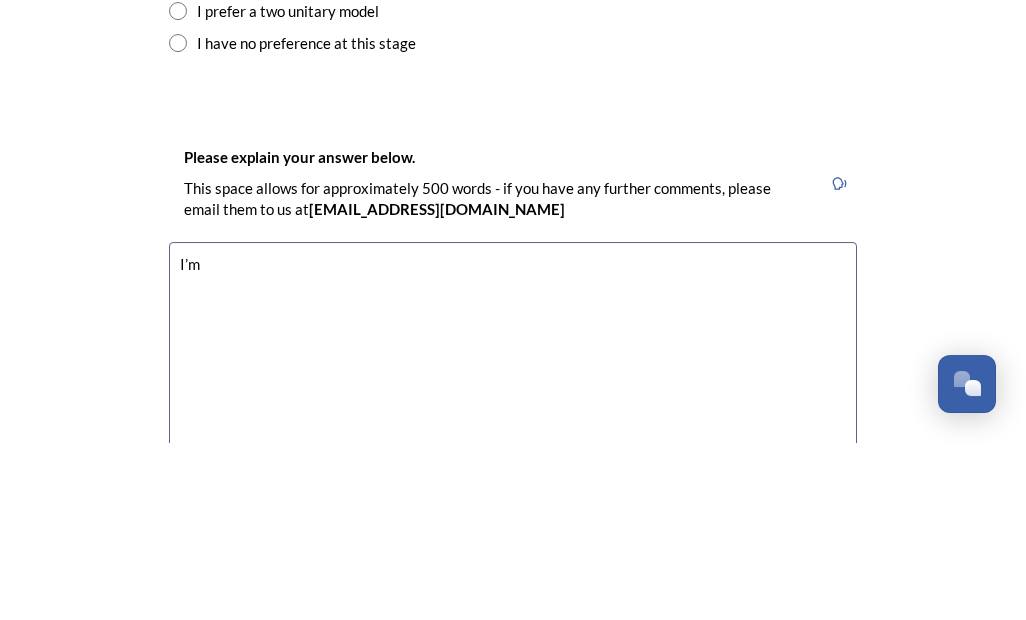 scroll, scrollTop: 2720, scrollLeft: 0, axis: vertical 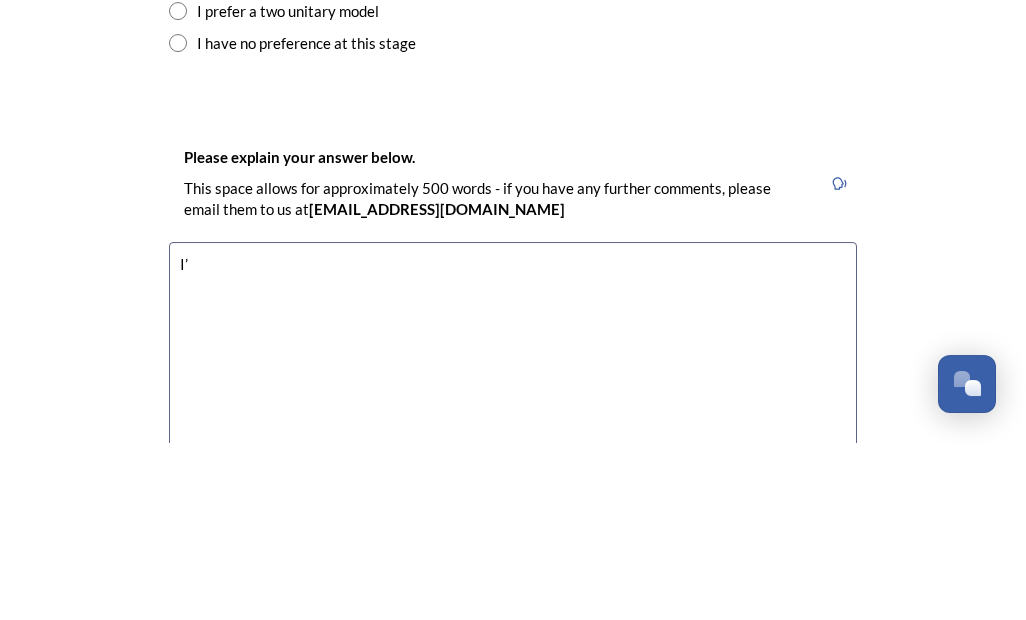 type on "I" 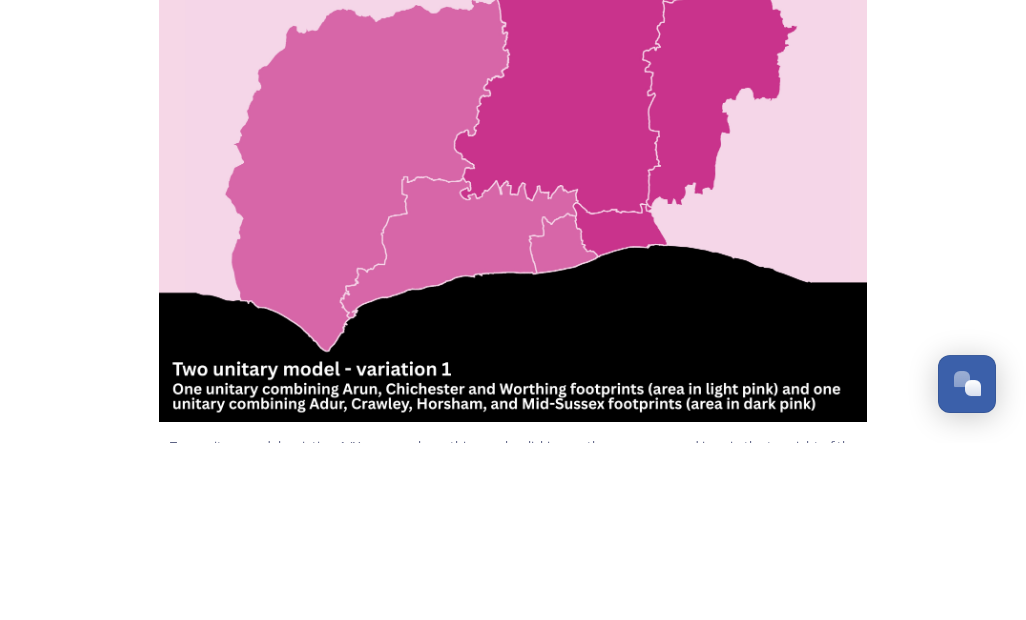 scroll, scrollTop: 1260, scrollLeft: 0, axis: vertical 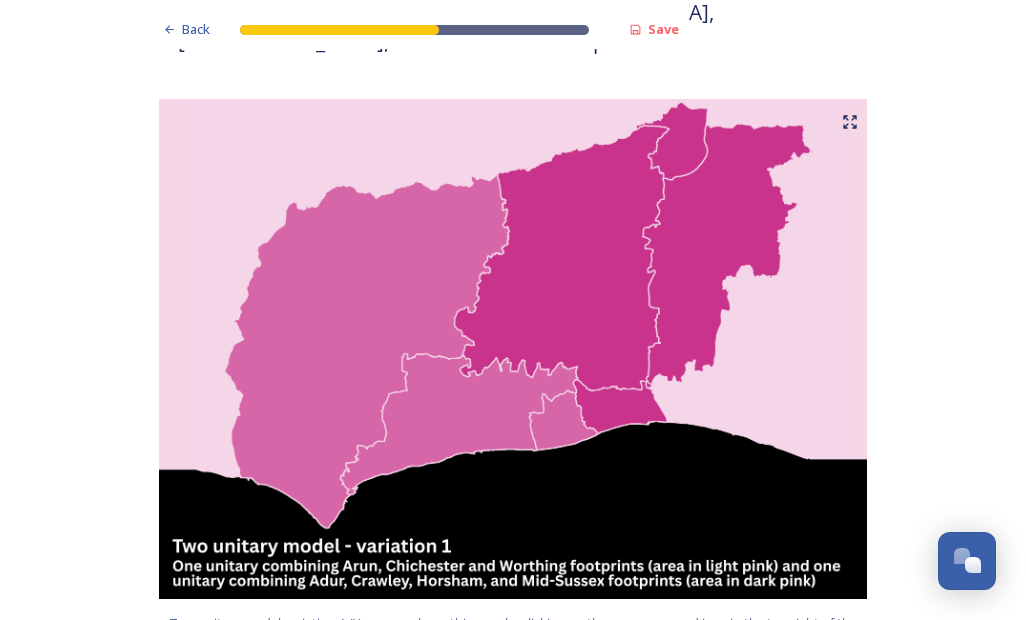 click on "Back Save Prioritising future services As explained on our  Shaping West Sussex hub , Local Government Reorganisation for West Sussex means that the county, district and borough councils will be replaced with one, or more than one, single-tier council (referred to as a unitary council) to deliver all your services.  Options currently being explored within West Sussex are detailed on our  hub , but map visuals can be found below. A single county unitary , bringing the County Council and all seven District and Borough Councils services together to form a new unitary council for West Sussex. Single unitary model (You can enlarge this map by clicking on the square expand icon in the top right of the image) Two unitary option, variation 1  -   one unitary combining Arun, Chichester and Worthing footprints and one unitary combining Adur, Crawley, Horsham, and Mid-Sussex footprints. Two unitary model variation 1 (You can enlarge this map by clicking on the square expand icon in the top right of the image) * Other 5" at bounding box center (513, 2077) 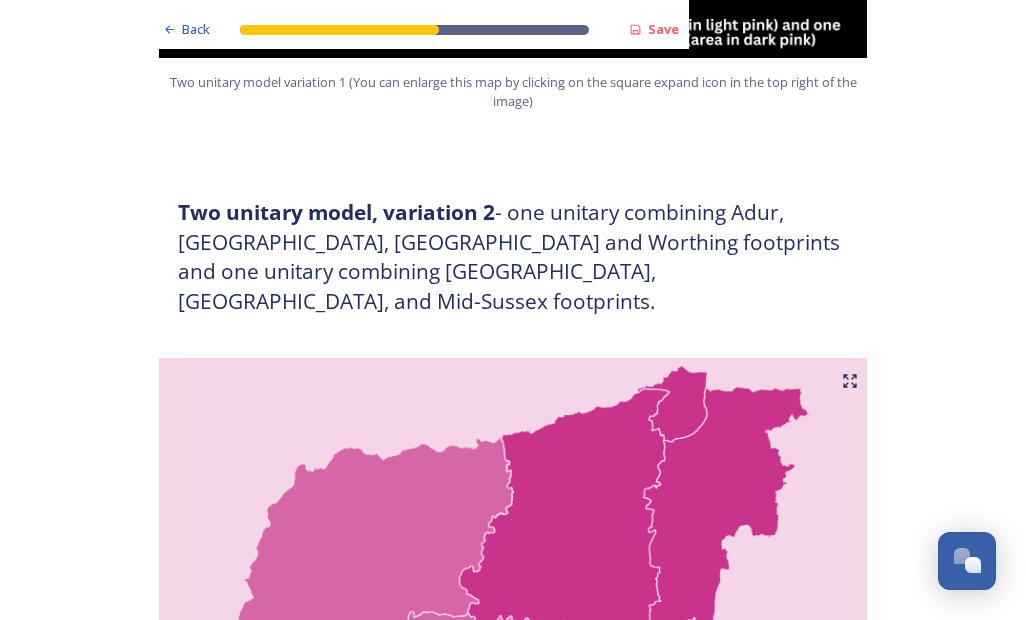 scroll, scrollTop: 1801, scrollLeft: 0, axis: vertical 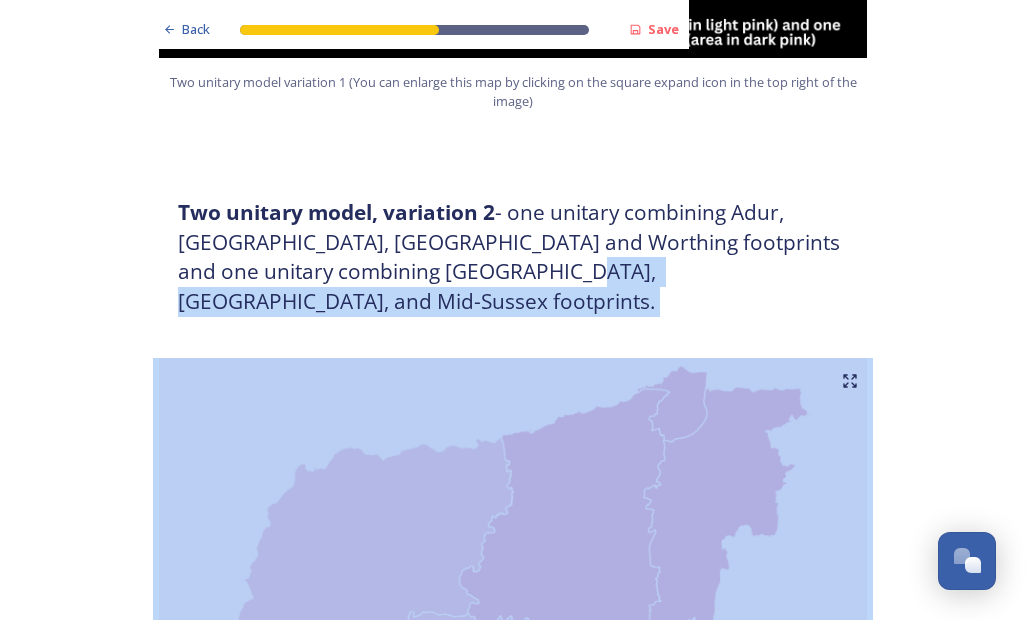click on "Back Save Prioritising future services As explained on our  Shaping West Sussex hub , Local Government Reorganisation for West Sussex means that the county, district and borough councils will be replaced with one, or more than one, single-tier council (referred to as a unitary council) to deliver all your services.  Options currently being explored within West Sussex are detailed on our  hub , but map visuals can be found below. A single county unitary , bringing the County Council and all seven District and Borough Councils services together to form a new unitary council for West Sussex. Single unitary model (You can enlarge this map by clicking on the square expand icon in the top right of the image) Two unitary option, variation 1  -   one unitary combining Arun, Chichester and Worthing footprints and one unitary combining Adur, Crawley, Horsham, and Mid-Sussex footprints. Two unitary model variation 1 (You can enlarge this map by clicking on the square expand icon in the top right of the image) * Other 5" at bounding box center [513, 1536] 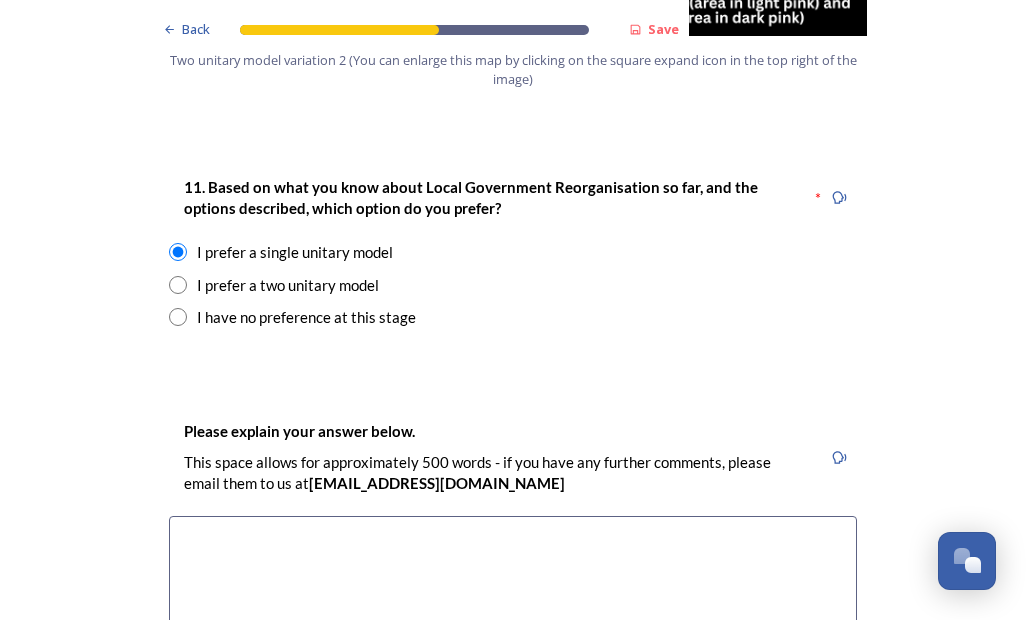 scroll, scrollTop: 2623, scrollLeft: 0, axis: vertical 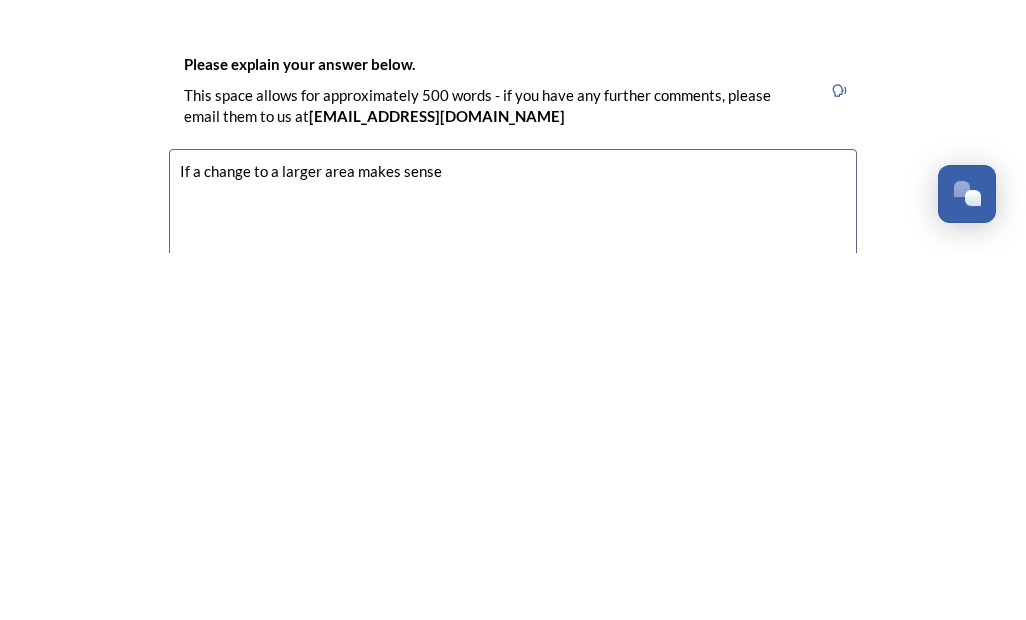 click on "If a change to a larger area makes sense" at bounding box center [513, 628] 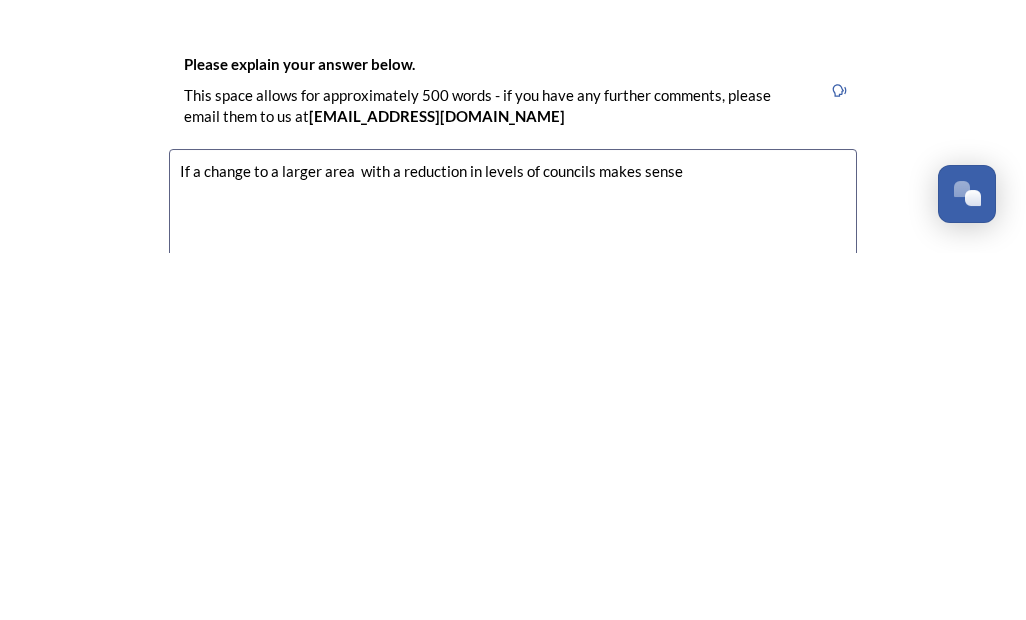 click on "If a change to a larger area  with a reduction in levels of councils makes sense" at bounding box center (513, 628) 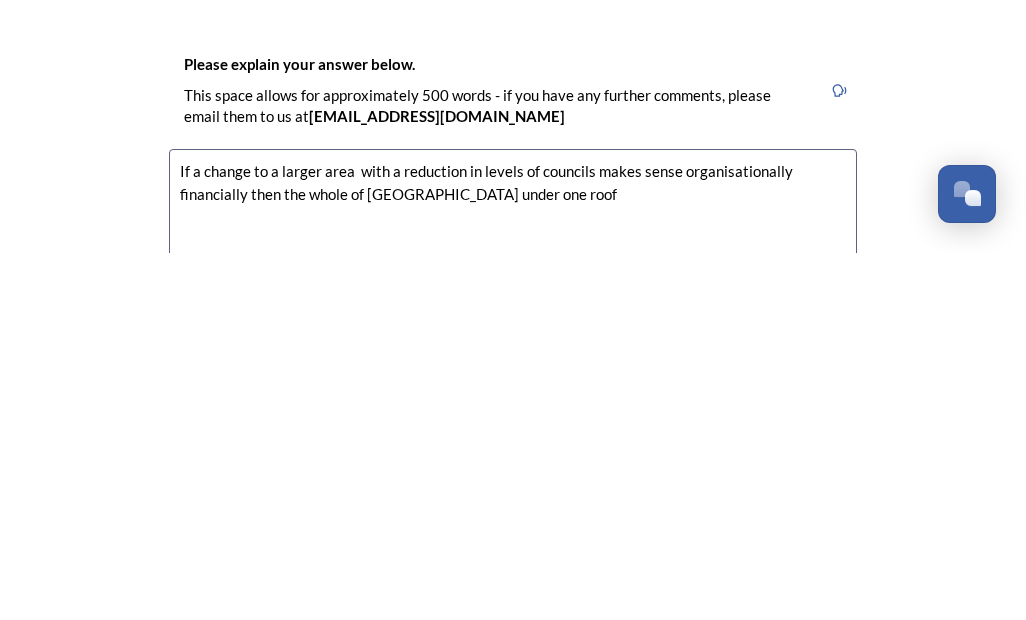 click on "If a change to a larger area  with a reduction in levels of councils makes sense organisationally financially then the whole of West Sussex under one roof" at bounding box center [513, 628] 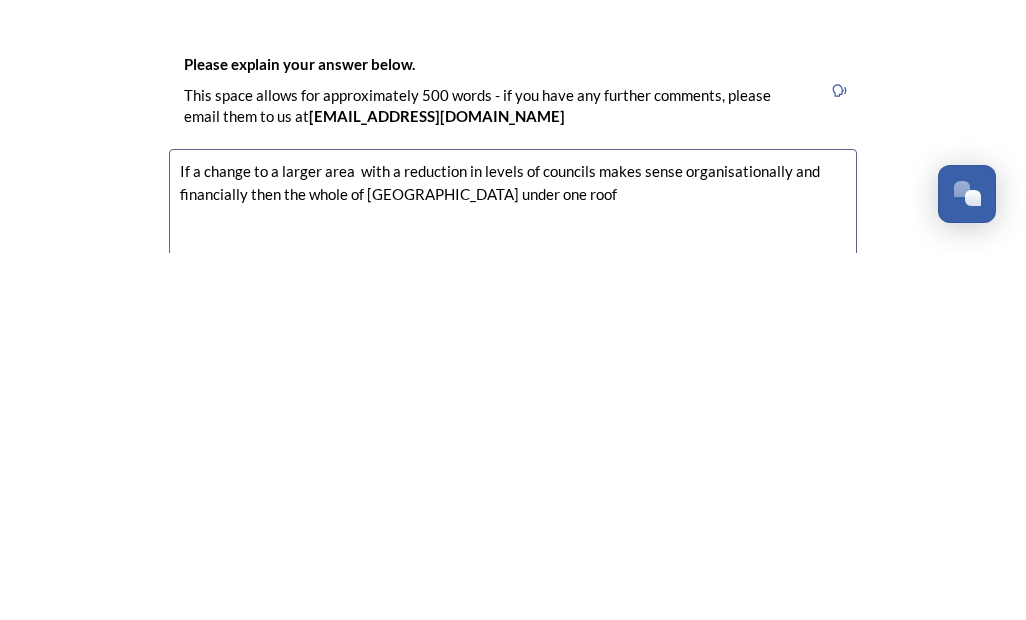 click on "If a change to a larger area  with a reduction in levels of councils makes sense organisationally and financially then the whole of West Sussex under one roof" at bounding box center [513, 628] 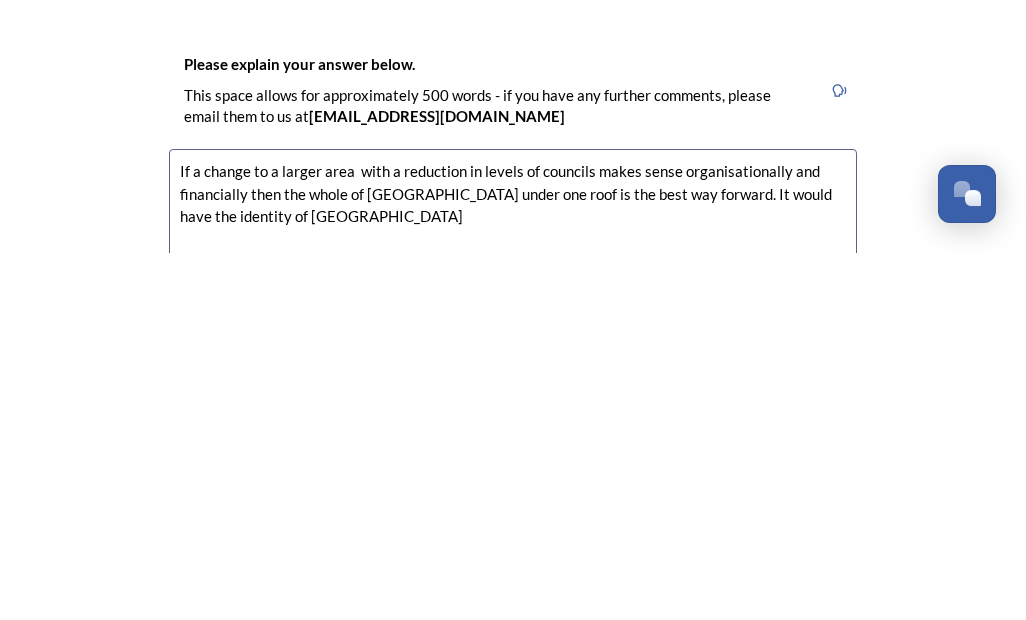 click on "If a change to a larger area  with a reduction in levels of councils makes sense organisationally and financially then the whole of West Sussex under one roof is the best way forward. It would have the identity of West Sussex" at bounding box center [513, 628] 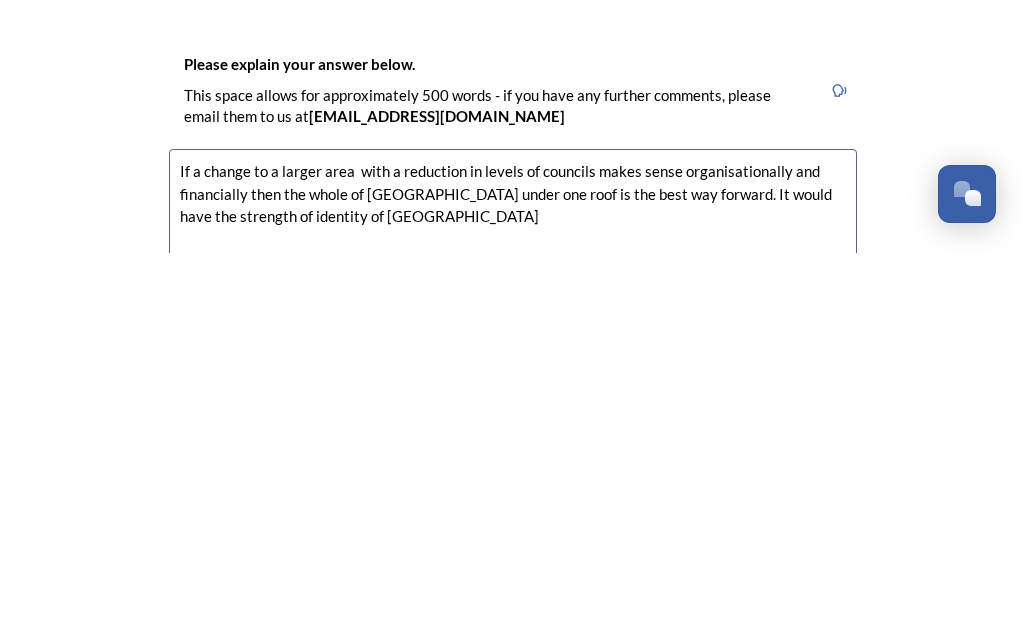 click on "If a change to a larger area  with a reduction in levels of councils makes sense organisationally and financially then the whole of West Sussex under one roof is the best way forward. It would have the strength of identity of West Sussex" at bounding box center (513, 628) 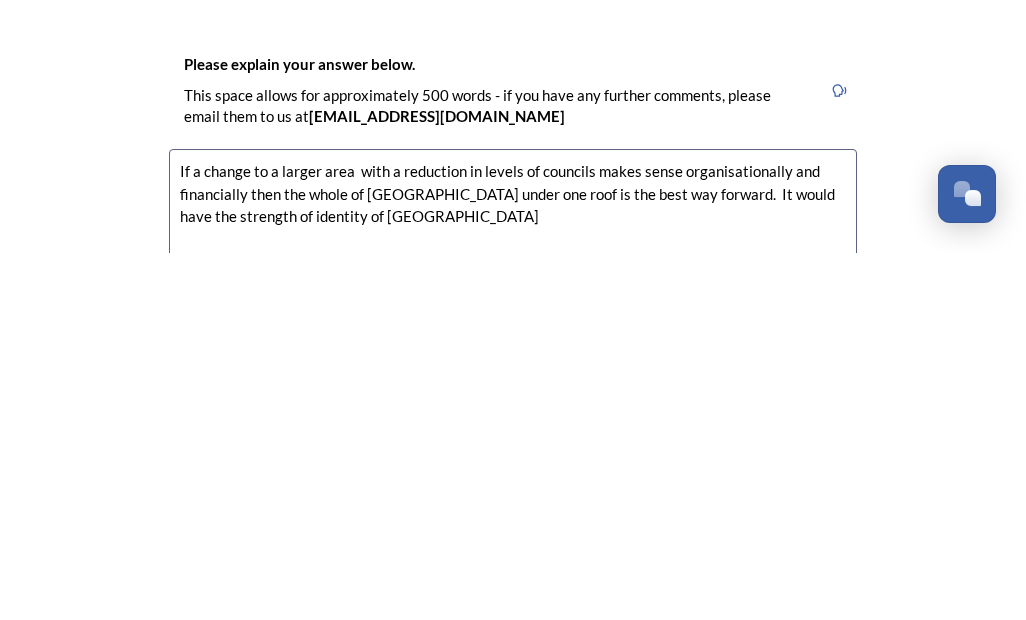click on "If a change to a larger area  with a reduction in levels of councils makes sense organisationally and financially then the whole of West Sussex under one roof is the best way forward.  It would have the strength of identity of West Sussex" at bounding box center [513, 628] 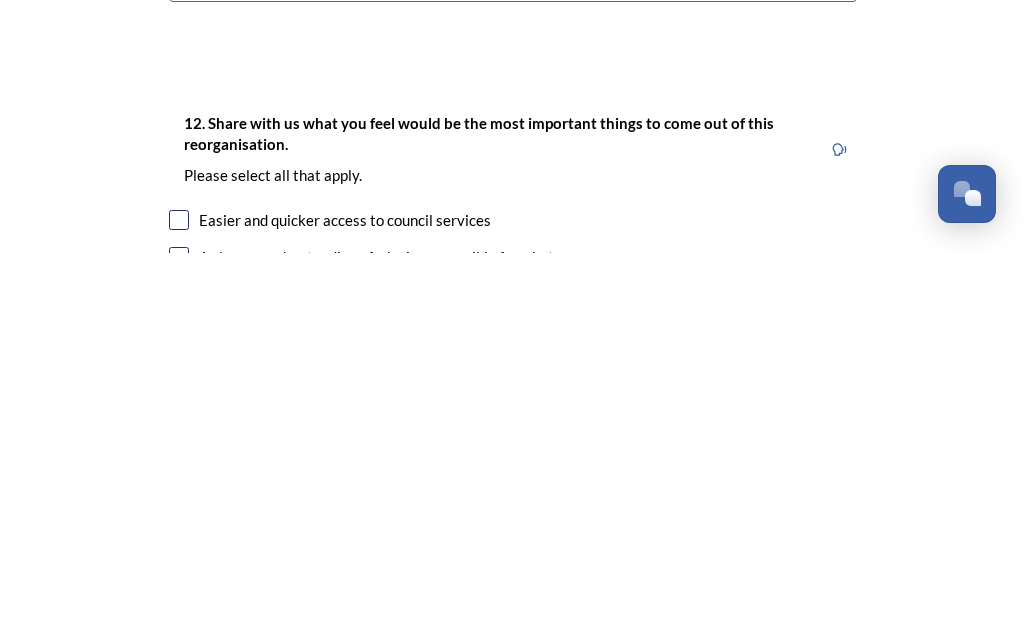 scroll, scrollTop: 2996, scrollLeft: 0, axis: vertical 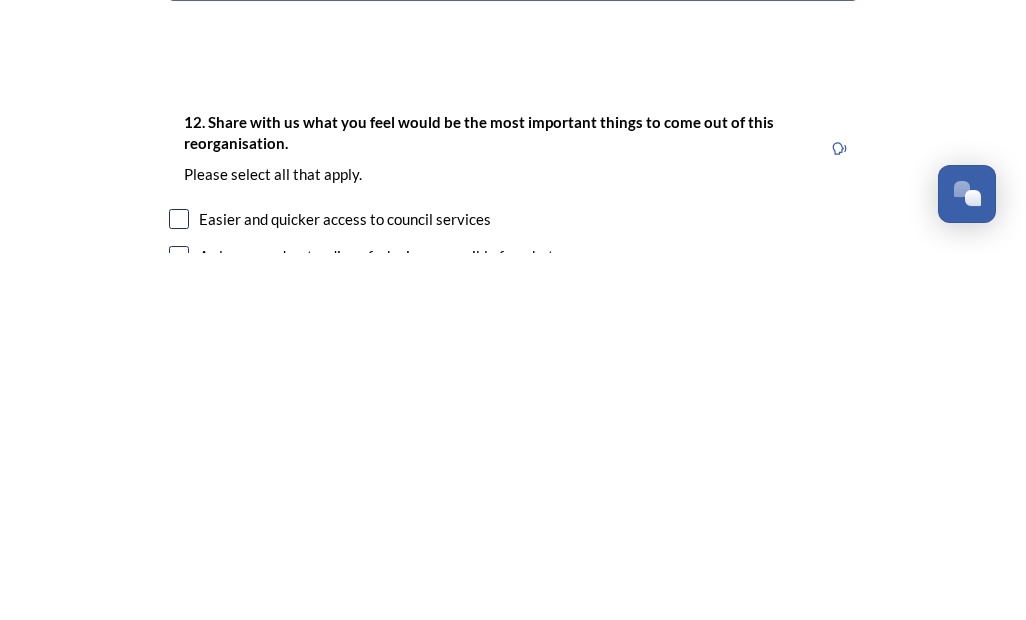 type on "If a change to a larger area  with a reduction in levels of councils makes sense organisationally and financially then the whole of West Sussex under one roof is the best way forward.  It would have the strength of identity of West Sussex rather than having to create two new identities." 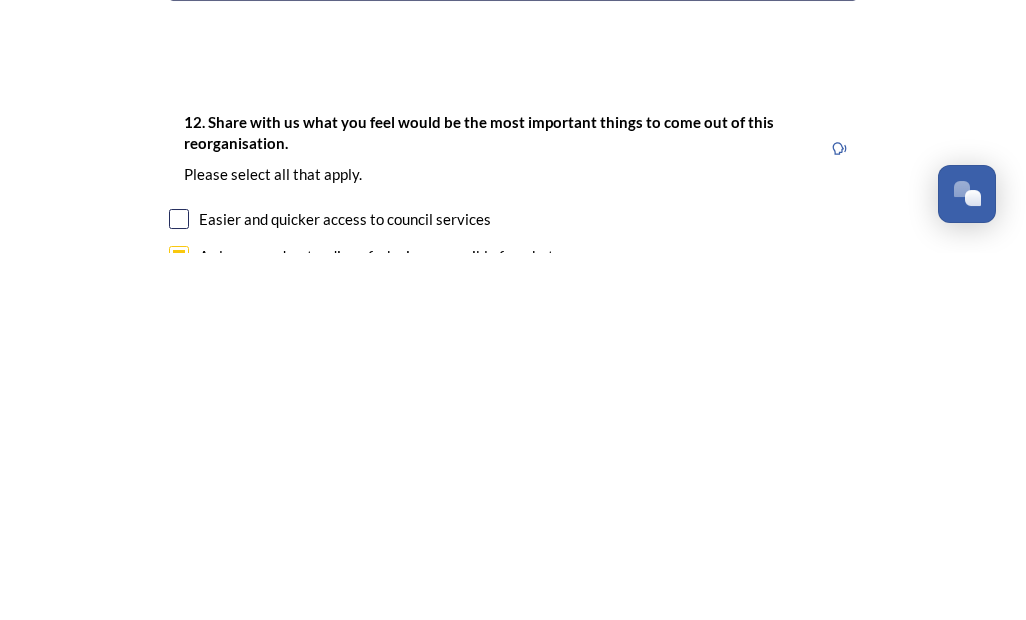 checkbox on "true" 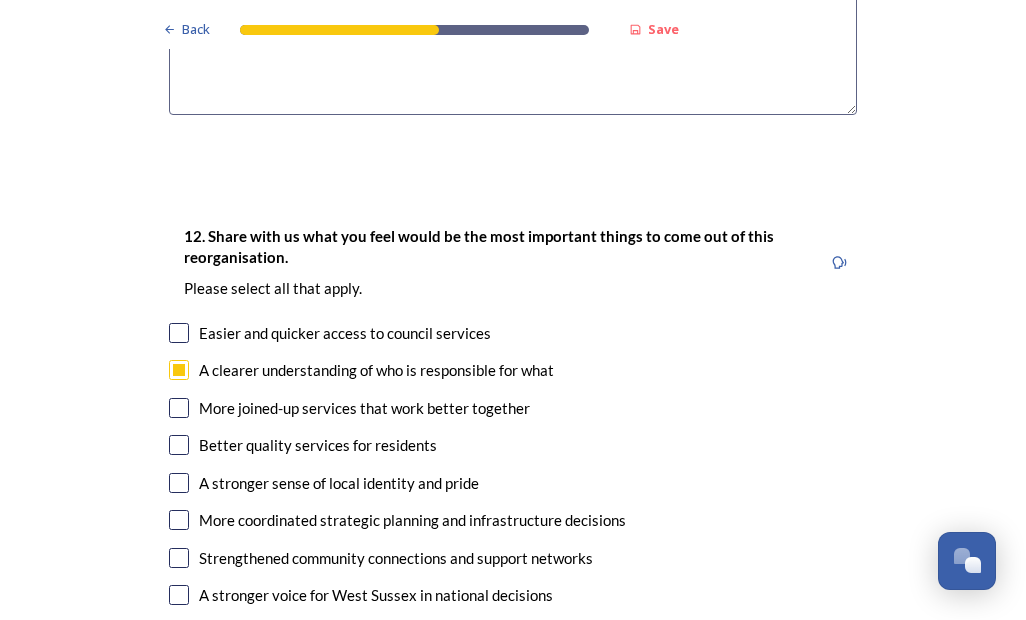 scroll, scrollTop: 3249, scrollLeft: 0, axis: vertical 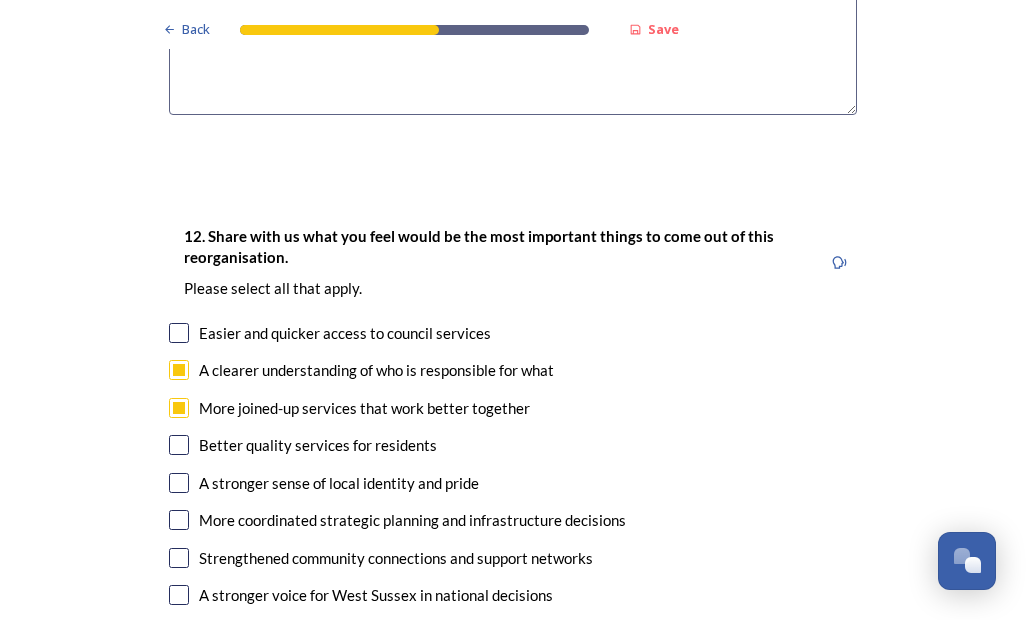 click at bounding box center [179, 370] 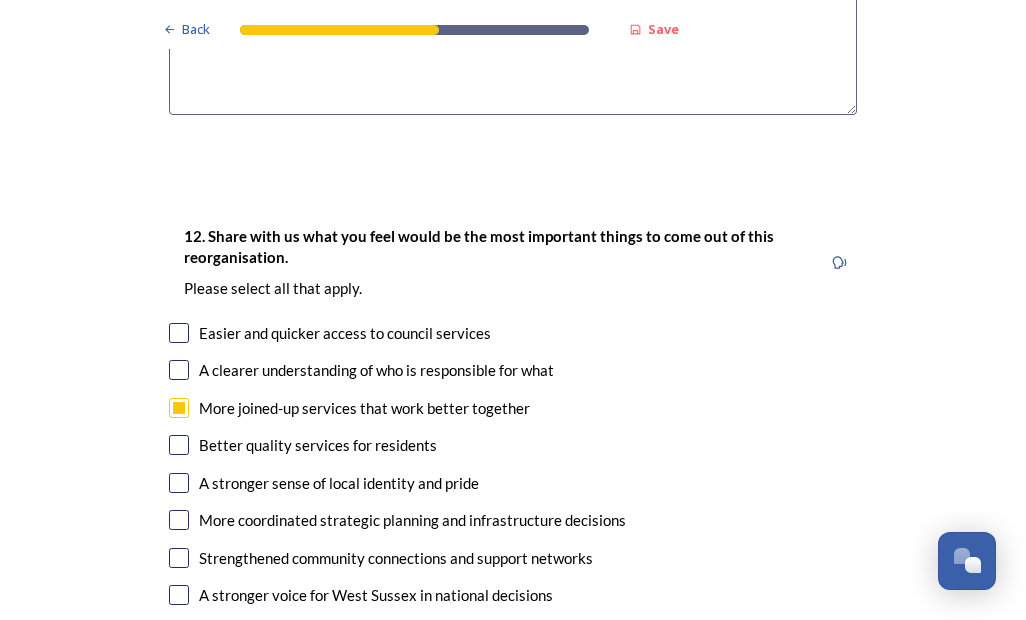 click at bounding box center [179, 483] 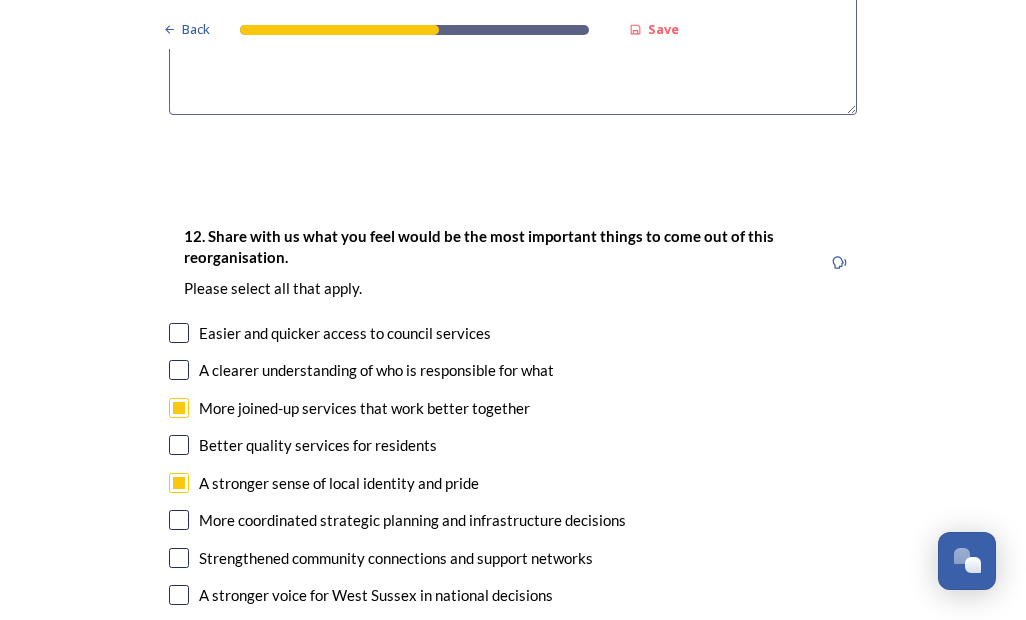 click at bounding box center [179, 520] 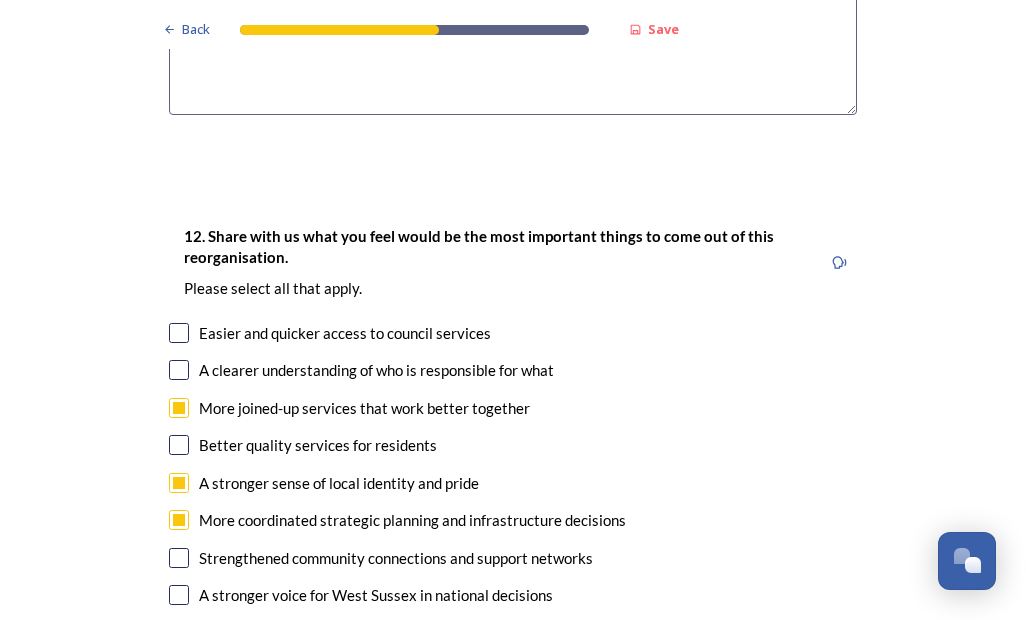 click at bounding box center [179, 595] 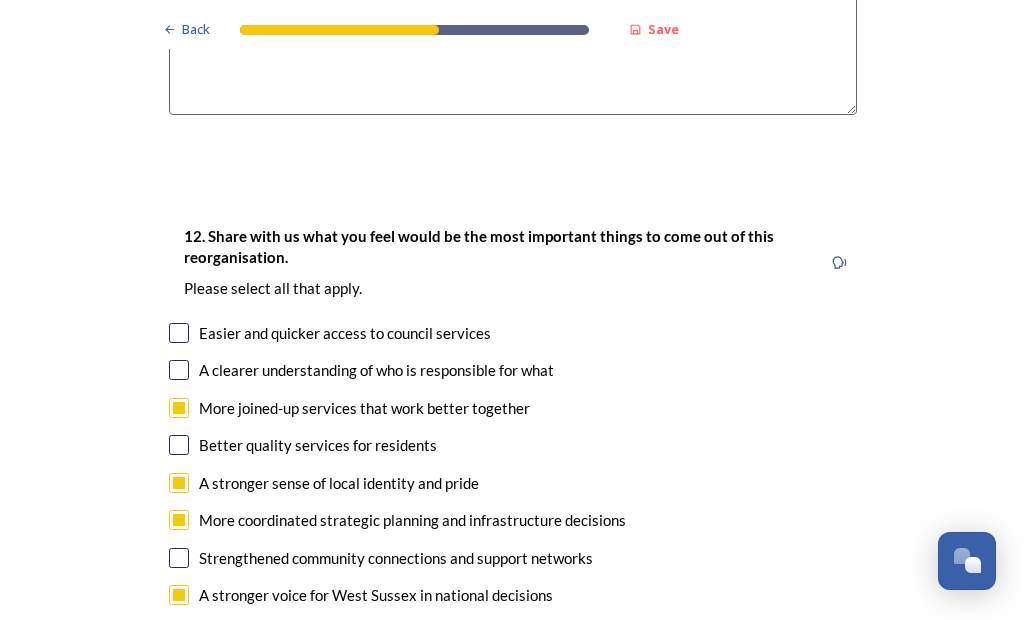 click at bounding box center [179, 670] 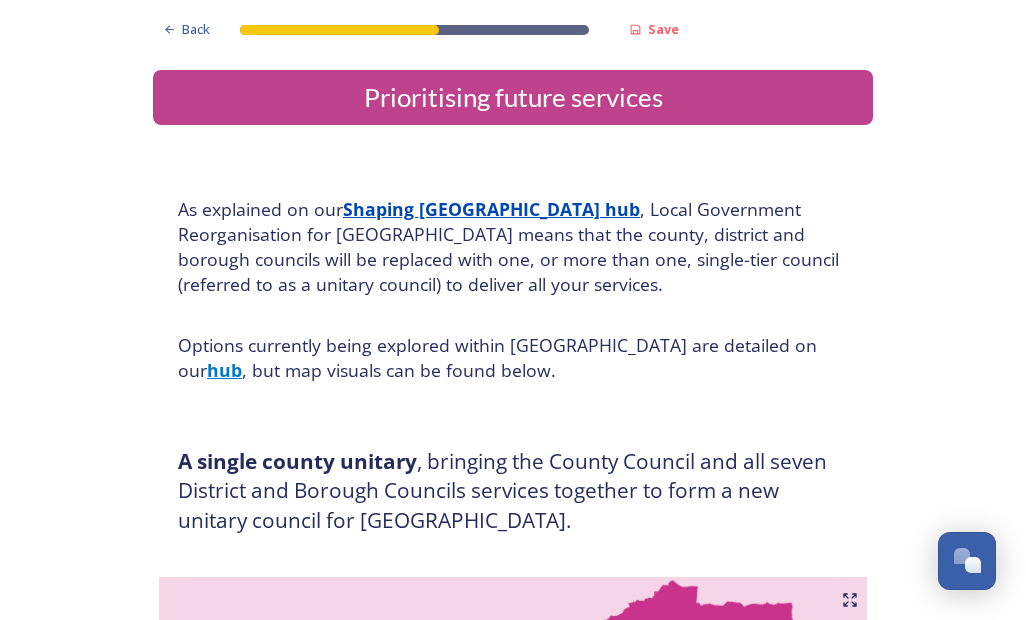 scroll, scrollTop: 0, scrollLeft: 0, axis: both 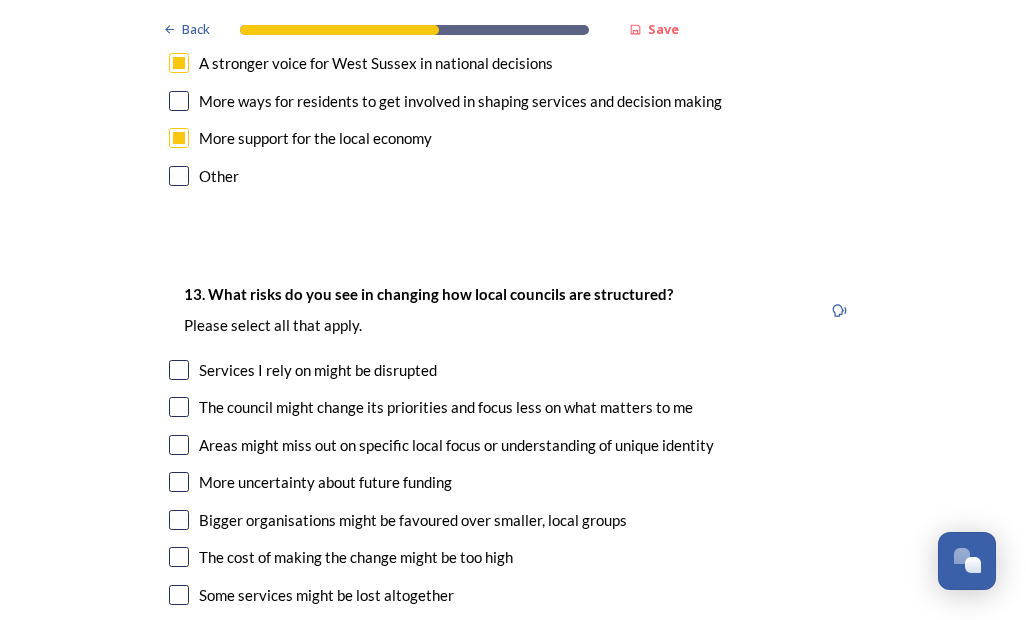 click at bounding box center [179, 407] 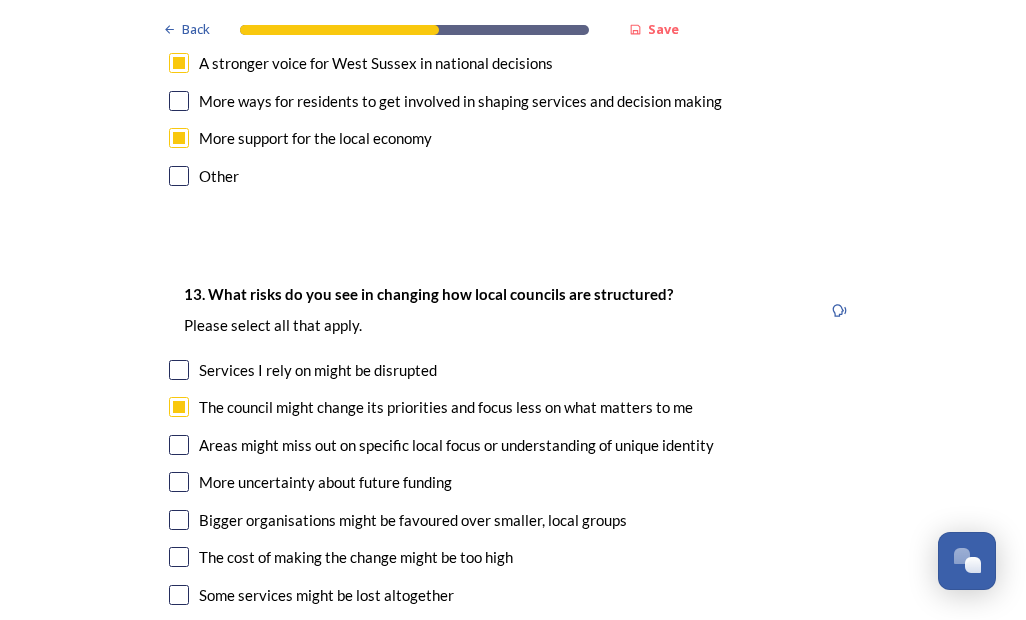 click at bounding box center [179, 445] 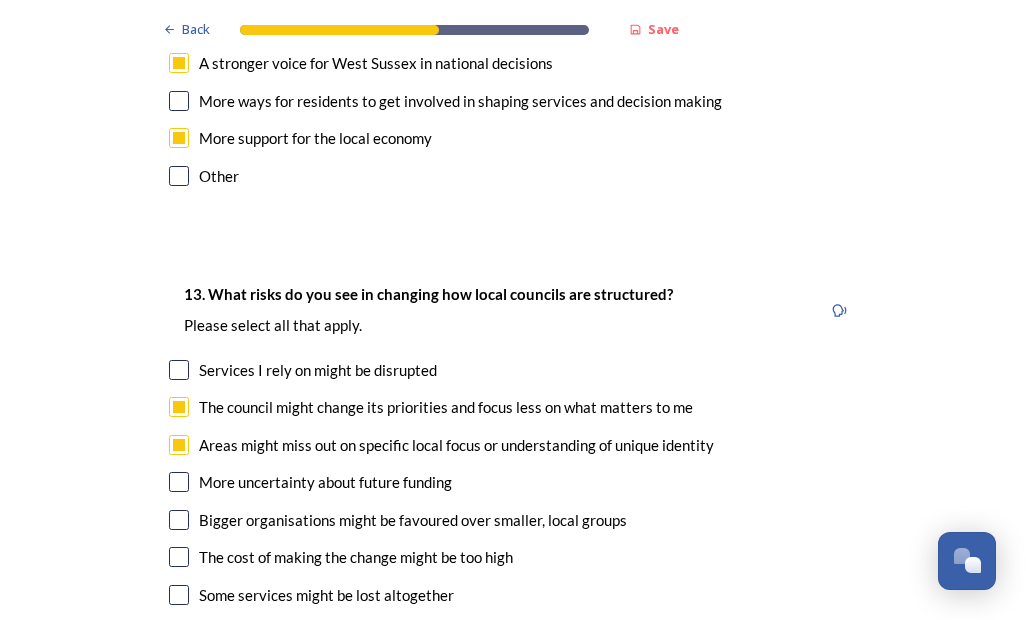 click at bounding box center (179, 520) 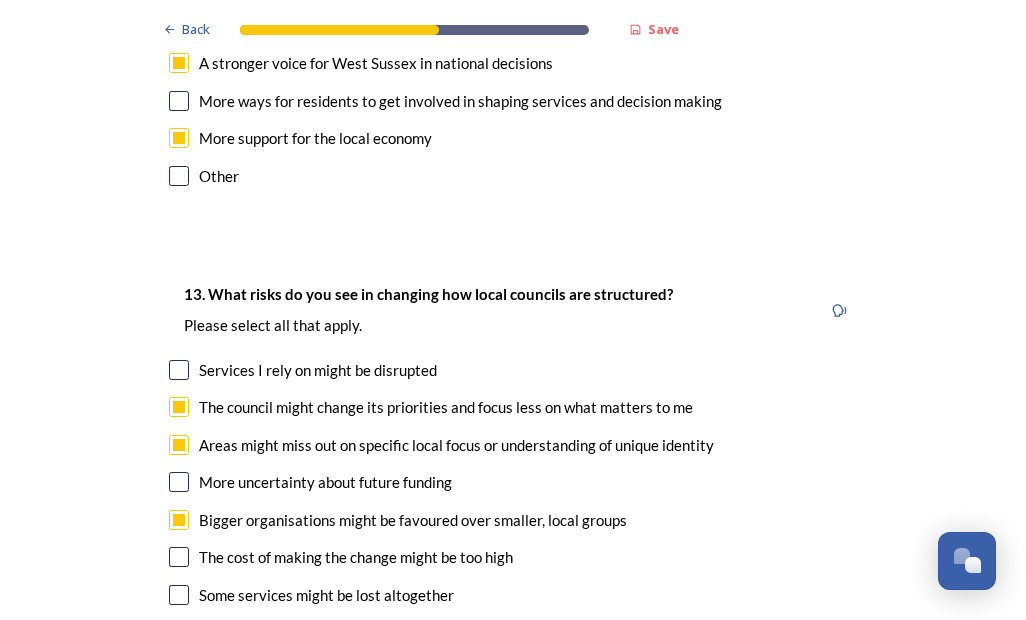 click at bounding box center (179, 557) 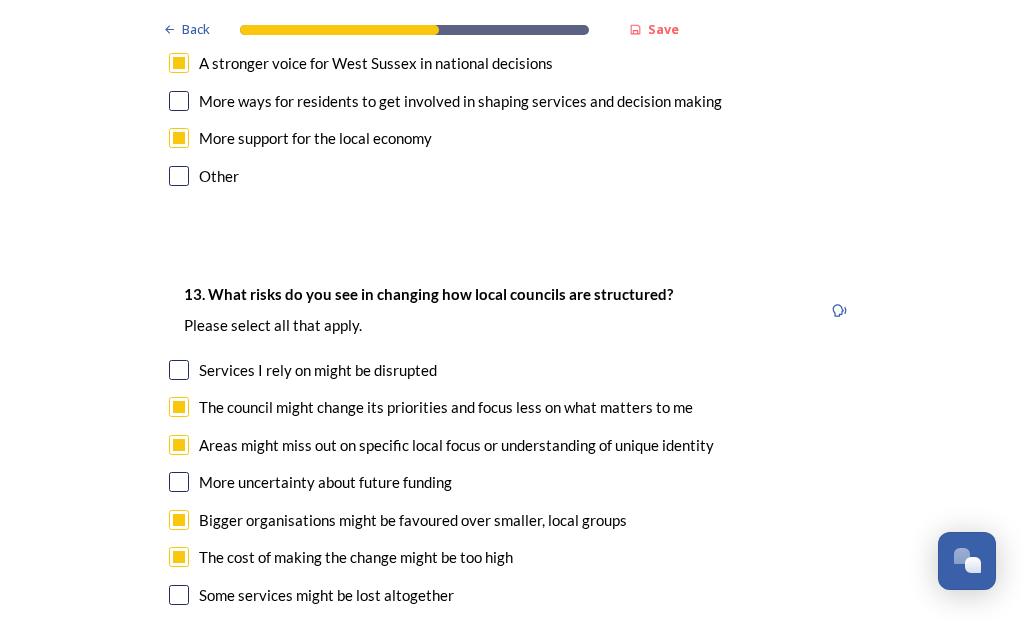 click at bounding box center (179, 595) 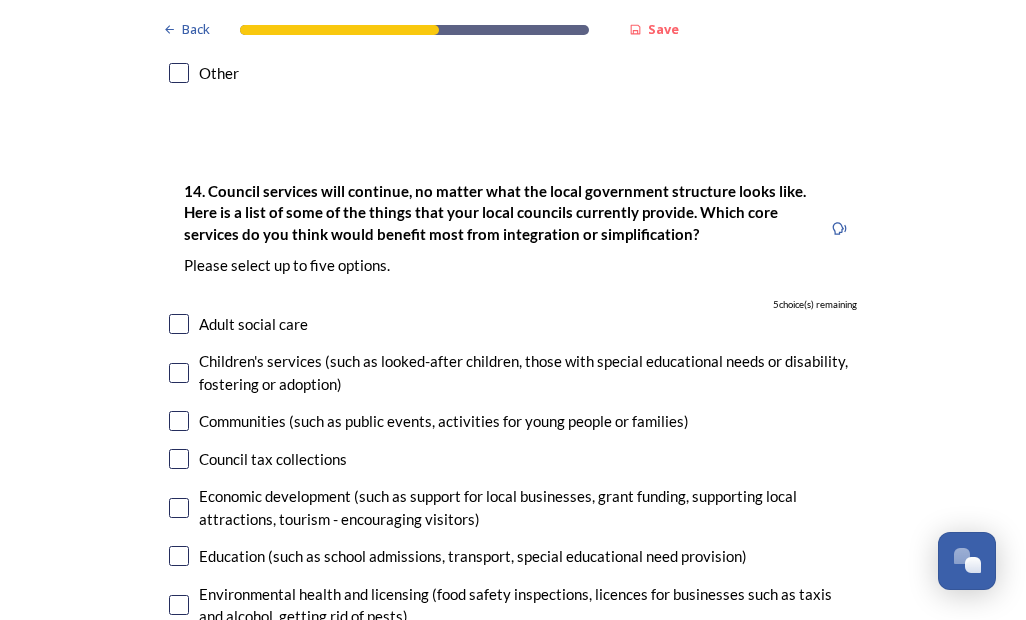 scroll, scrollTop: 4378, scrollLeft: 0, axis: vertical 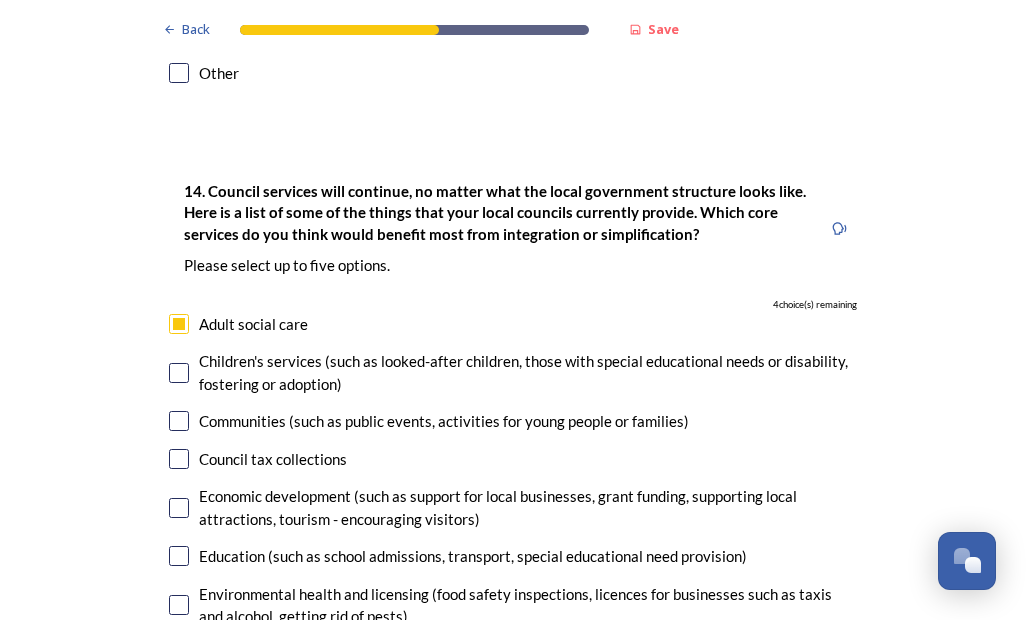 click at bounding box center [179, 373] 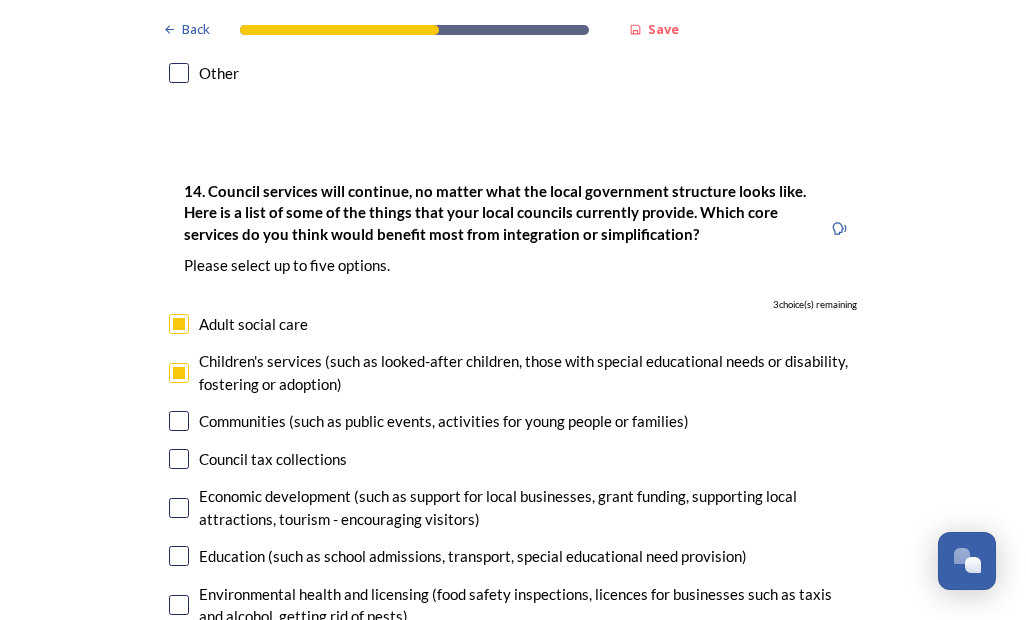 click at bounding box center [179, 556] 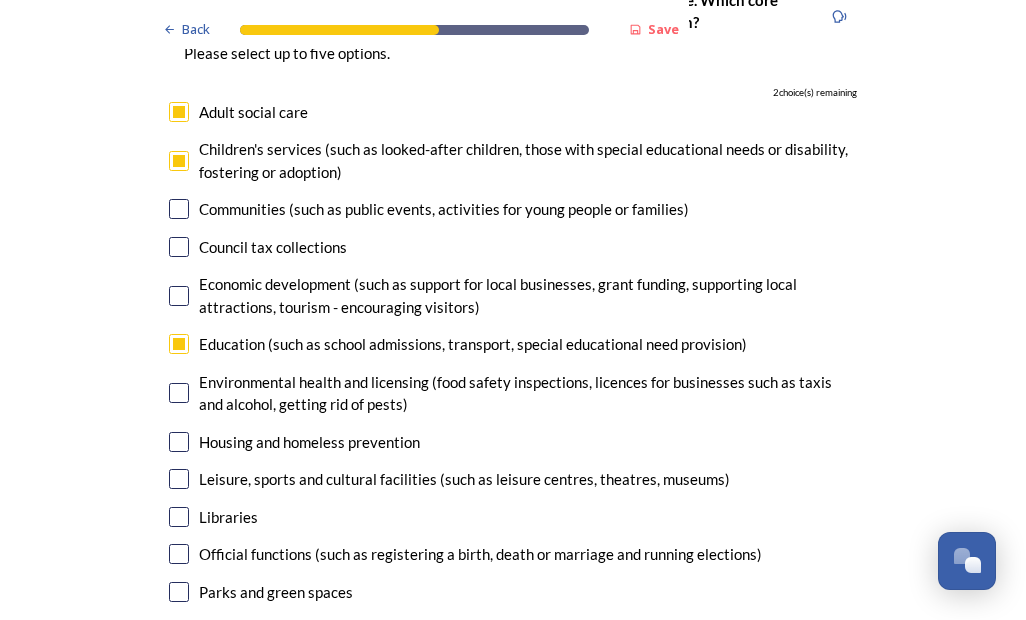 scroll, scrollTop: 4600, scrollLeft: 0, axis: vertical 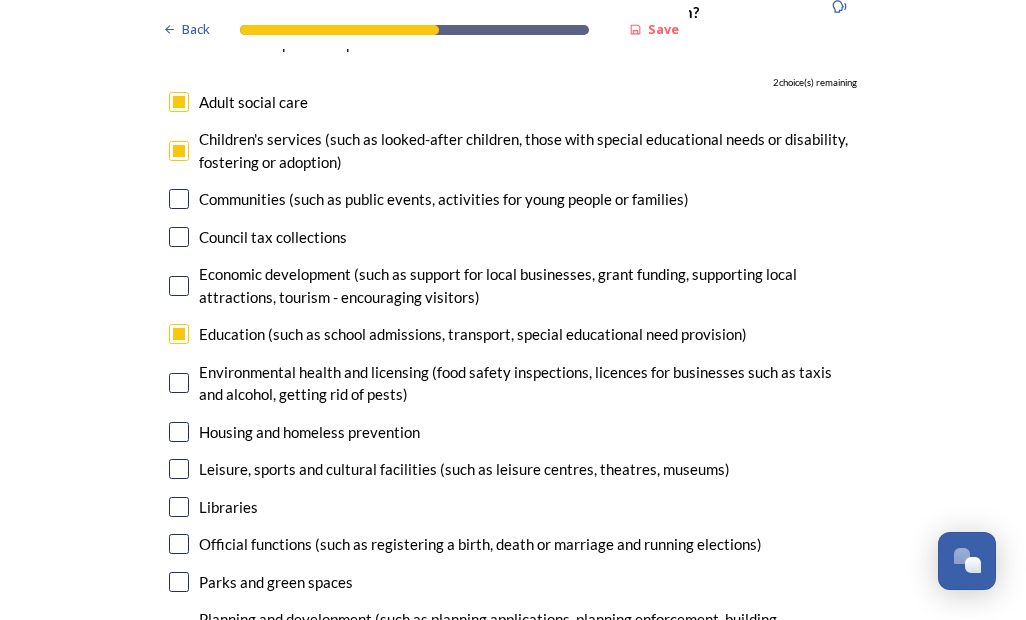 click at bounding box center (179, 432) 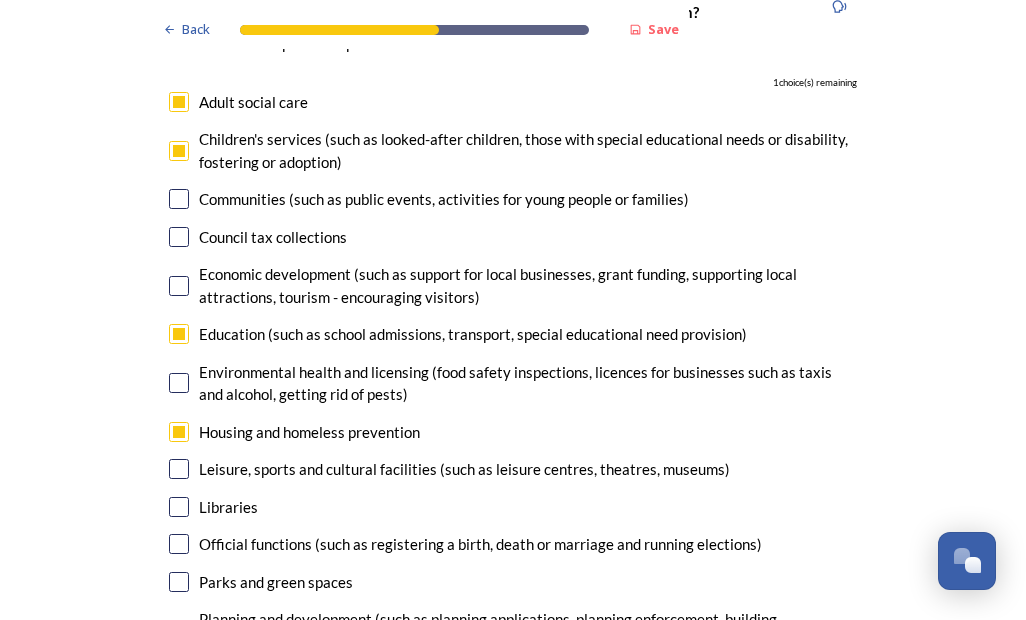 click at bounding box center (179, 469) 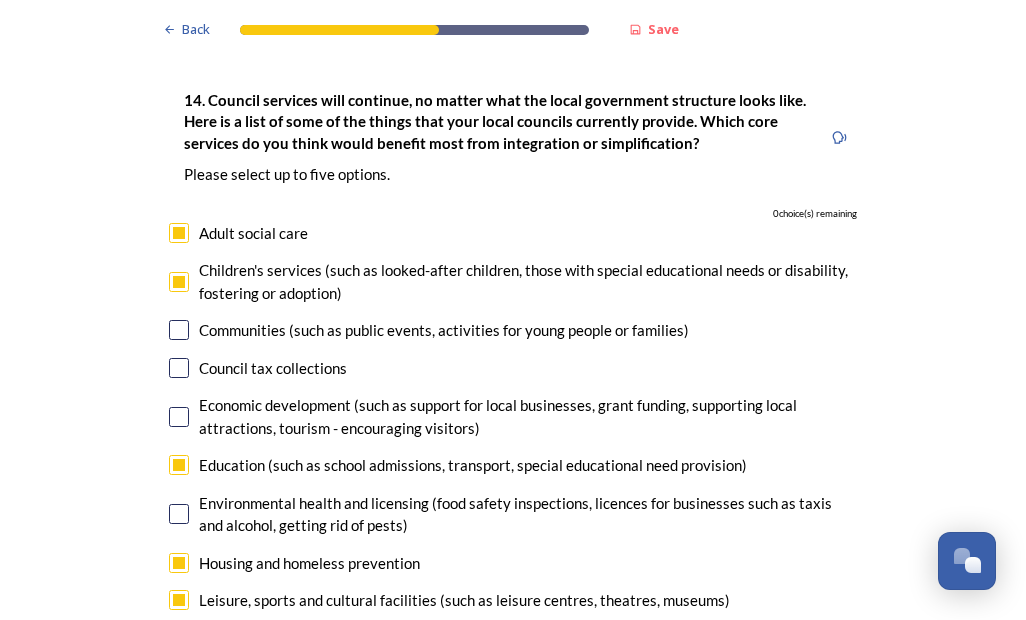 scroll, scrollTop: 4476, scrollLeft: 0, axis: vertical 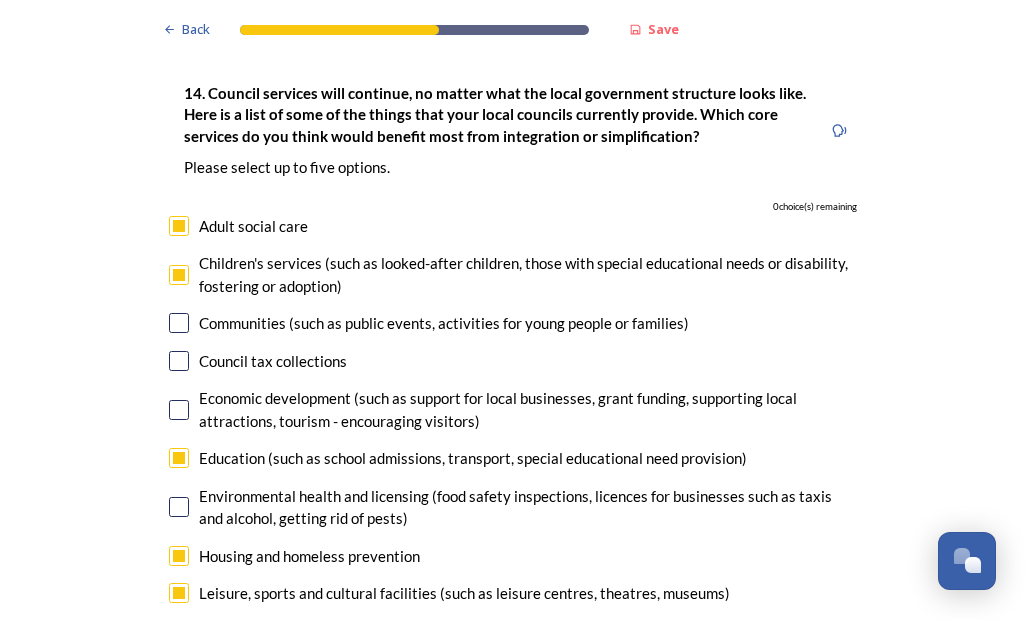 click on "Communities (such as public events, activities for young people or families)" at bounding box center (513, 323) 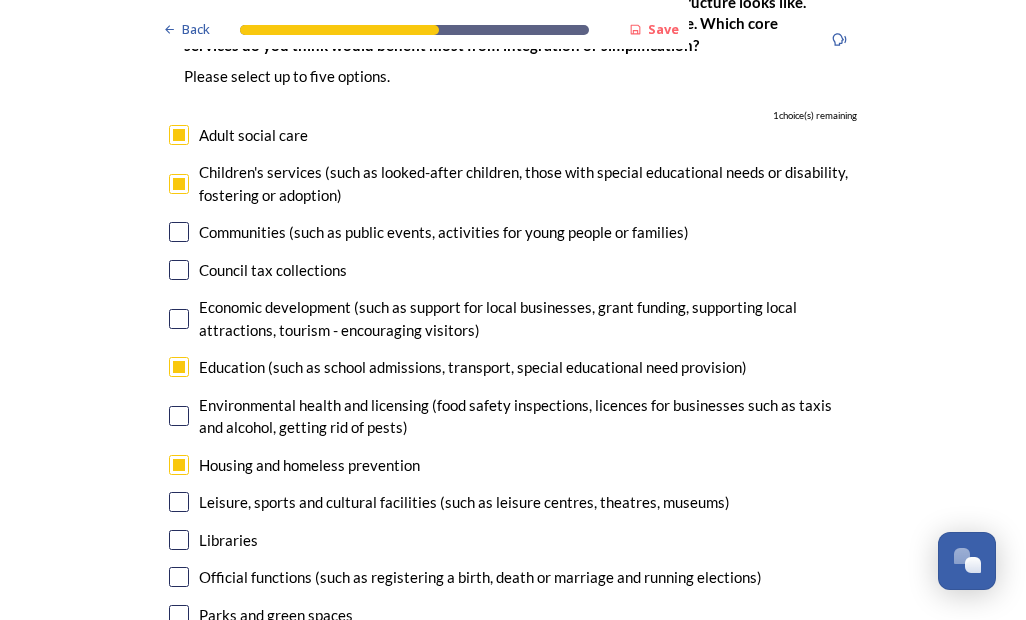 scroll, scrollTop: 4567, scrollLeft: 0, axis: vertical 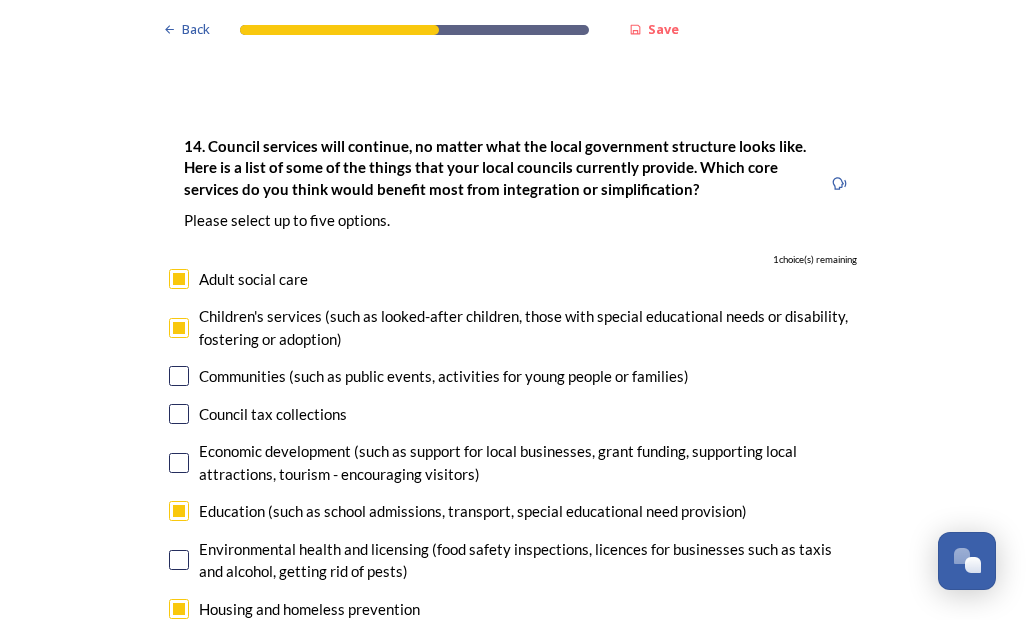 click on "Leisure, sports and cultural facilities (such as leisure centres, theatres, museums)" at bounding box center [464, 646] 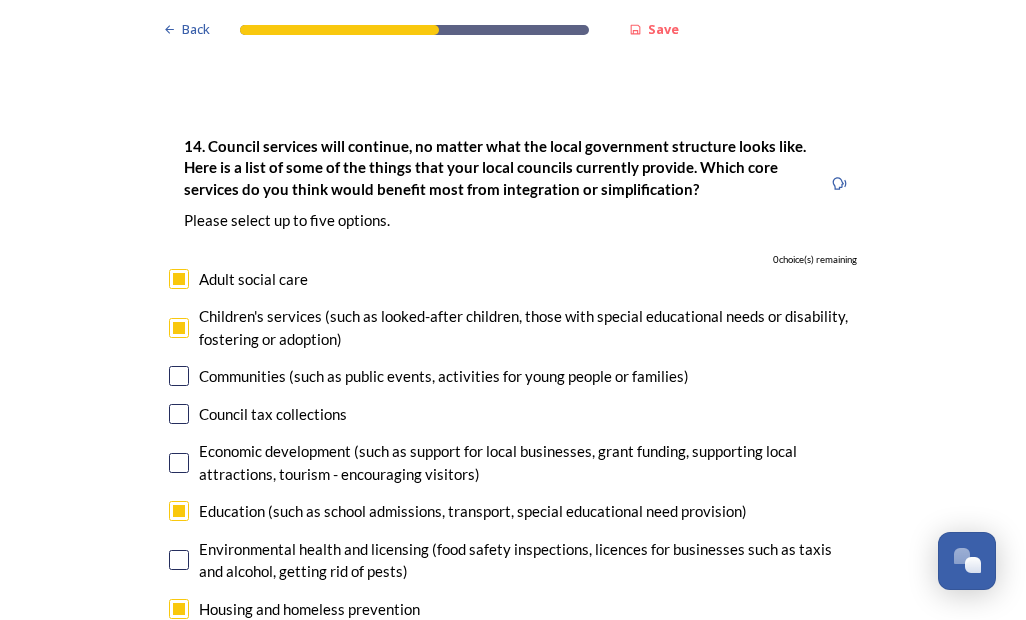 click at bounding box center [179, 646] 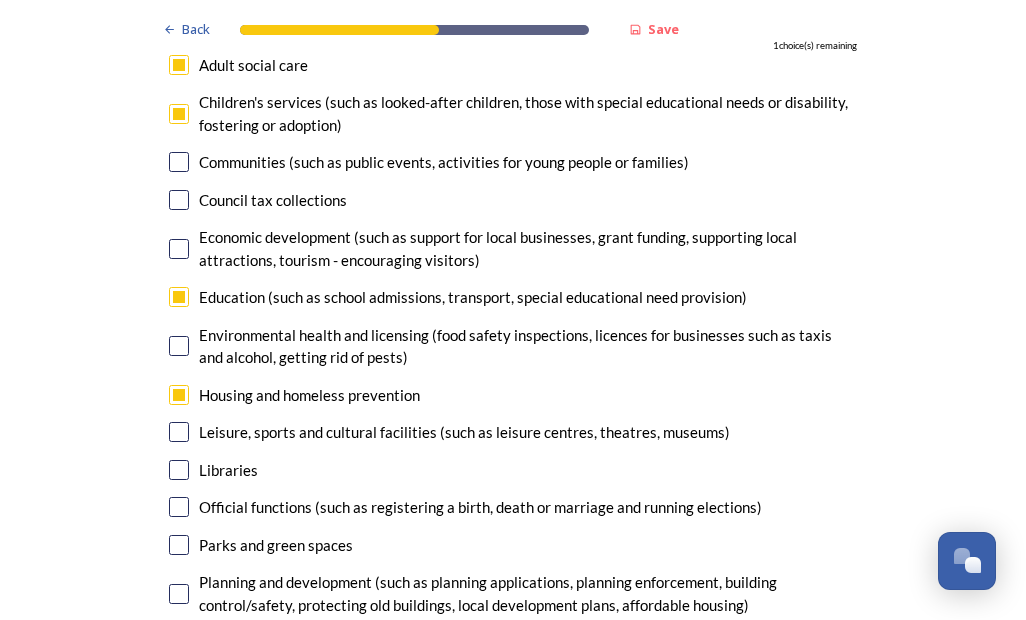 scroll, scrollTop: 4638, scrollLeft: 0, axis: vertical 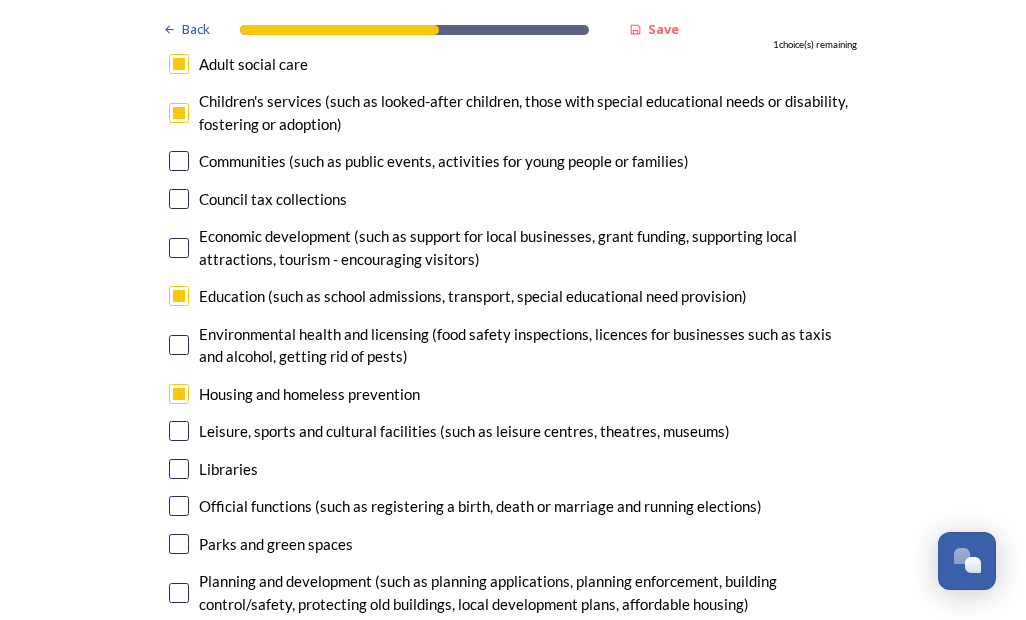 click at bounding box center [179, 431] 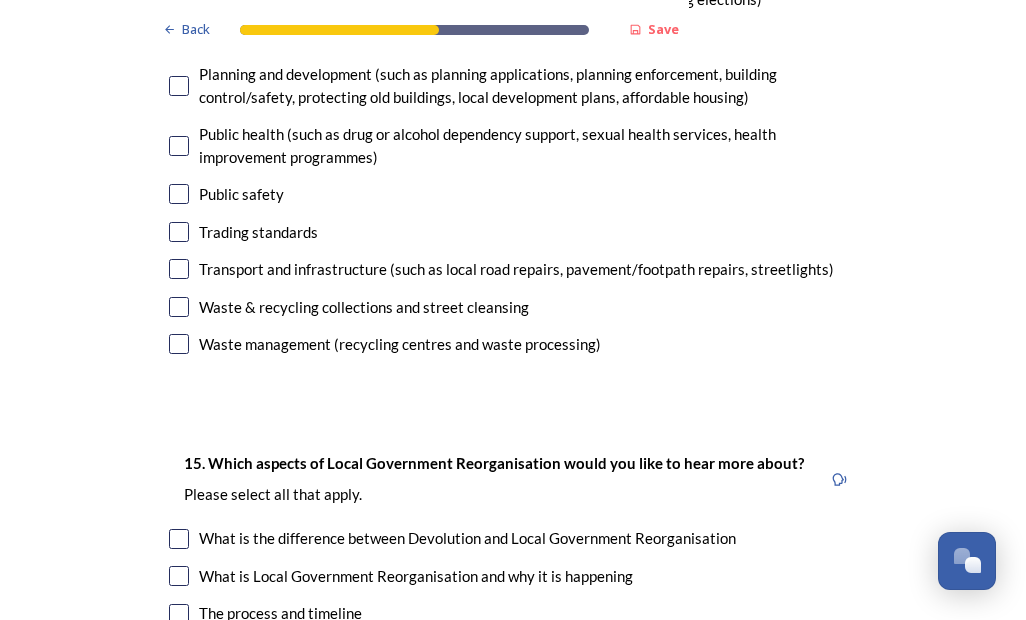 scroll, scrollTop: 5145, scrollLeft: 0, axis: vertical 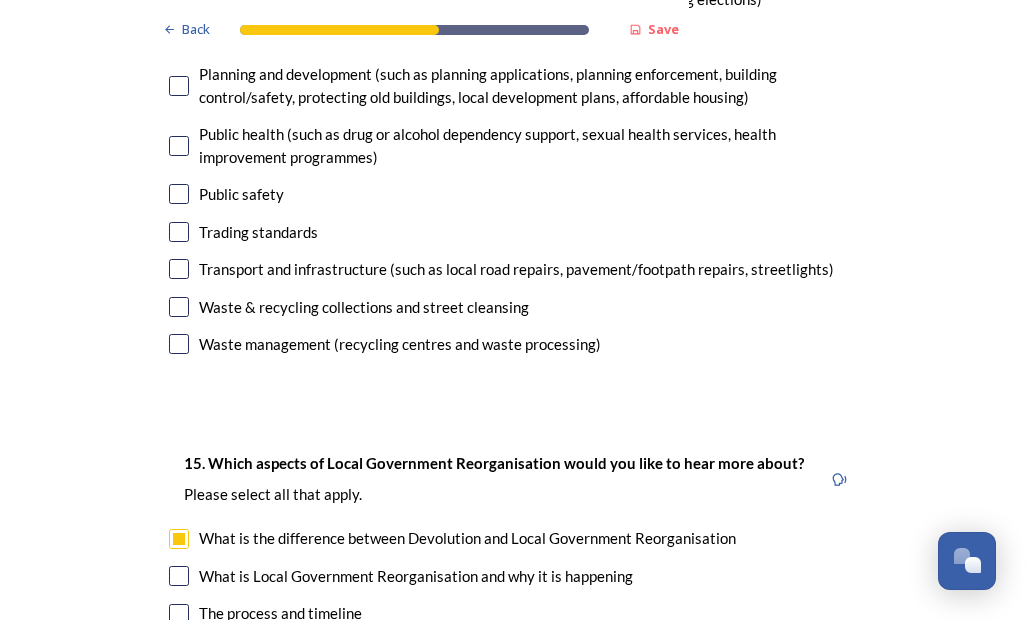 click on "15. Which aspects of Local Government Reorganisation would you like to hear more about? ﻿Please select all that apply.   What is the difference between Devolution and Local Government Reorganisation What is Local Government Reorganisation and why it is happening The process and timeline Who will represent me in the future How can I have my say How will the services I use may be impacted How will local needs be represented in the future What will be the financial impact be for the taxpayer How will this benefit me and my community Where can I find more information" at bounding box center [513, 672] 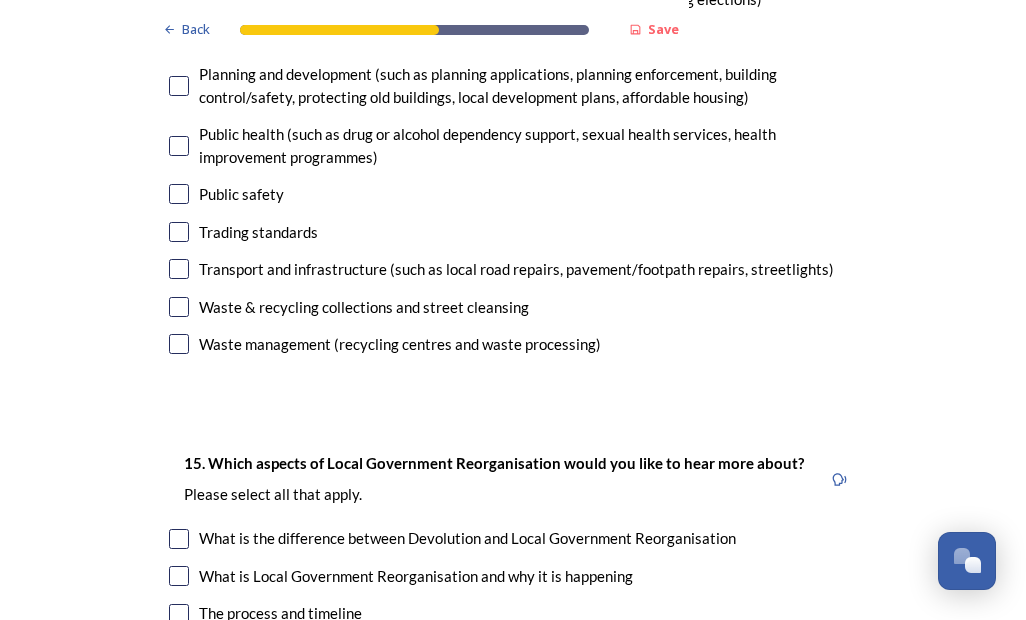 checkbox on "false" 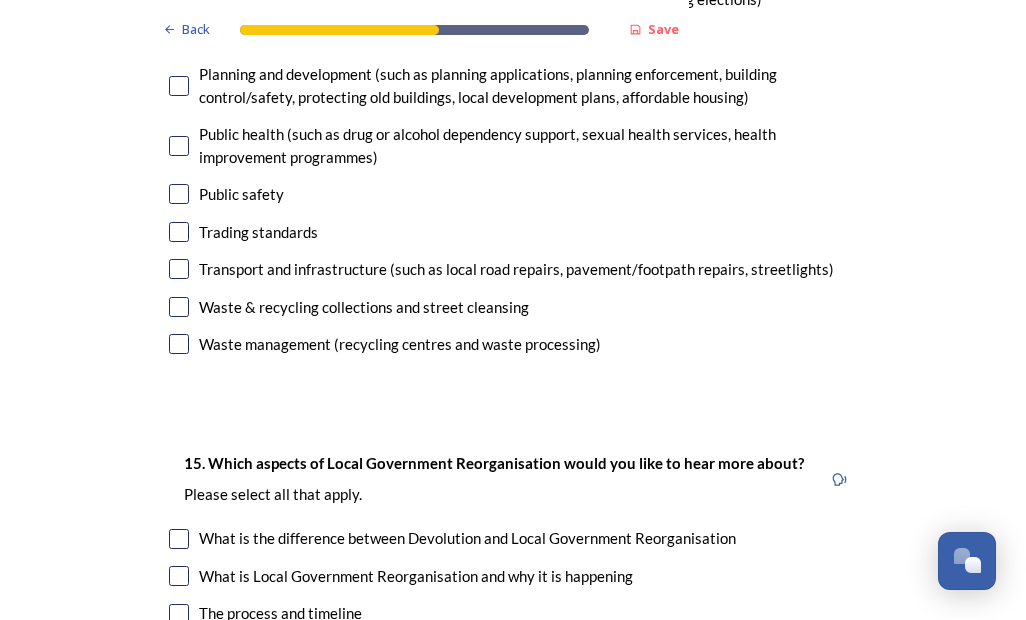 click at bounding box center (179, 614) 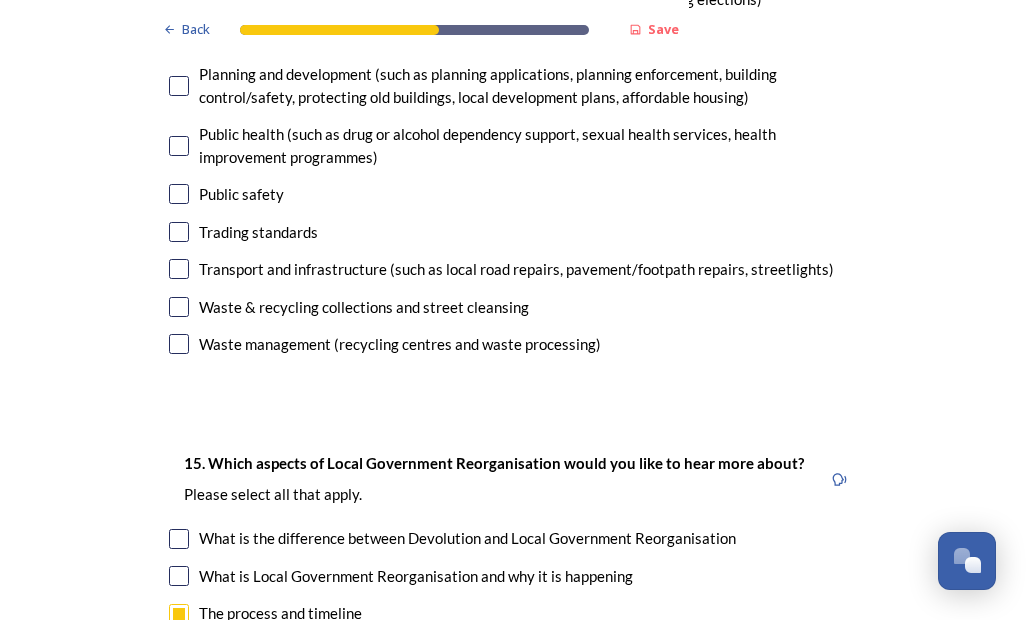 click at bounding box center [179, 651] 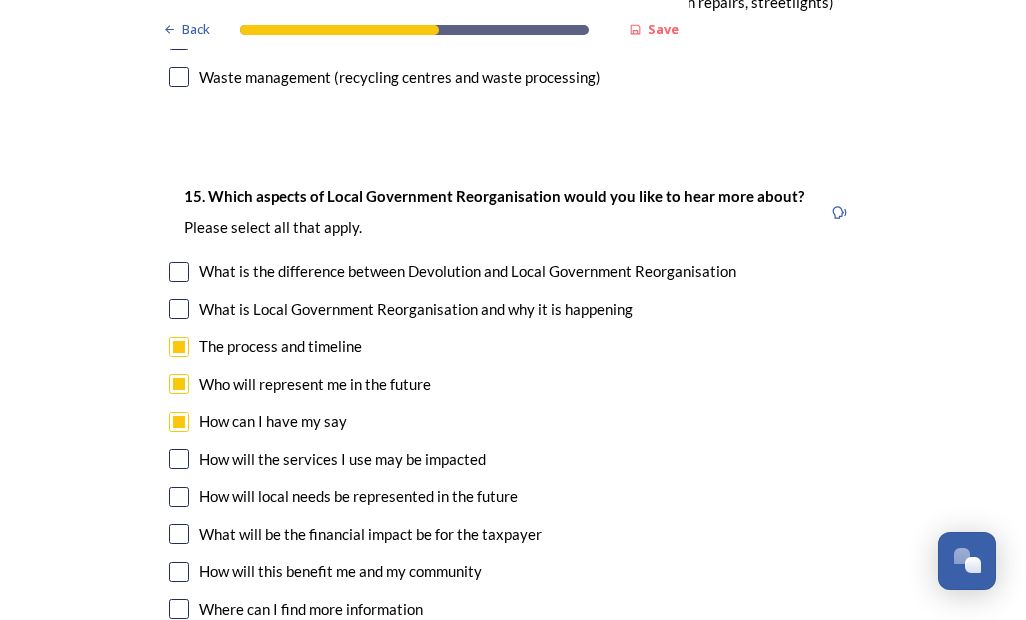 scroll, scrollTop: 5413, scrollLeft: 0, axis: vertical 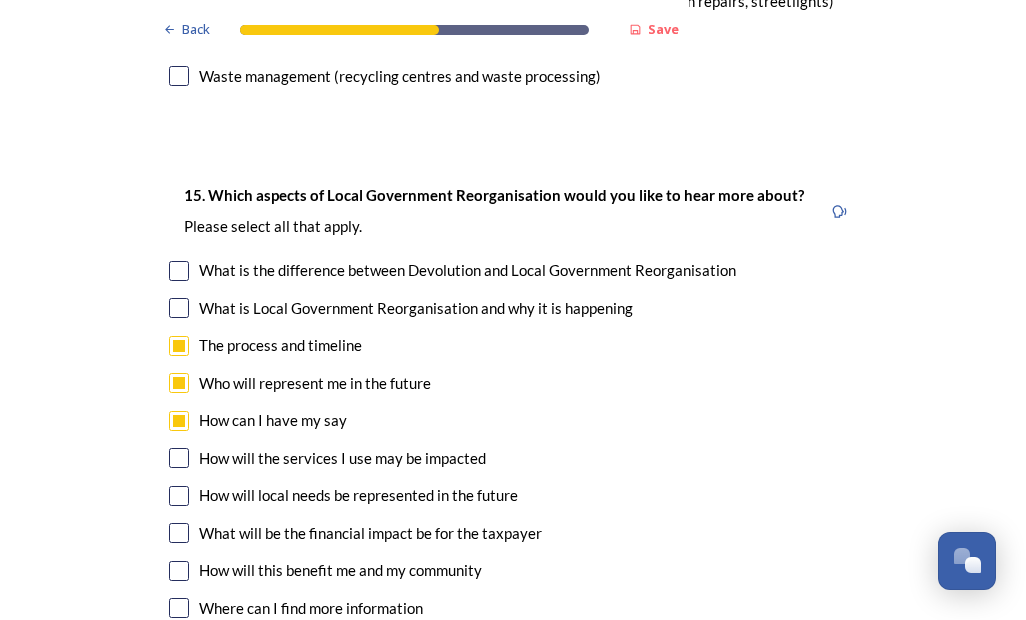 click at bounding box center [179, 496] 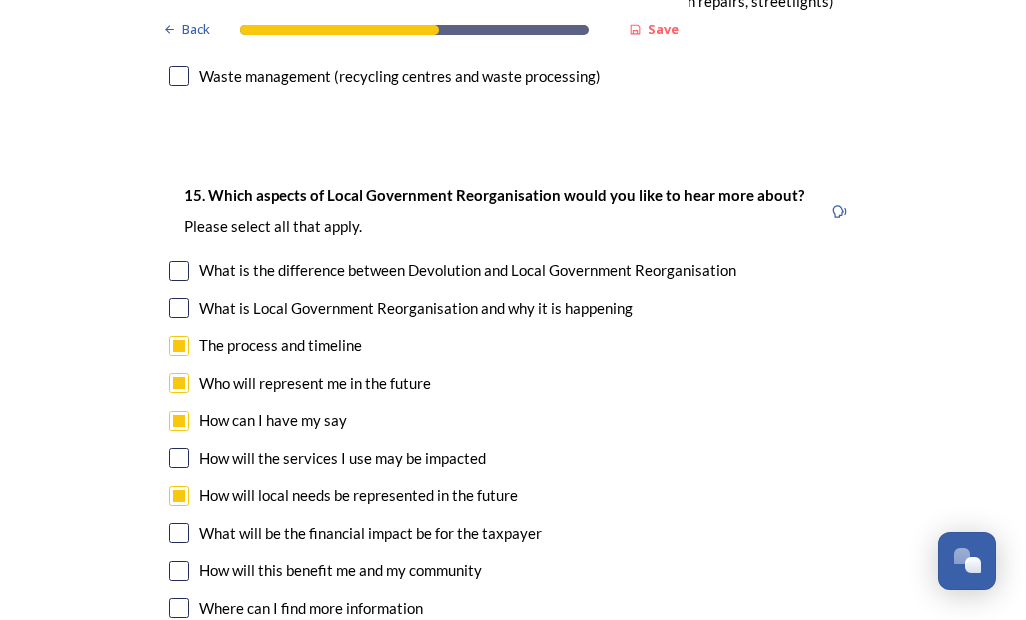 click at bounding box center [179, 533] 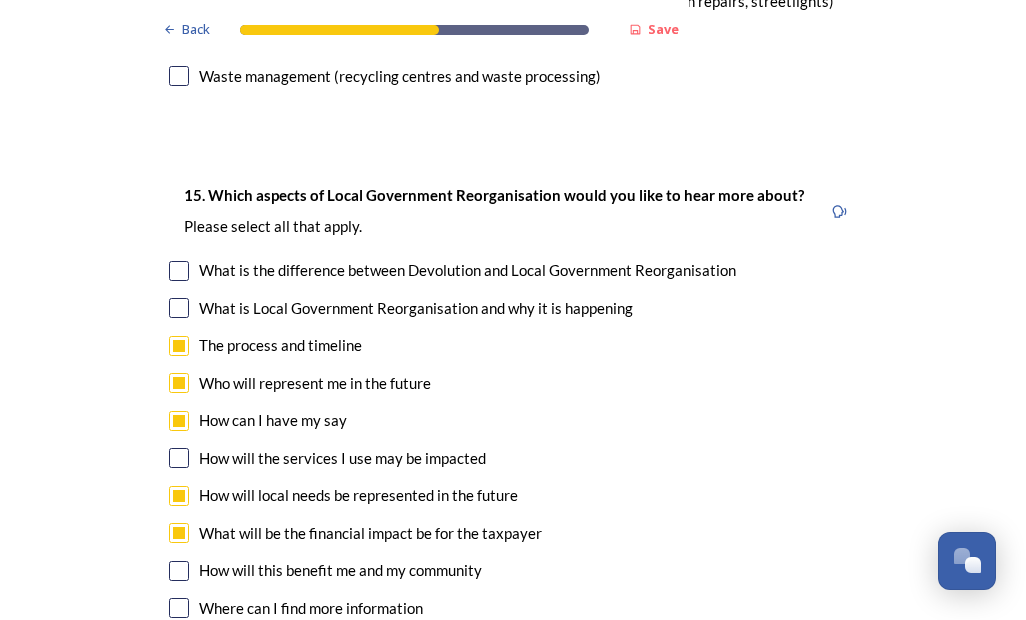 click at bounding box center [179, 571] 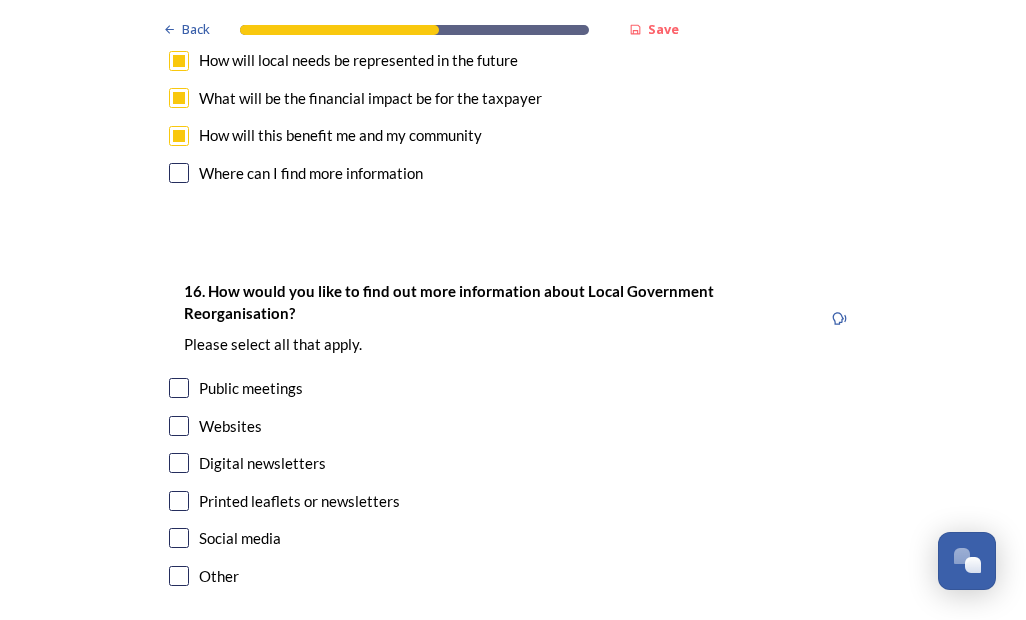 scroll, scrollTop: 5849, scrollLeft: 0, axis: vertical 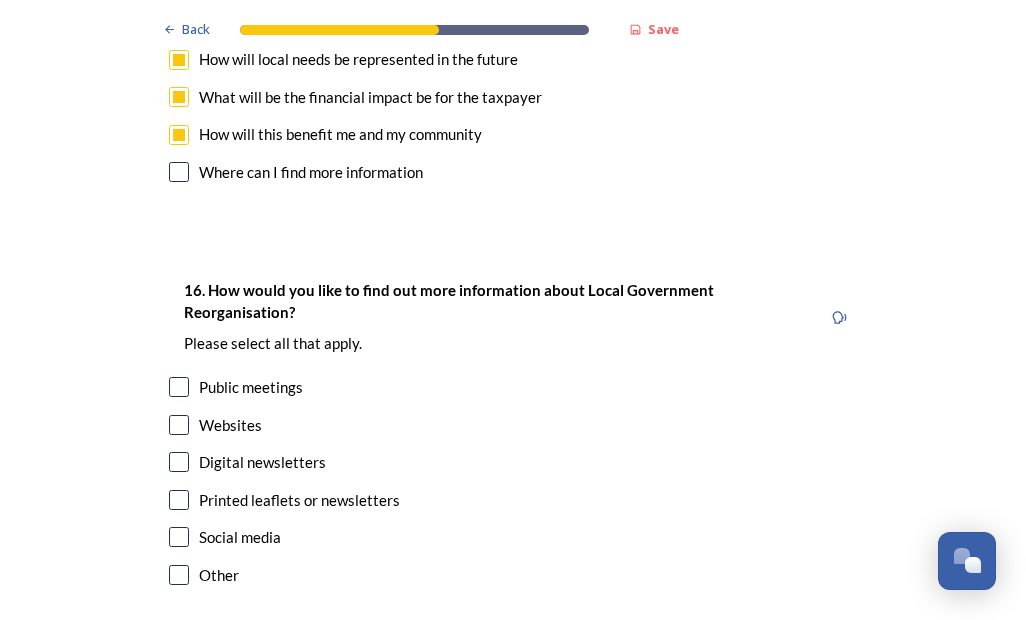 click at bounding box center (179, 387) 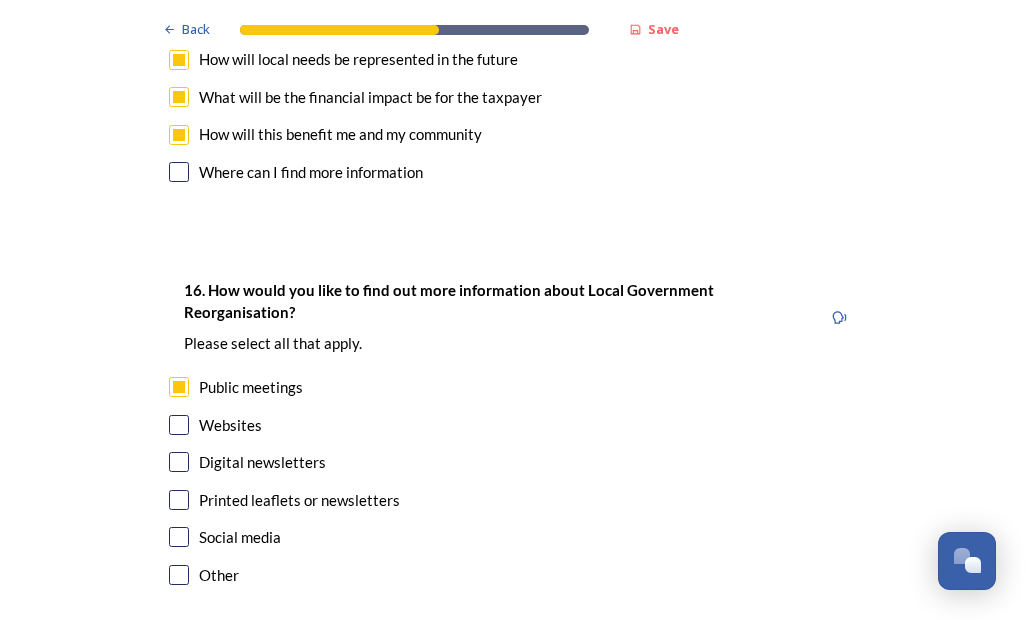 click on "Websites" at bounding box center [513, 425] 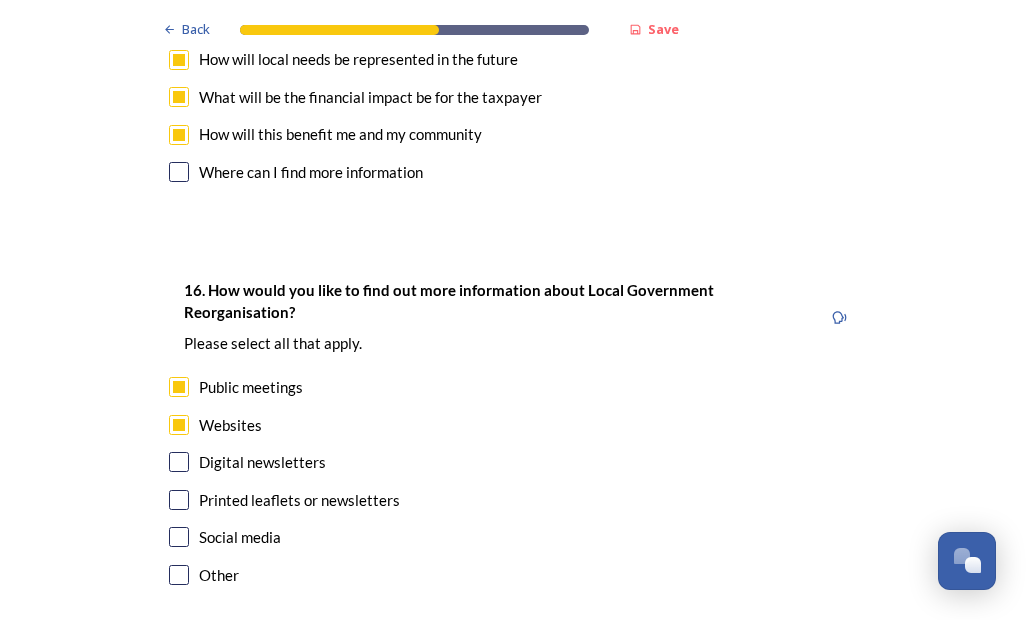 checkbox on "true" 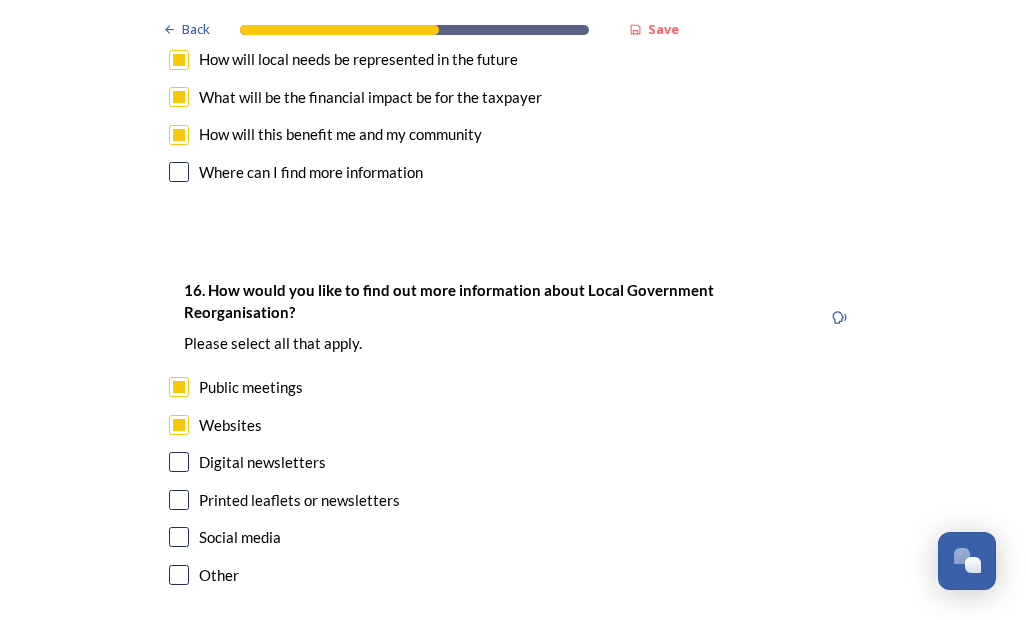 click at bounding box center (179, 462) 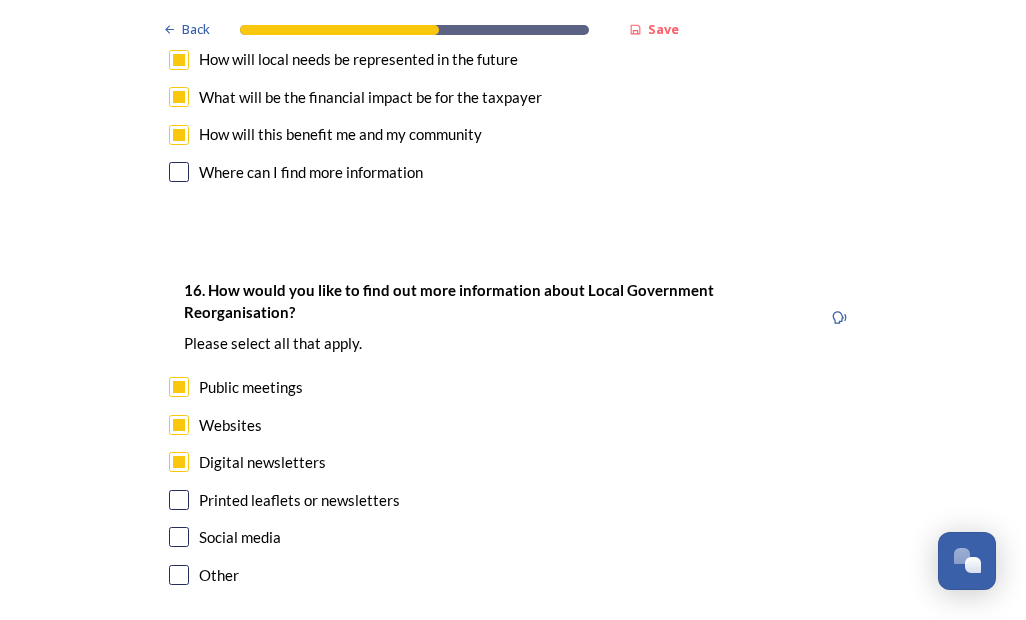 click at bounding box center [179, 500] 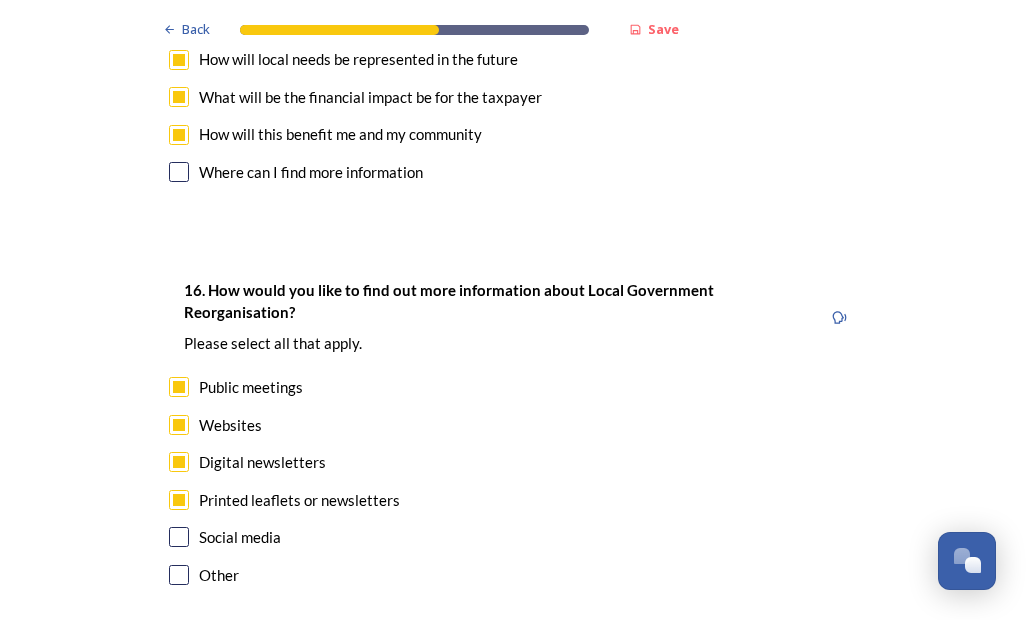 click on "Continue" at bounding box center [499, 685] 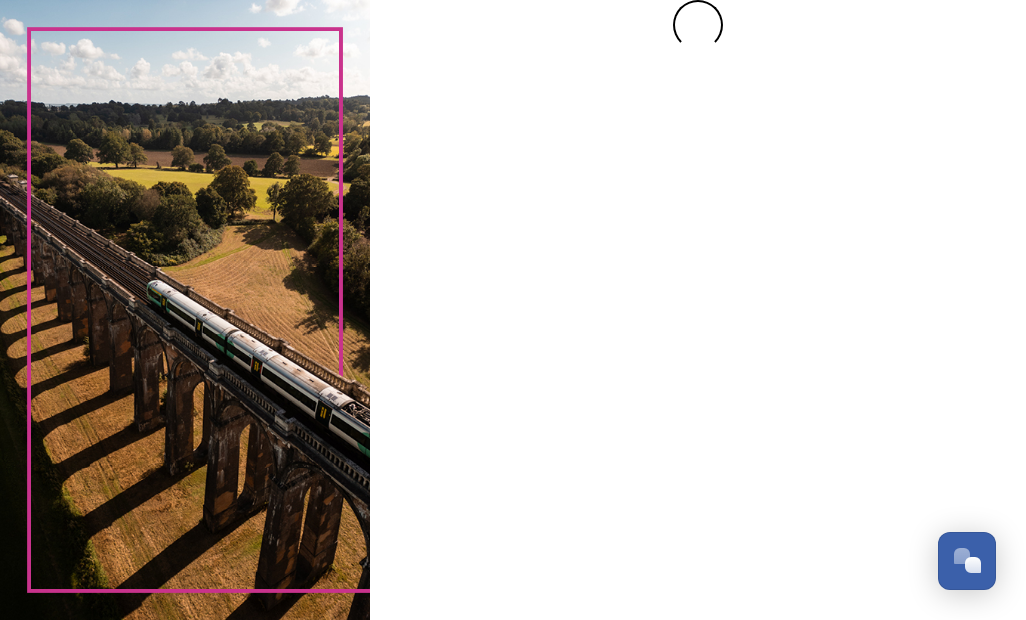 scroll, scrollTop: 0, scrollLeft: 0, axis: both 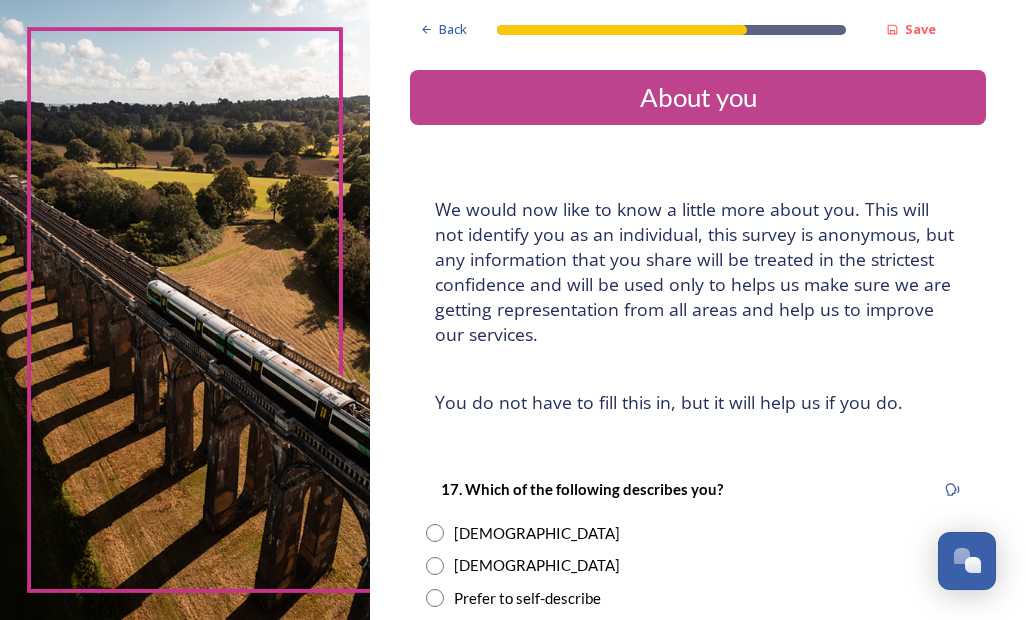 click at bounding box center (435, 533) 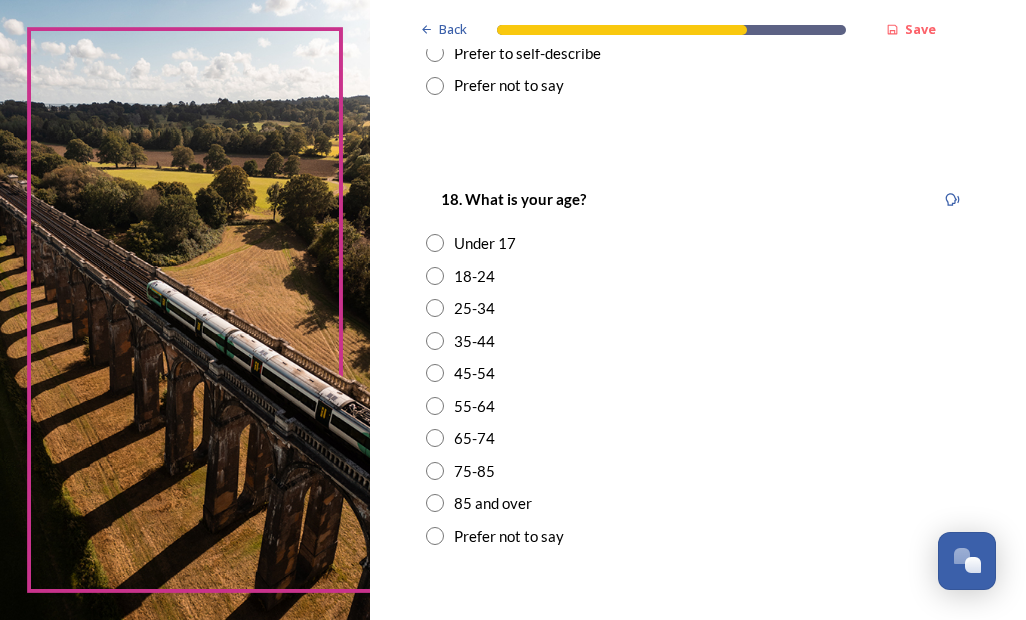 scroll, scrollTop: 545, scrollLeft: 0, axis: vertical 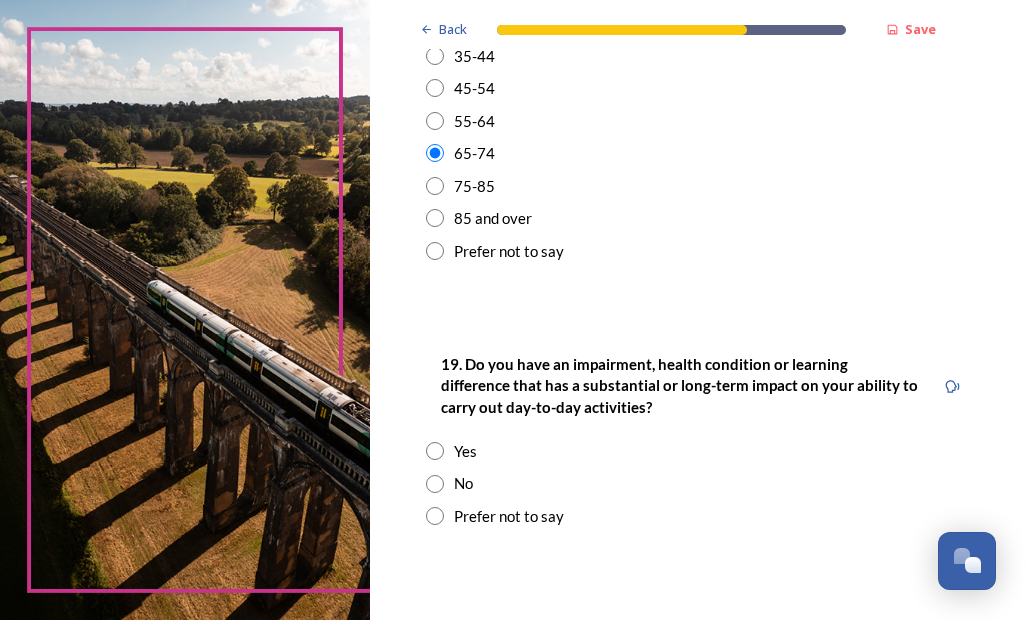 click on "No" at bounding box center [698, 483] 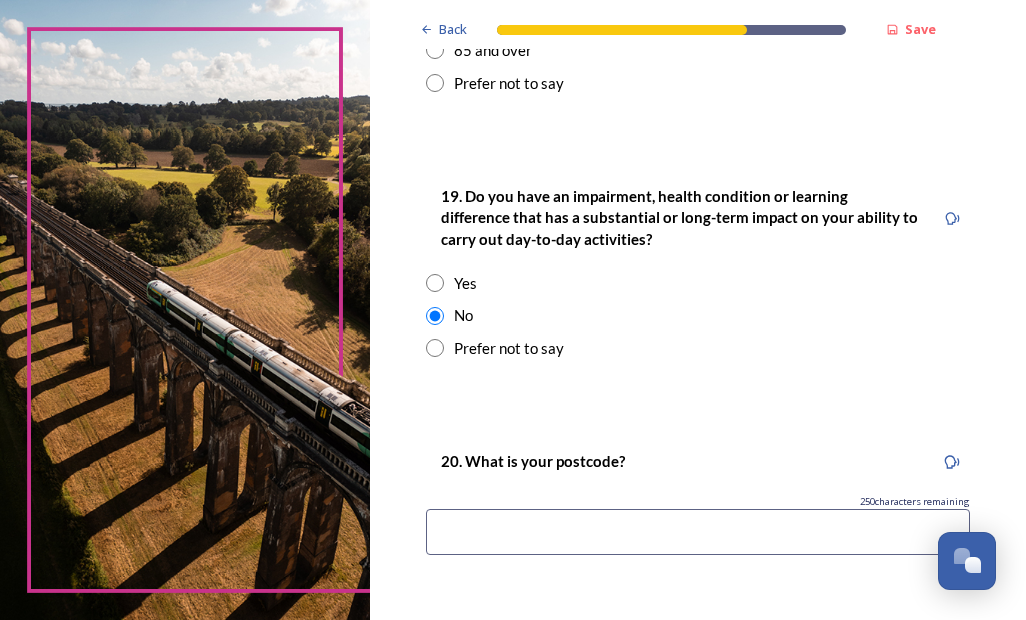 scroll, scrollTop: 1013, scrollLeft: 0, axis: vertical 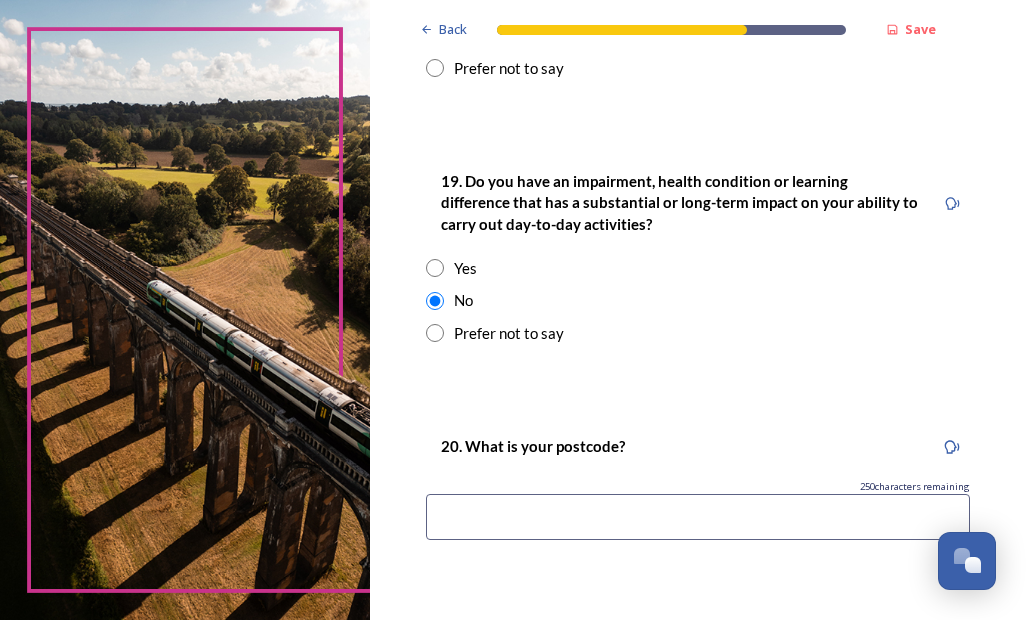 click at bounding box center [698, 517] 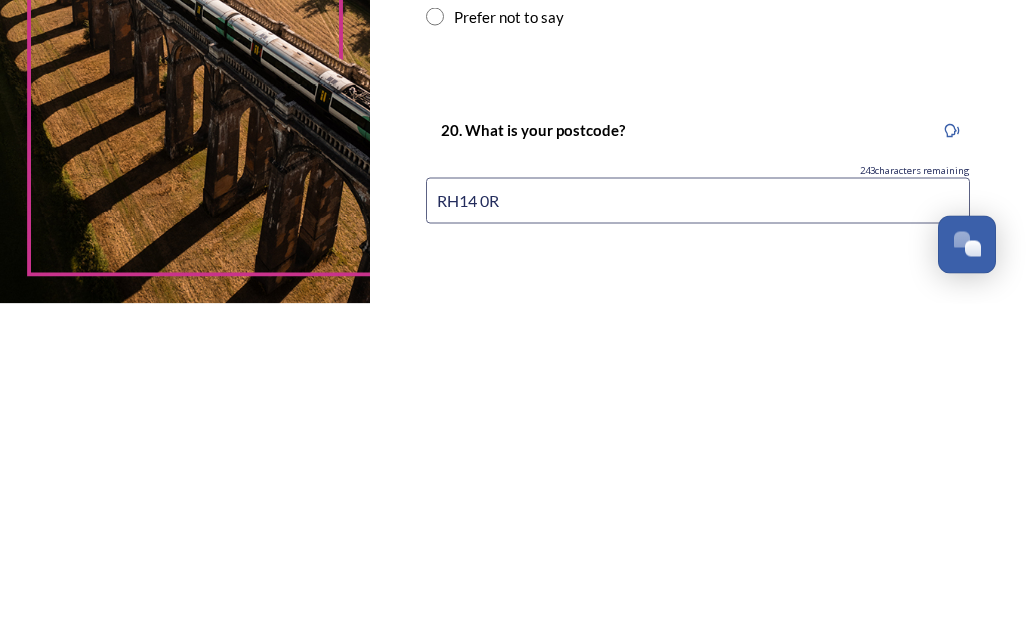 type on "RH14 0RD" 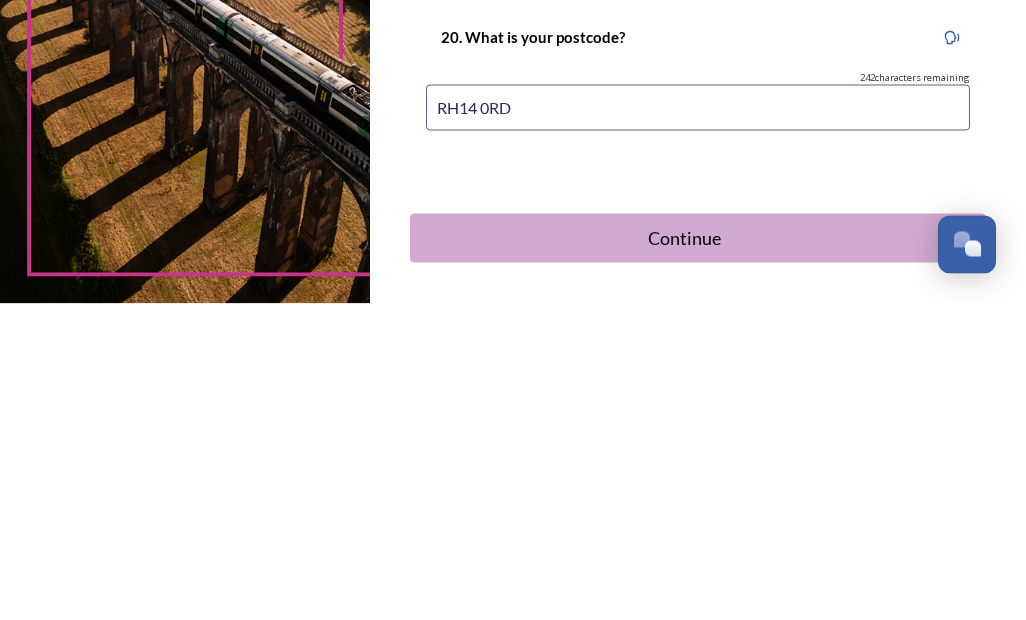 scroll, scrollTop: 1105, scrollLeft: 0, axis: vertical 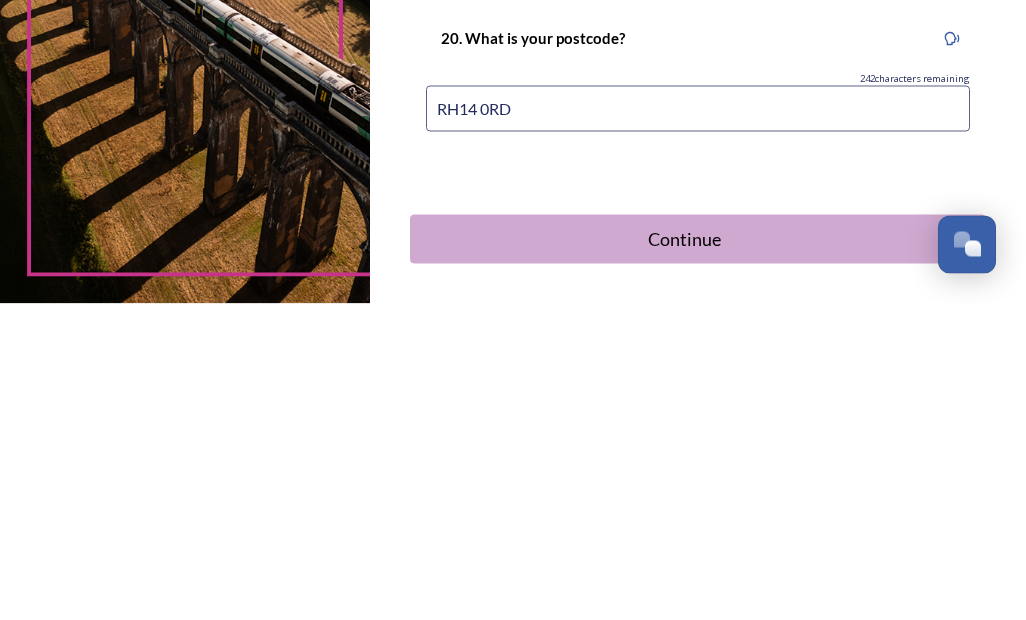 click on "Continue" at bounding box center (684, 555) 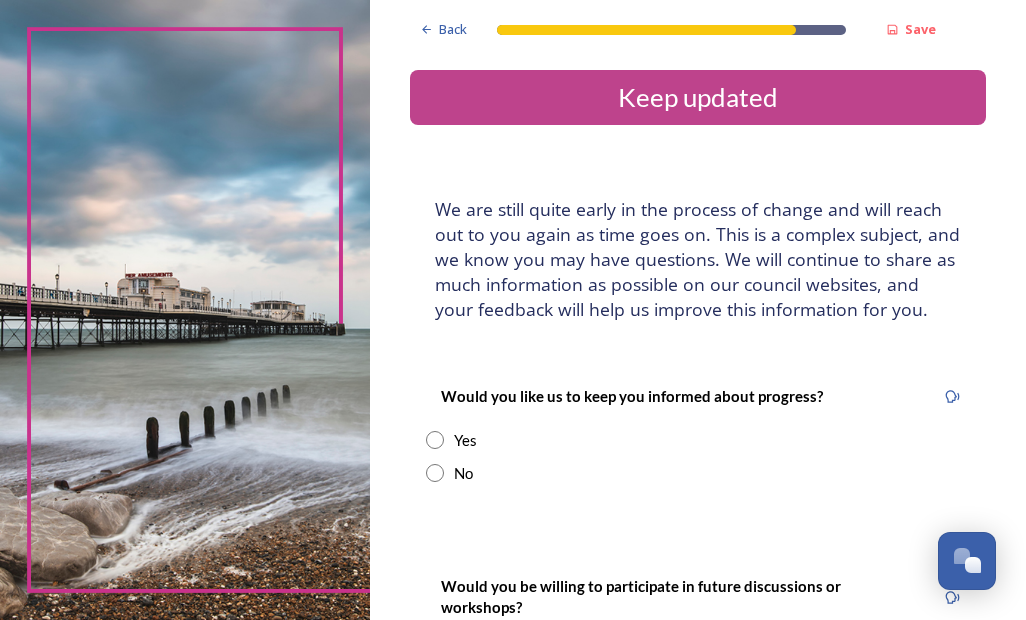 scroll, scrollTop: 0, scrollLeft: 0, axis: both 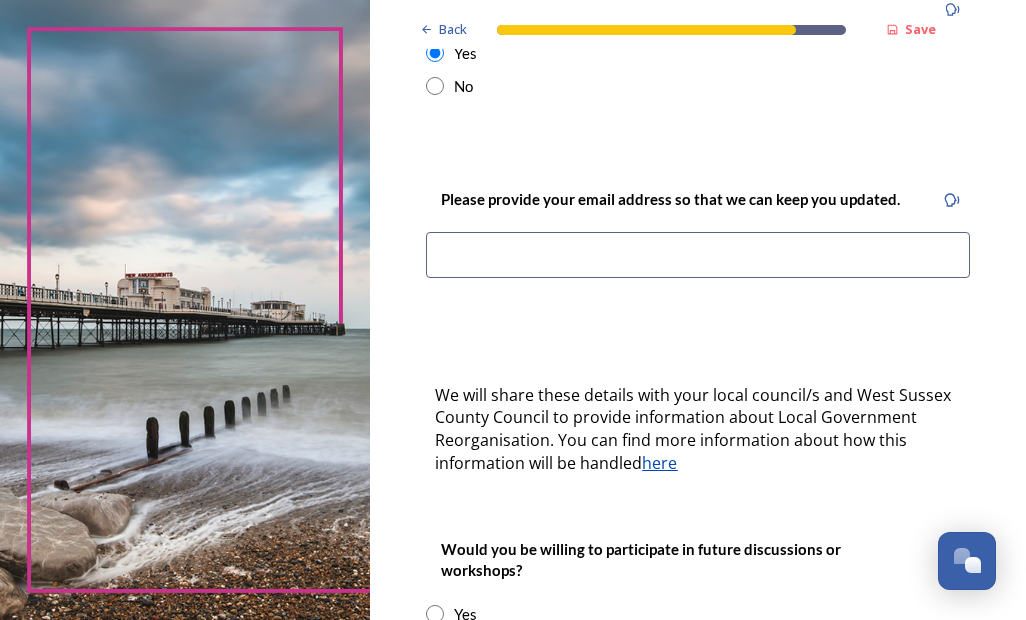 click at bounding box center [698, 255] 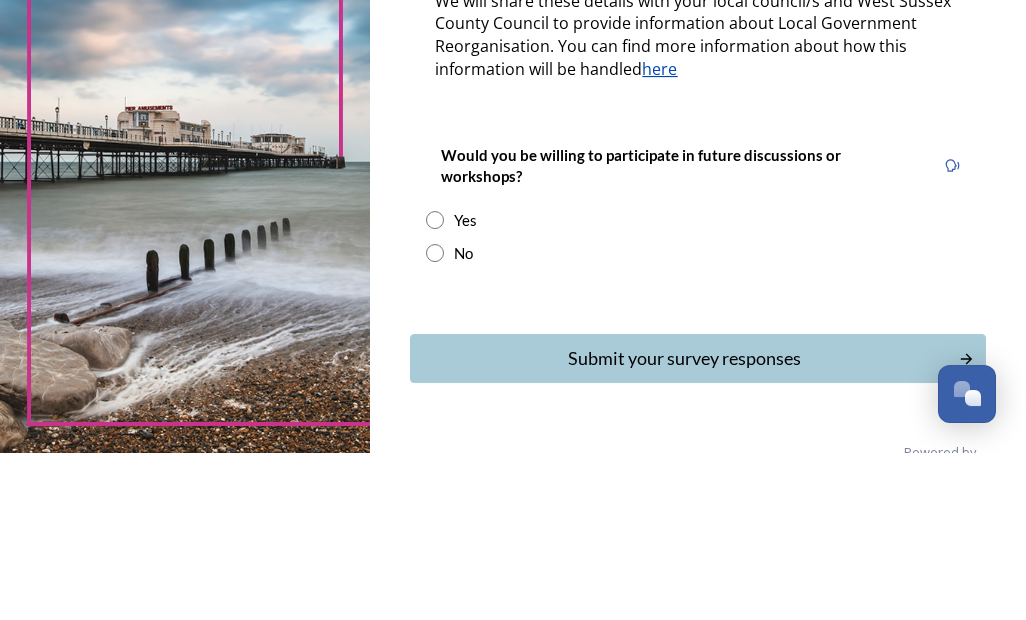 scroll, scrollTop: 615, scrollLeft: 0, axis: vertical 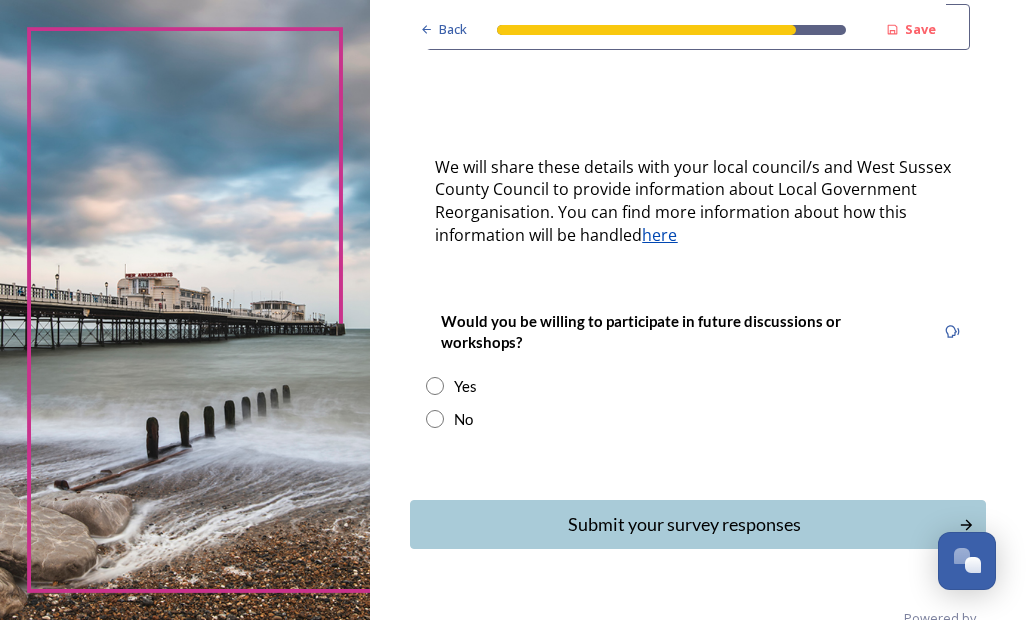 type on "pennyline7564@gmail.com" 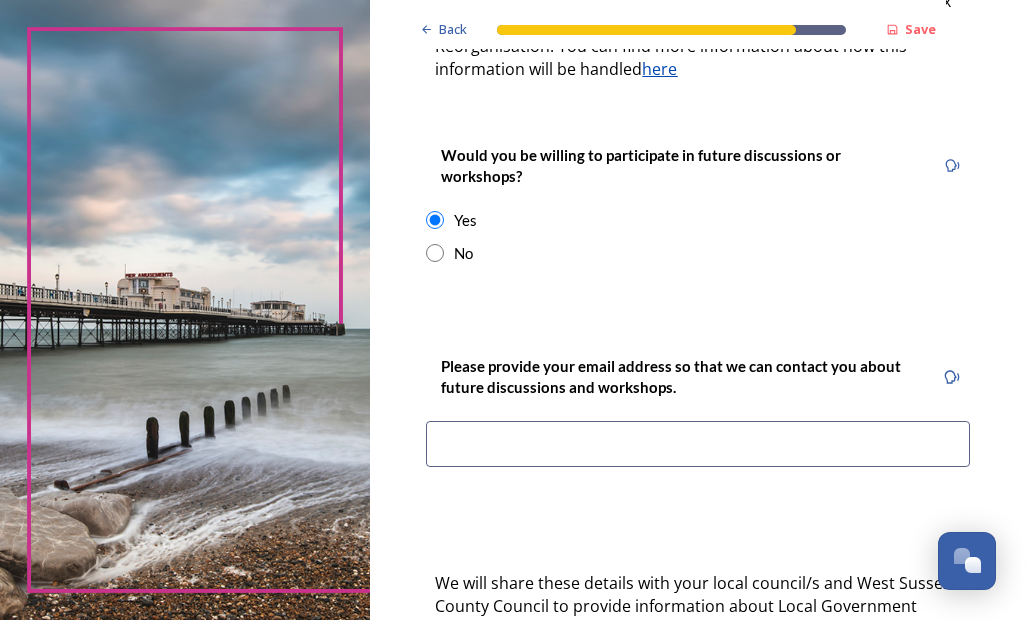 scroll, scrollTop: 797, scrollLeft: 0, axis: vertical 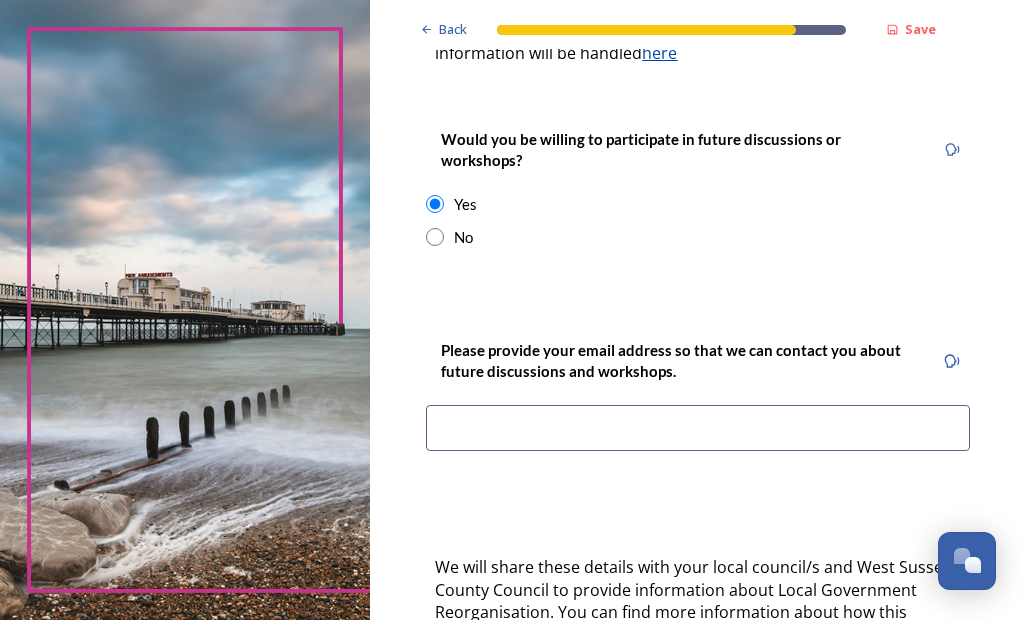 click at bounding box center (698, 428) 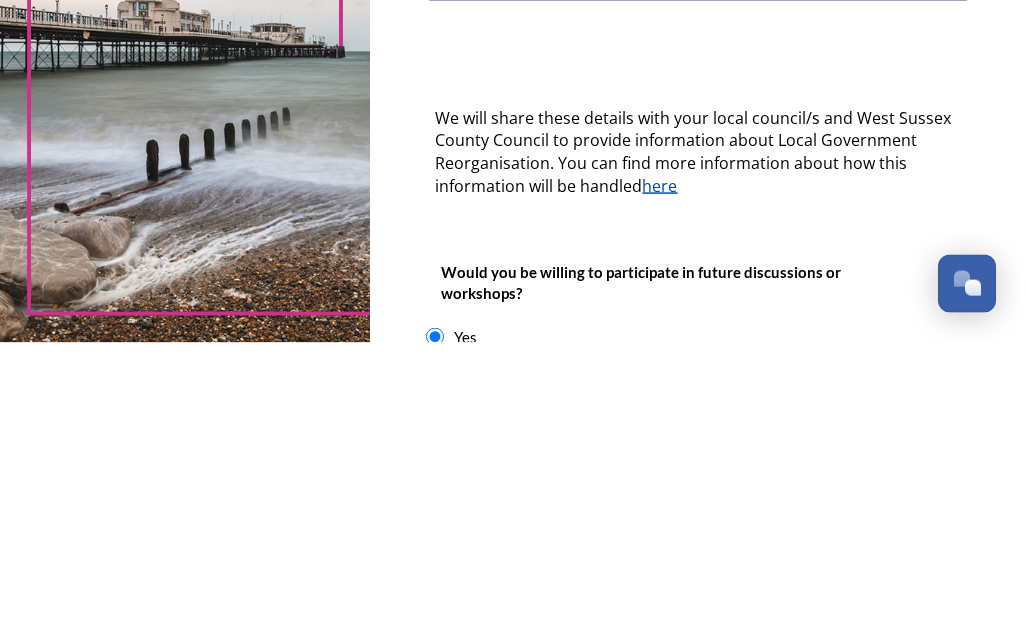 scroll, scrollTop: 386, scrollLeft: 0, axis: vertical 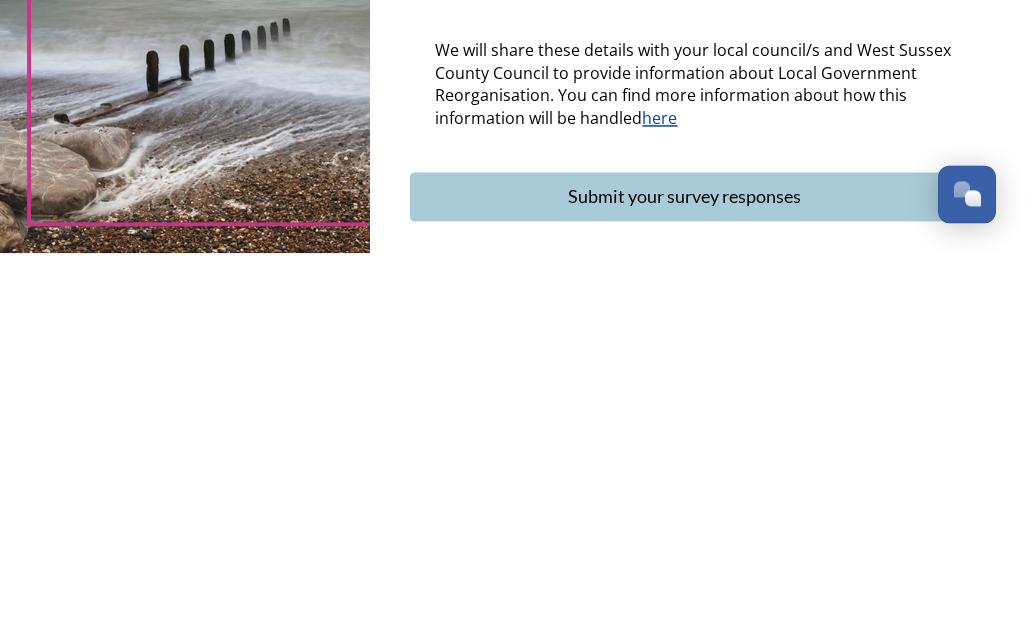 type on "pennyline7564@gmail.com" 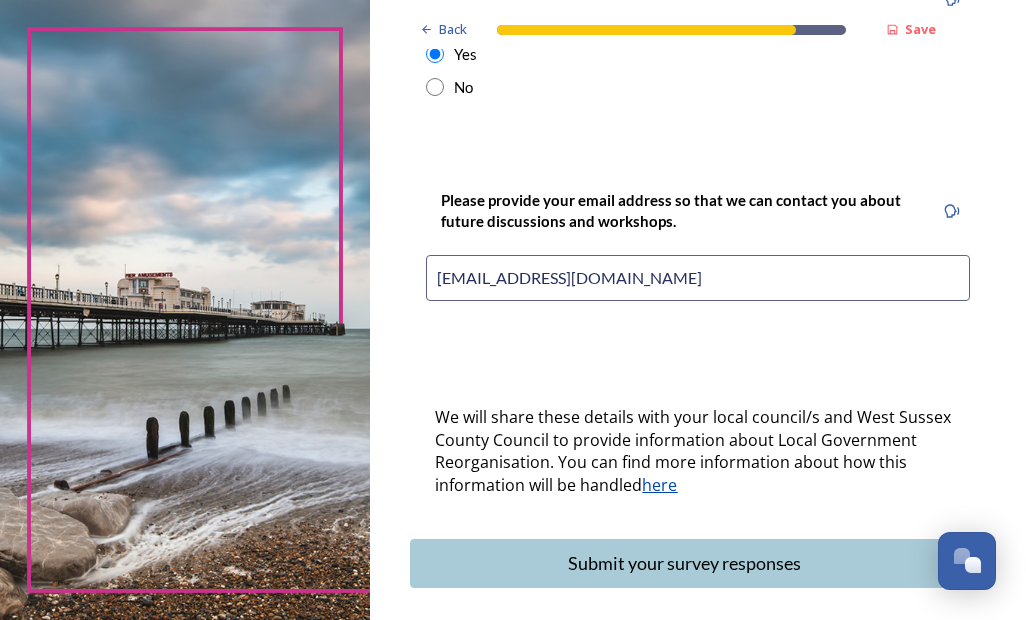 click on "here" at bounding box center (659, 485) 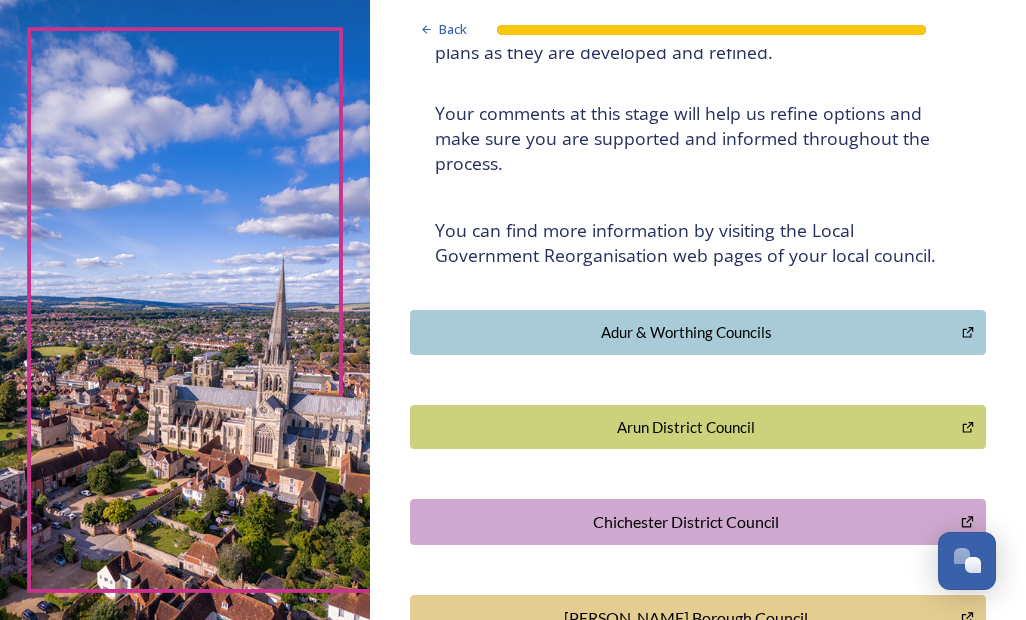scroll, scrollTop: 278, scrollLeft: 0, axis: vertical 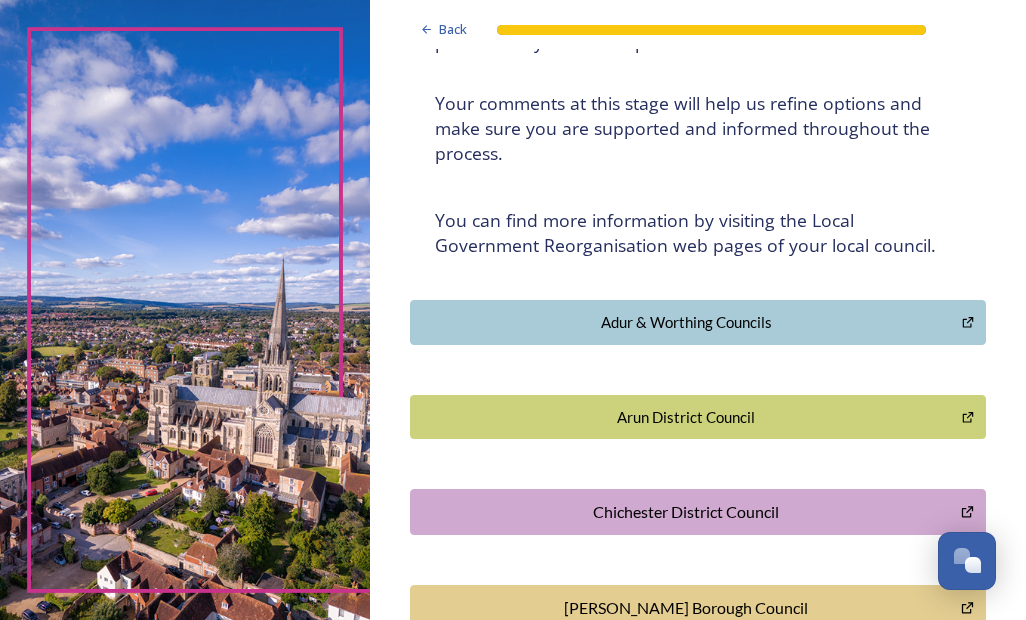 click on "Chichester District Council" at bounding box center (685, 512) 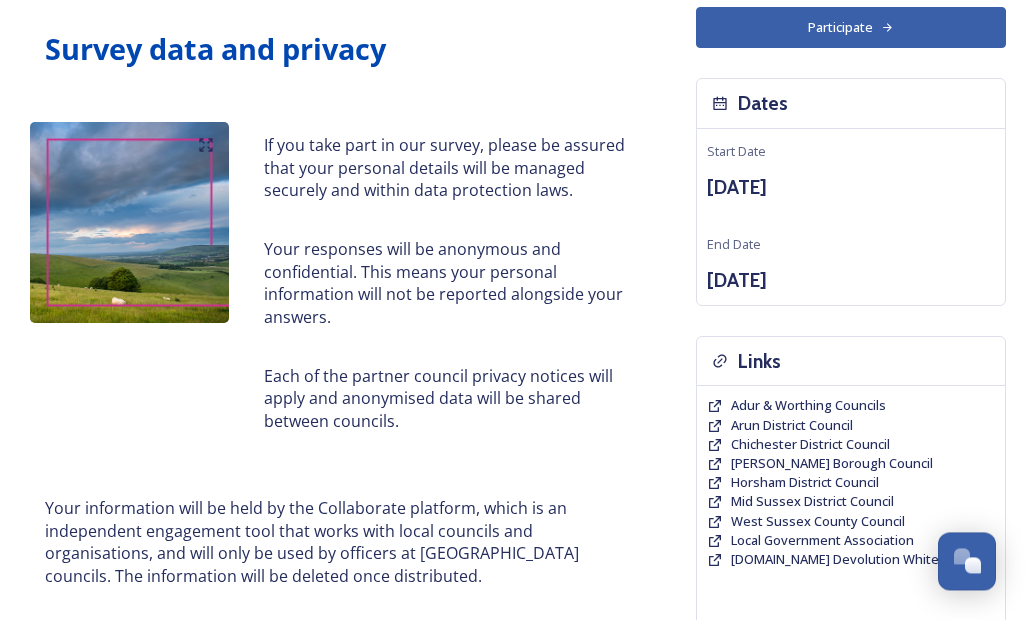 scroll, scrollTop: 141, scrollLeft: 0, axis: vertical 